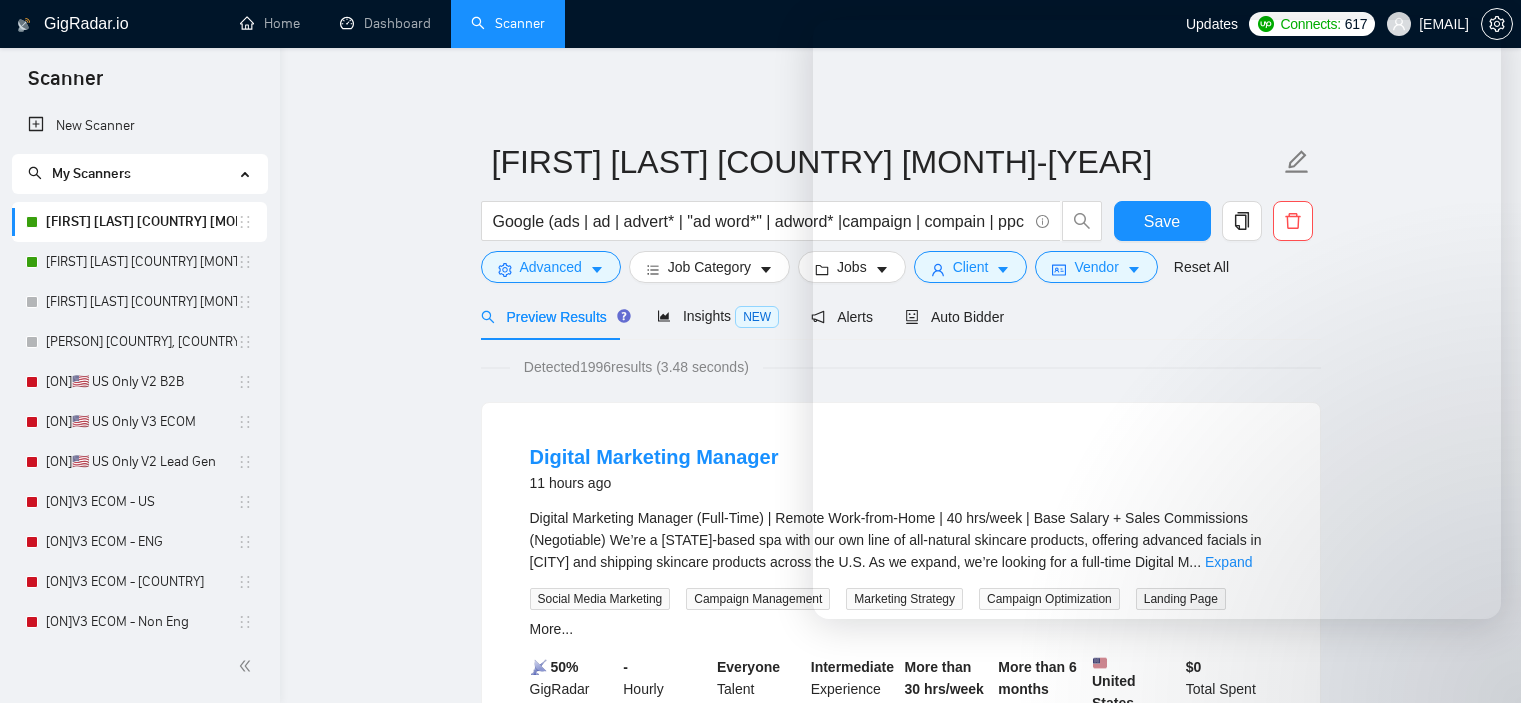 scroll, scrollTop: 0, scrollLeft: 0, axis: both 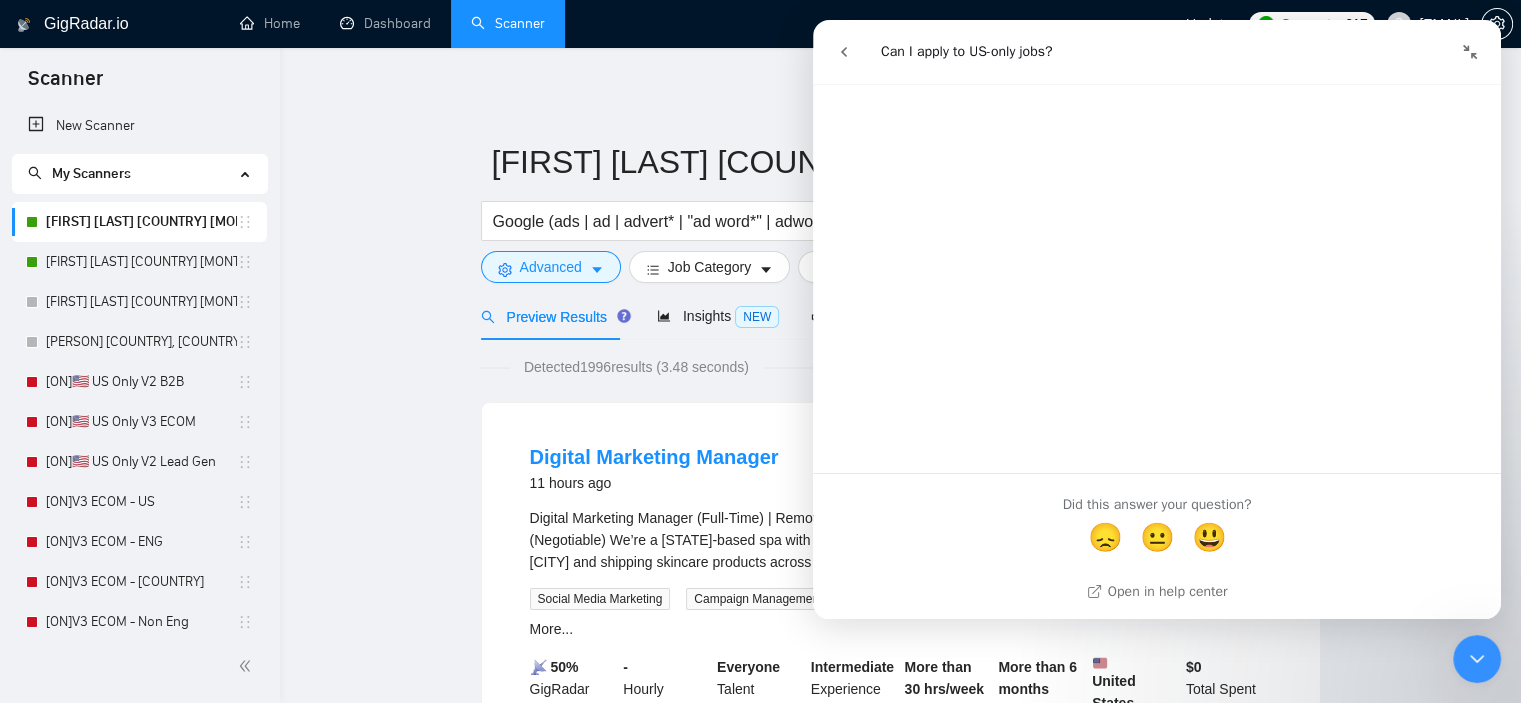 click 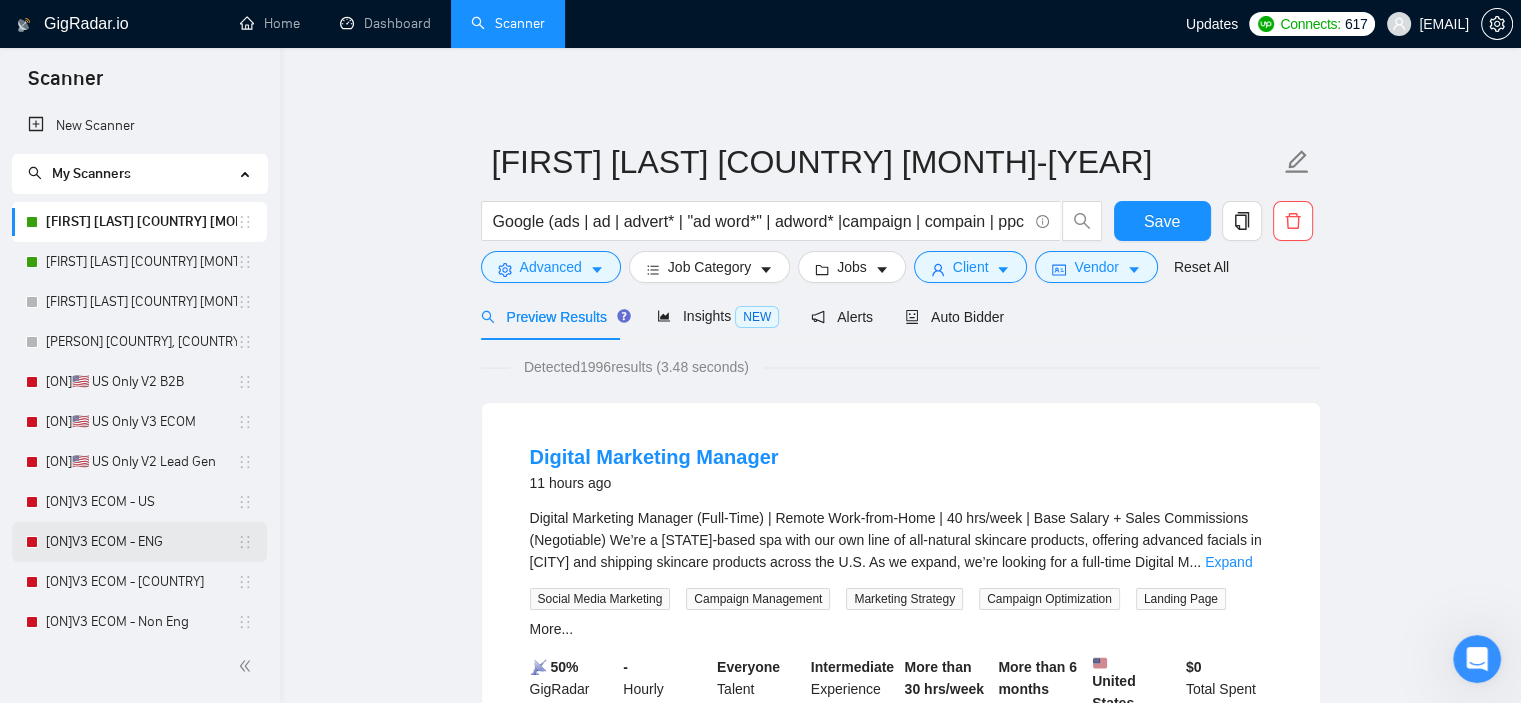 scroll, scrollTop: 0, scrollLeft: 0, axis: both 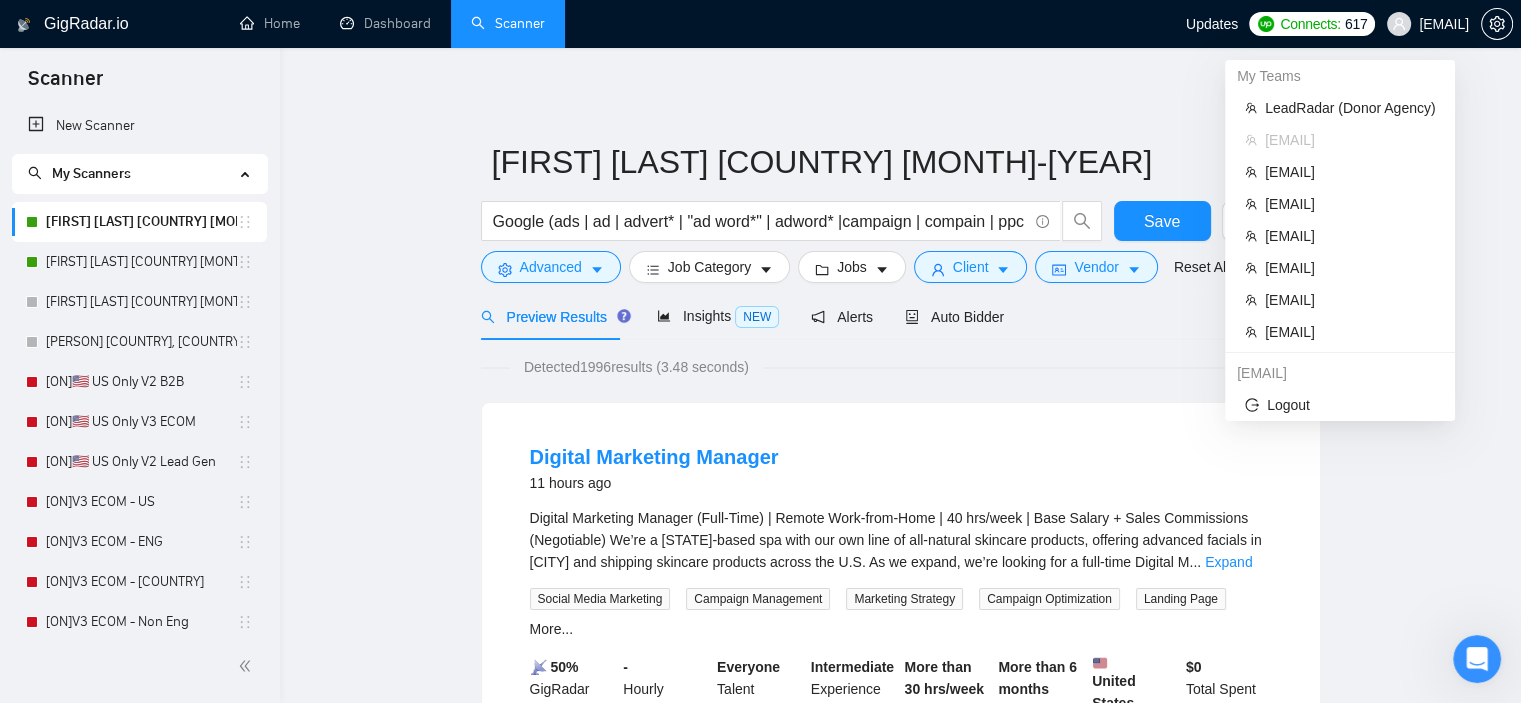 click on "[EMAIL]" at bounding box center [1444, 24] 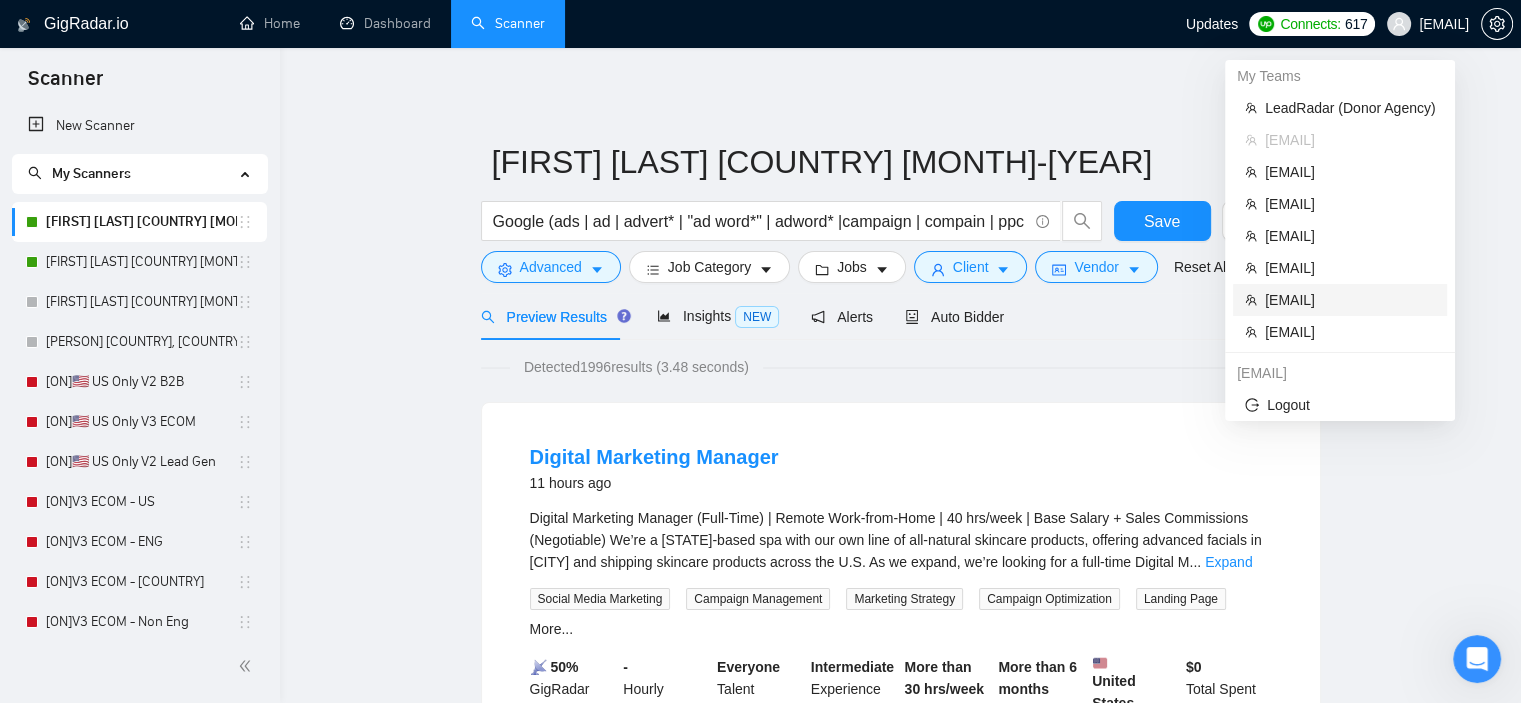 click on "smvlad@[EXAMPLE.COM]" at bounding box center [1350, 300] 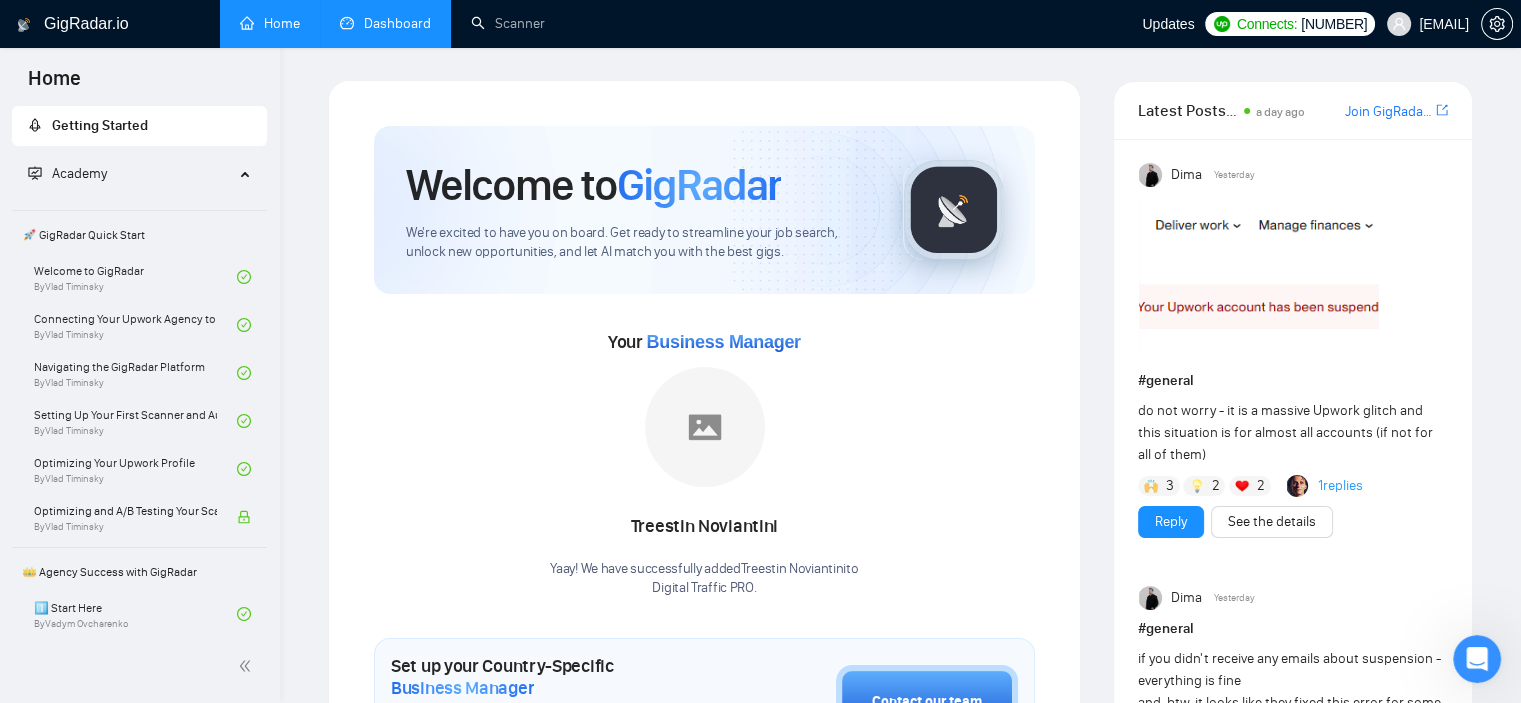 click on "Dashboard" at bounding box center [385, 23] 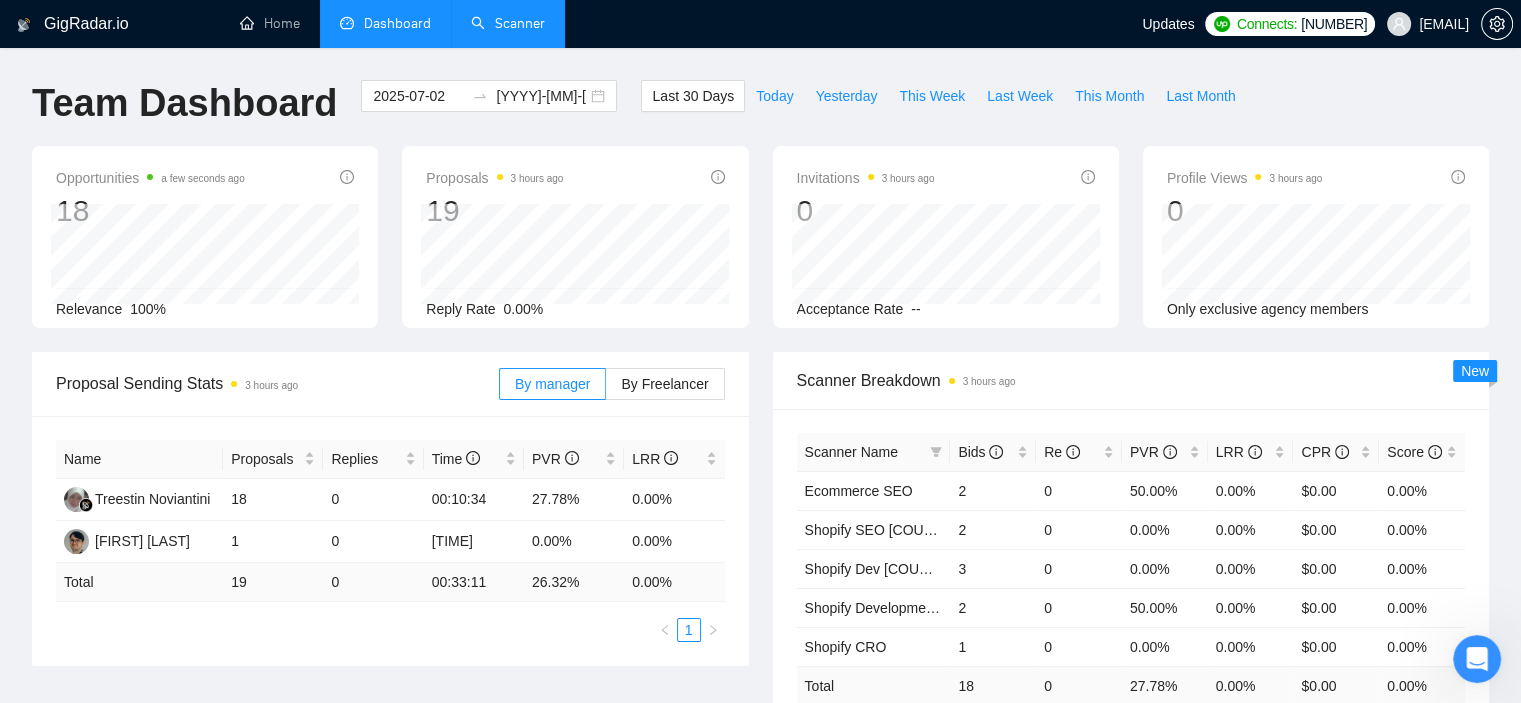 click on "Scanner" at bounding box center (508, 23) 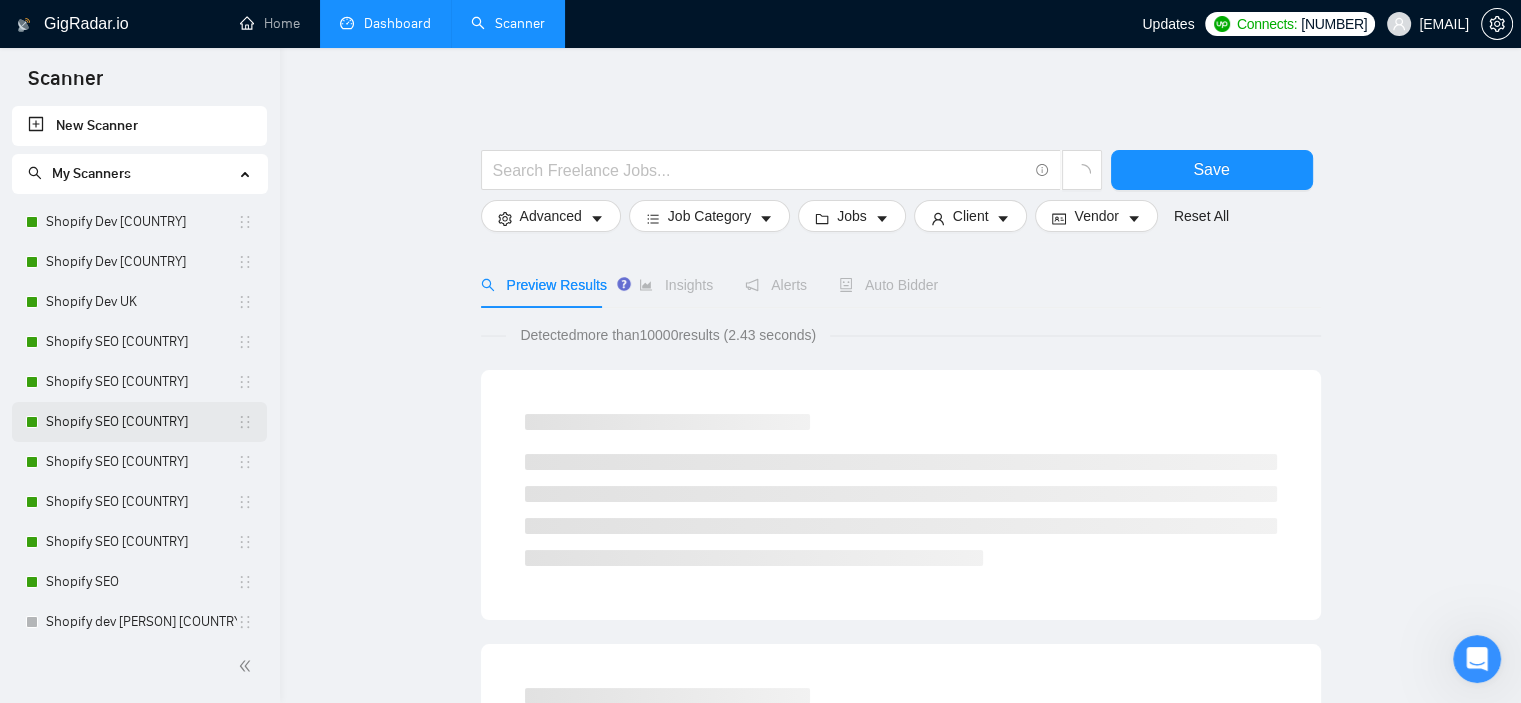 scroll, scrollTop: 52, scrollLeft: 0, axis: vertical 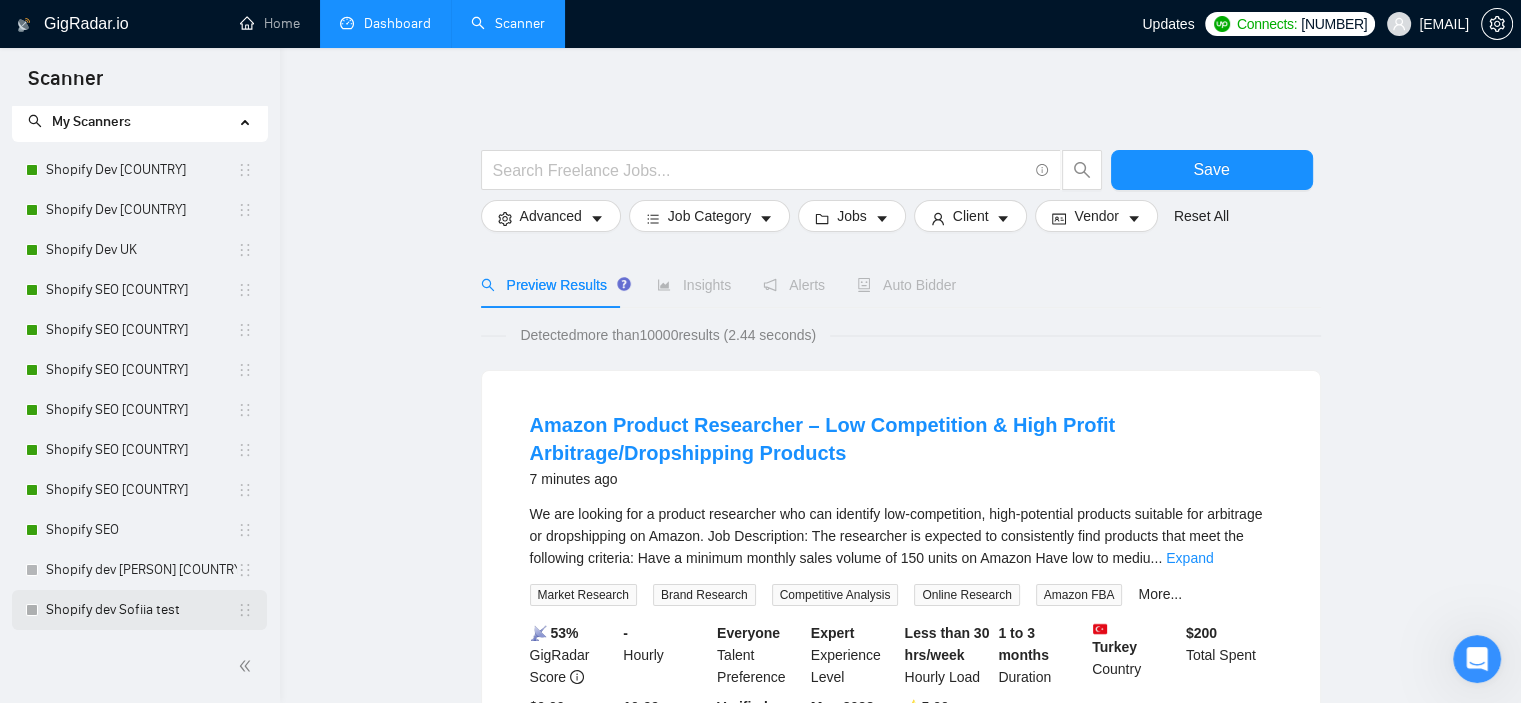 click on "Shopify dev Sofiia test" at bounding box center (141, 610) 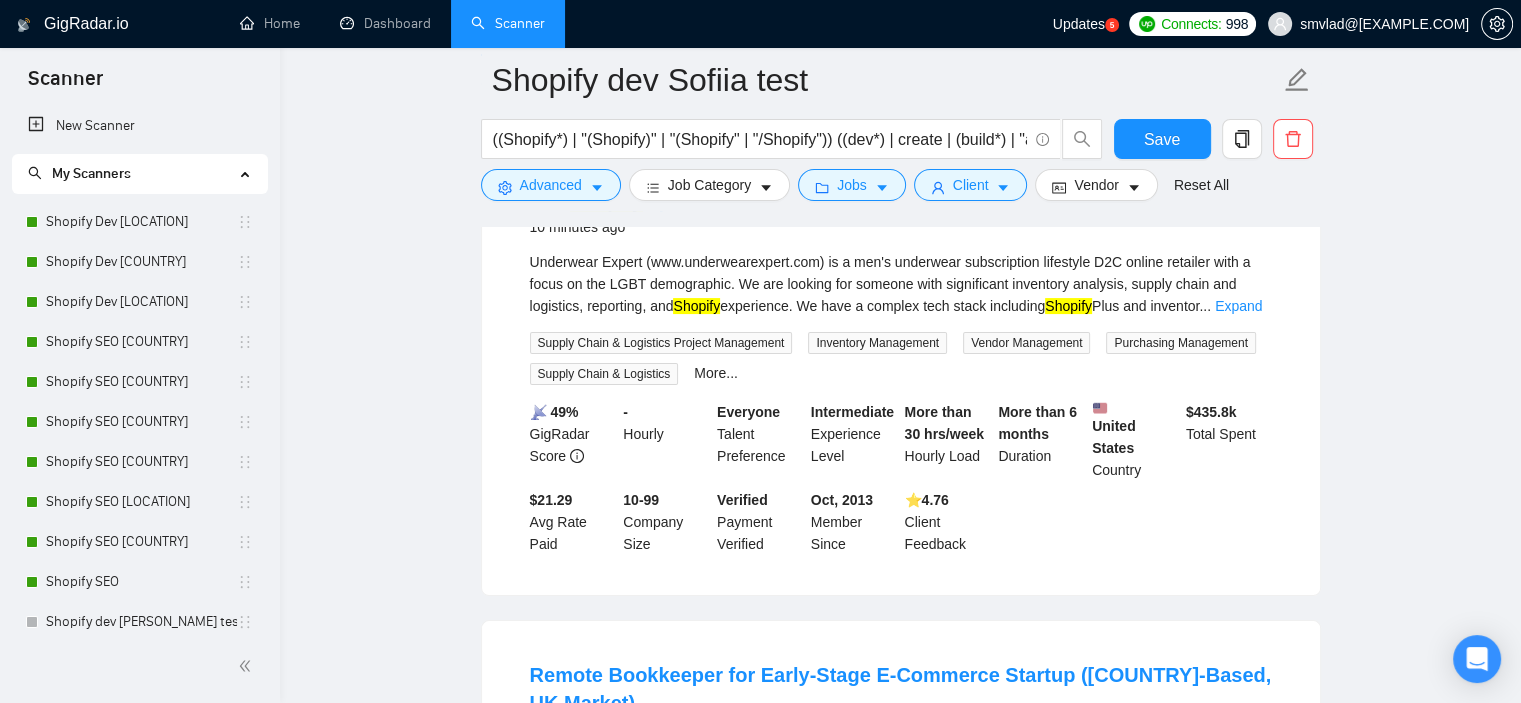 scroll, scrollTop: 300, scrollLeft: 0, axis: vertical 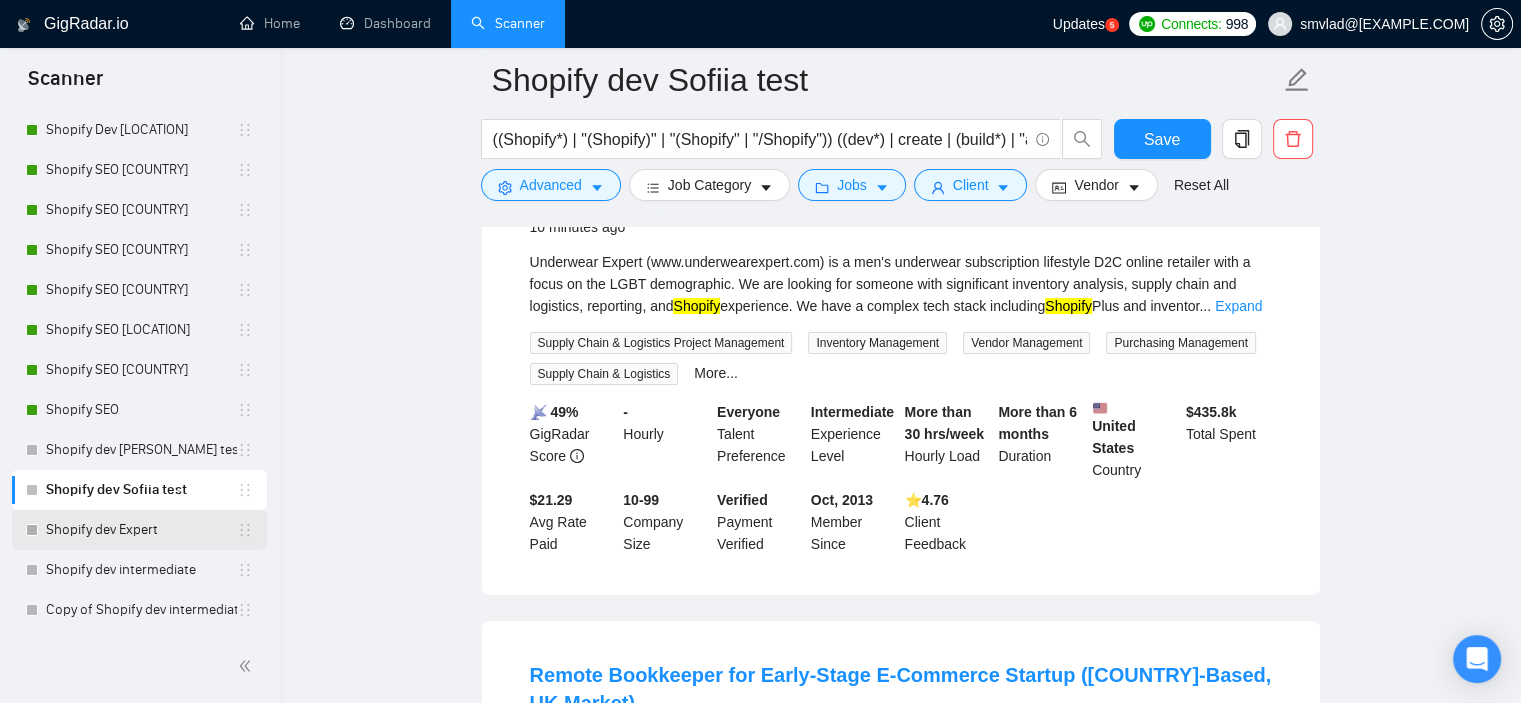 click on "Shopify dev Expert" at bounding box center (141, 530) 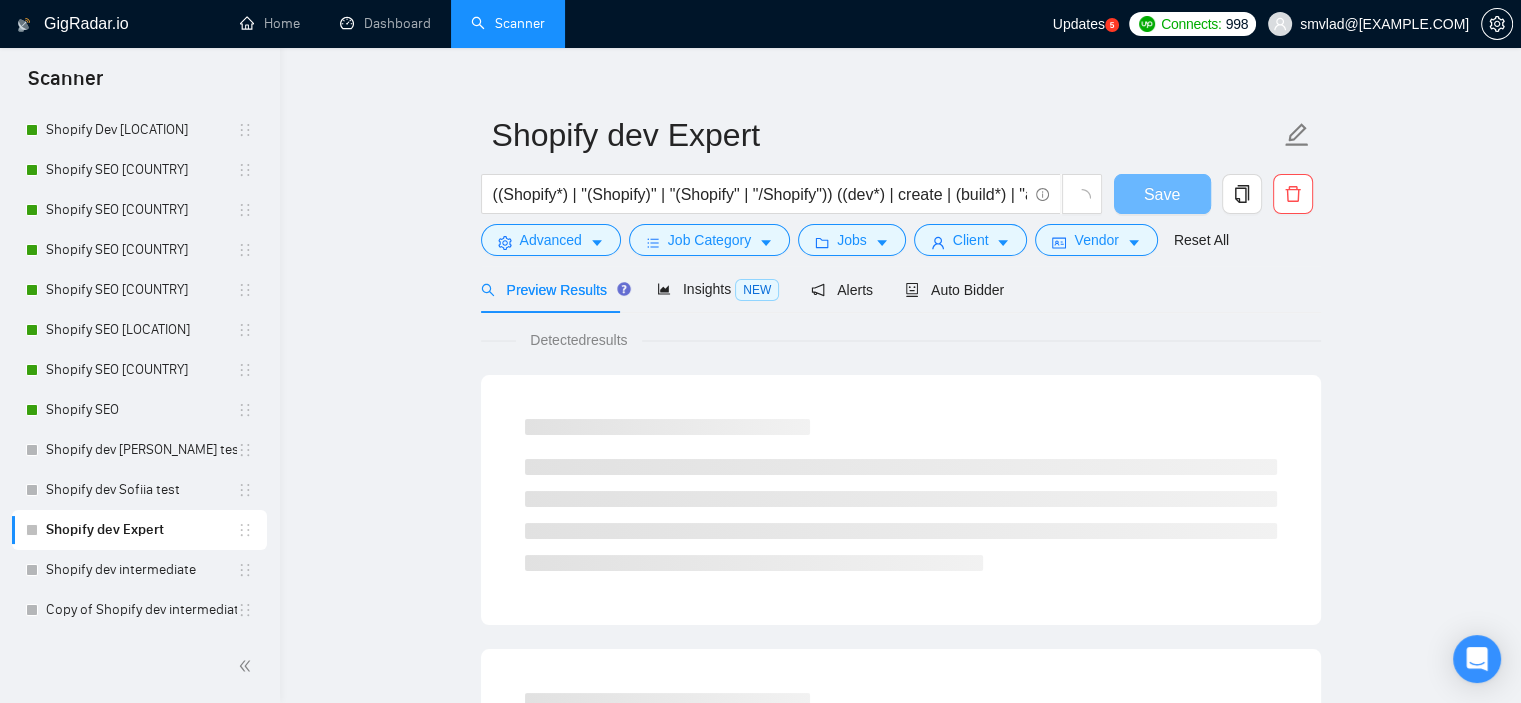 scroll, scrollTop: 0, scrollLeft: 0, axis: both 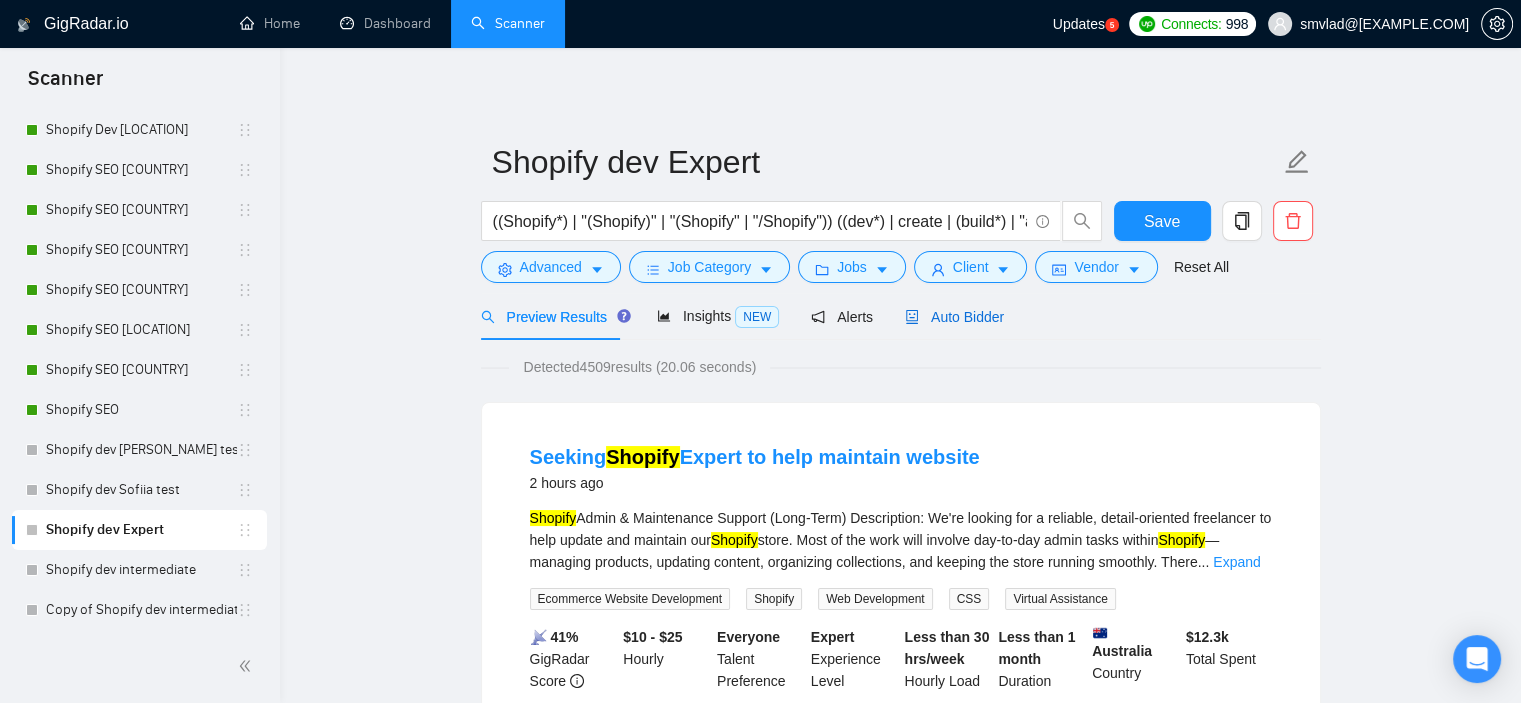 click on "Auto Bidder" at bounding box center (954, 317) 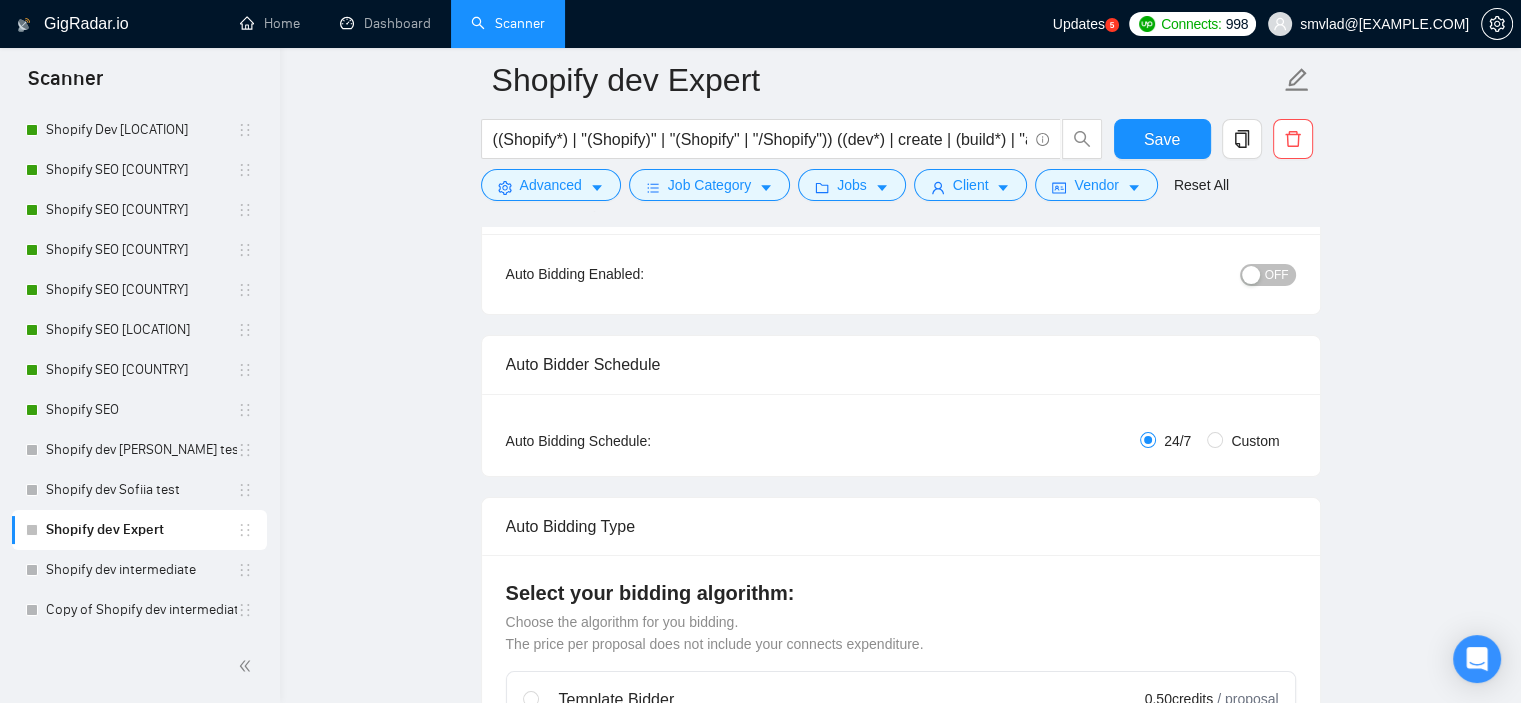 scroll, scrollTop: 100, scrollLeft: 0, axis: vertical 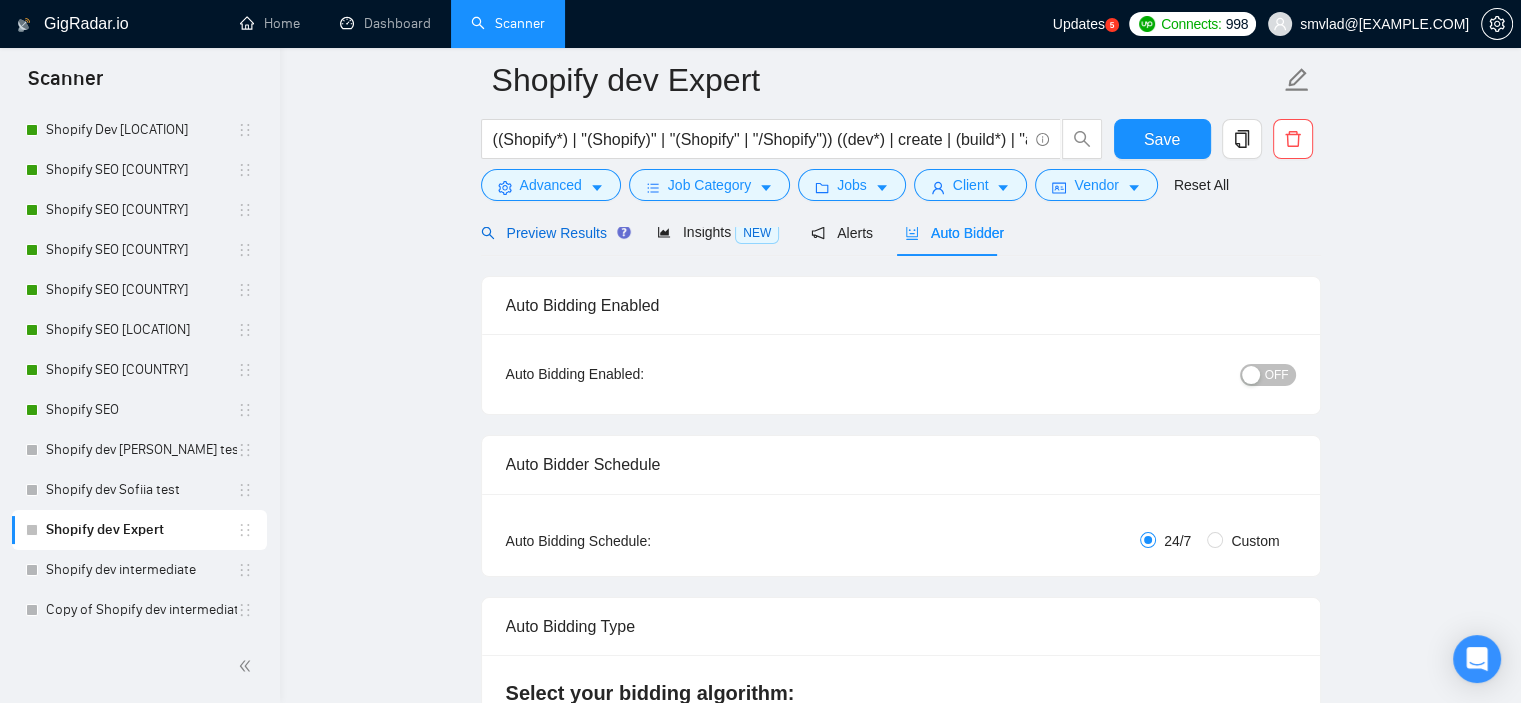 click on "Preview Results" at bounding box center (553, 233) 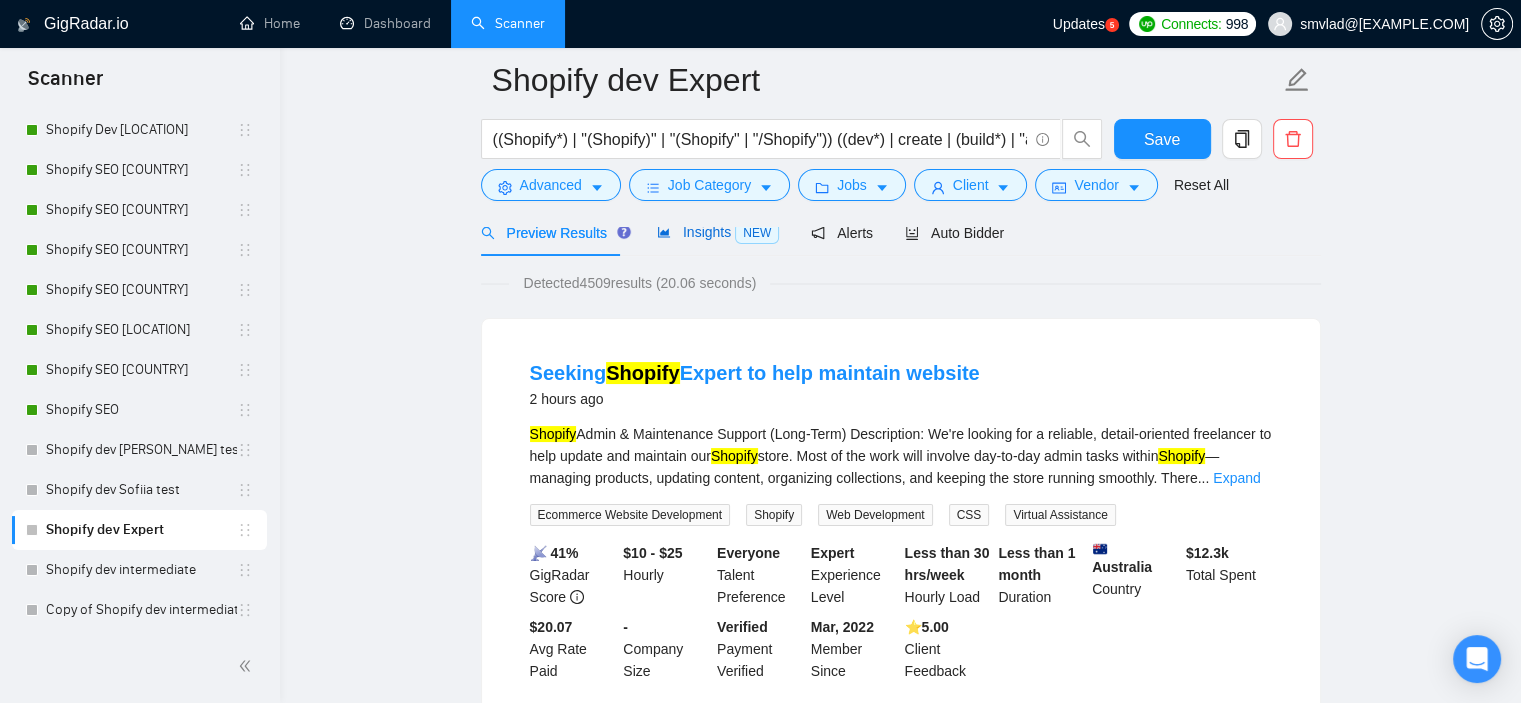click on "Insights NEW" at bounding box center (718, 232) 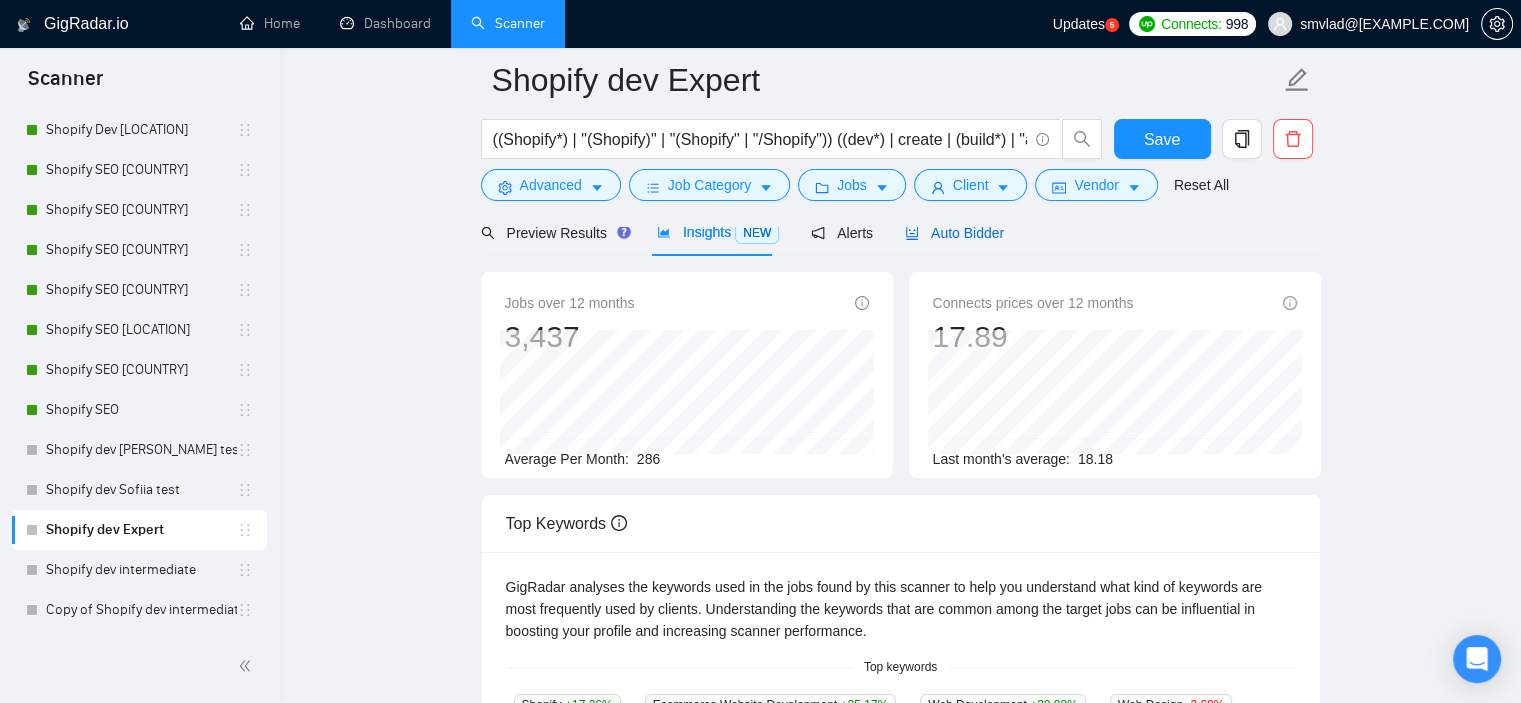click on "Auto Bidder" at bounding box center (954, 233) 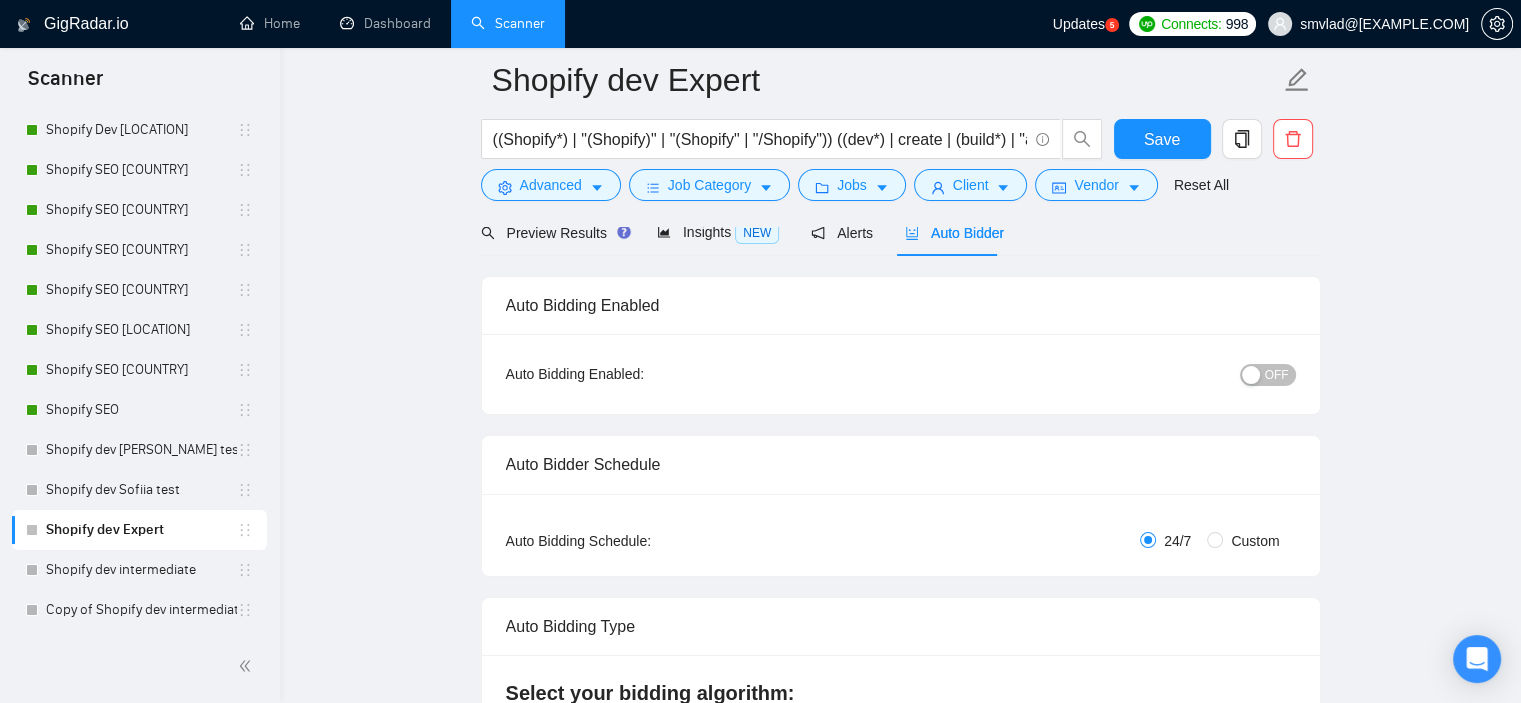 type 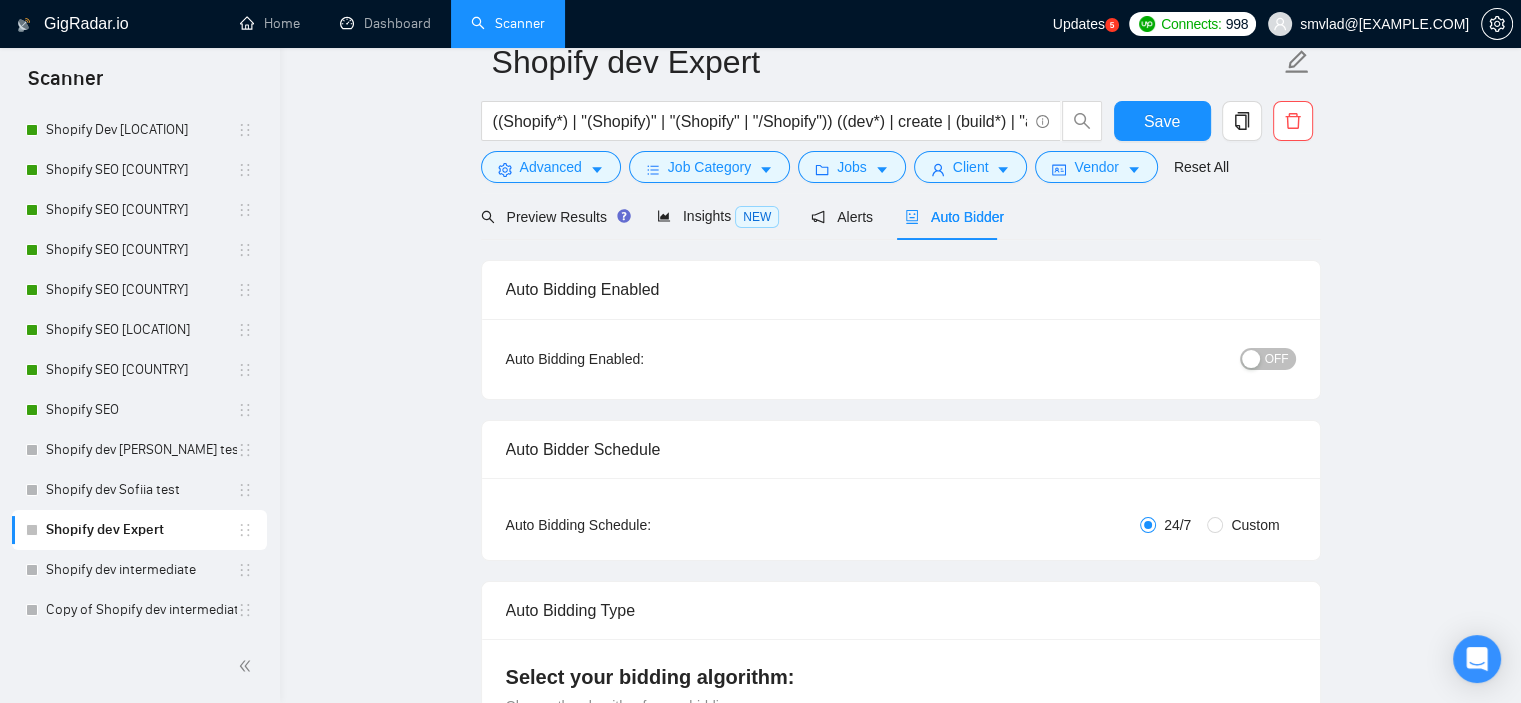 scroll, scrollTop: 0, scrollLeft: 0, axis: both 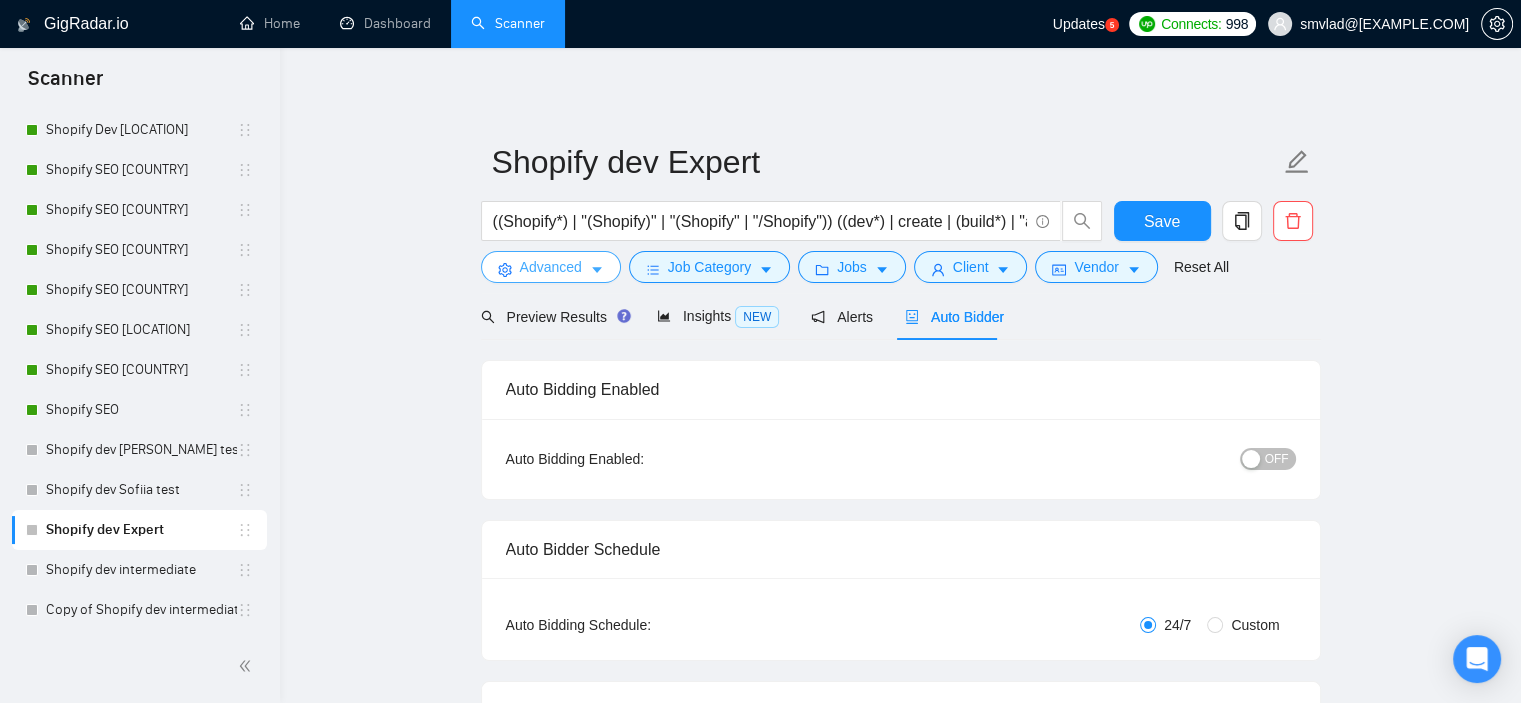 click on "Advanced" at bounding box center (551, 267) 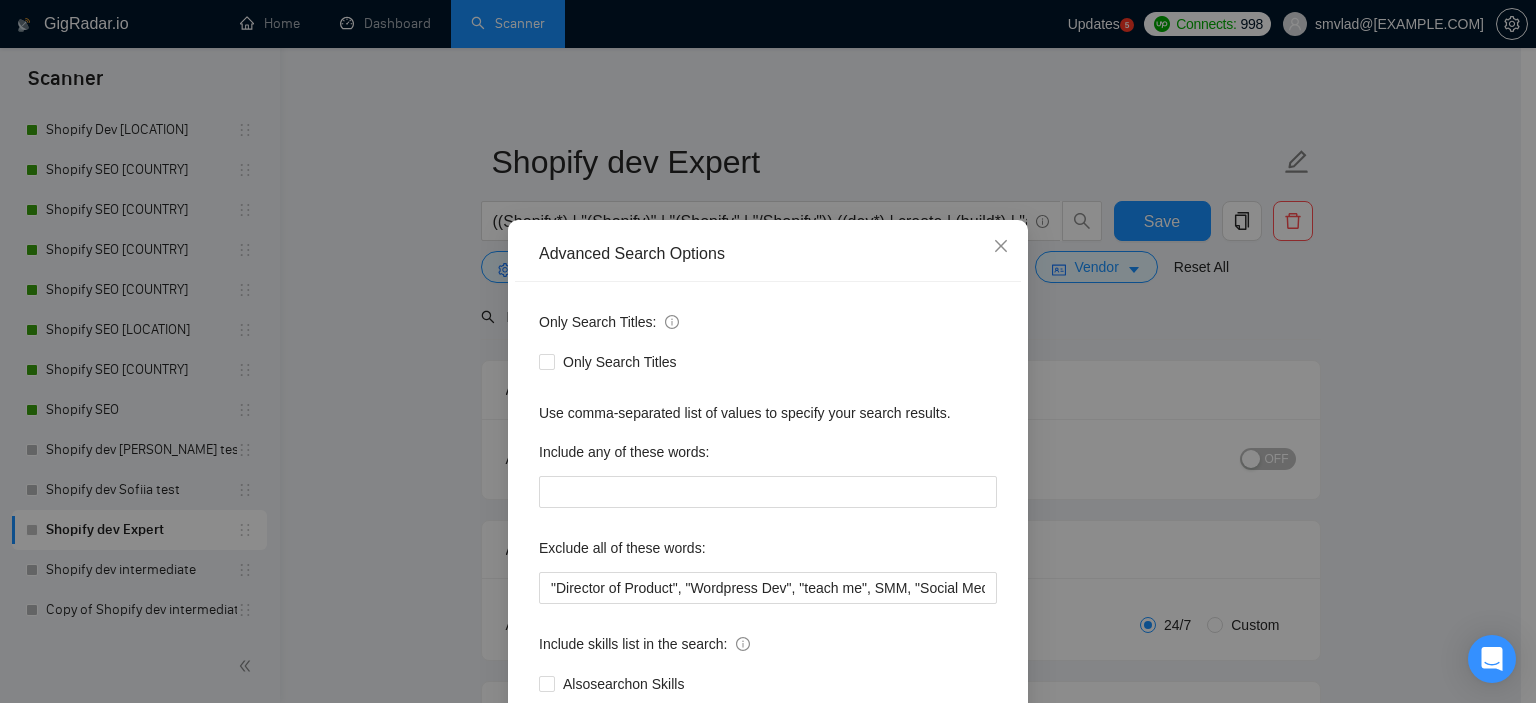 scroll, scrollTop: 128, scrollLeft: 0, axis: vertical 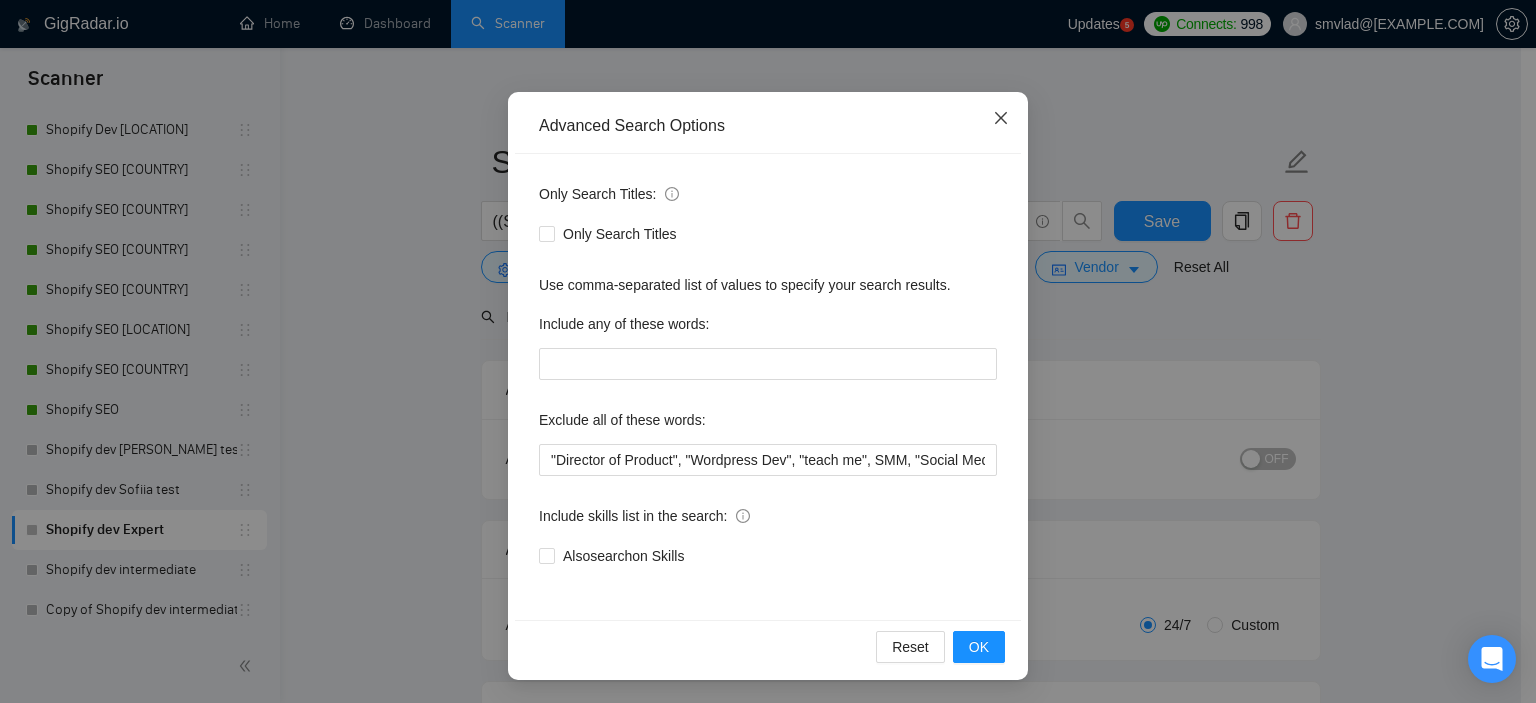 click 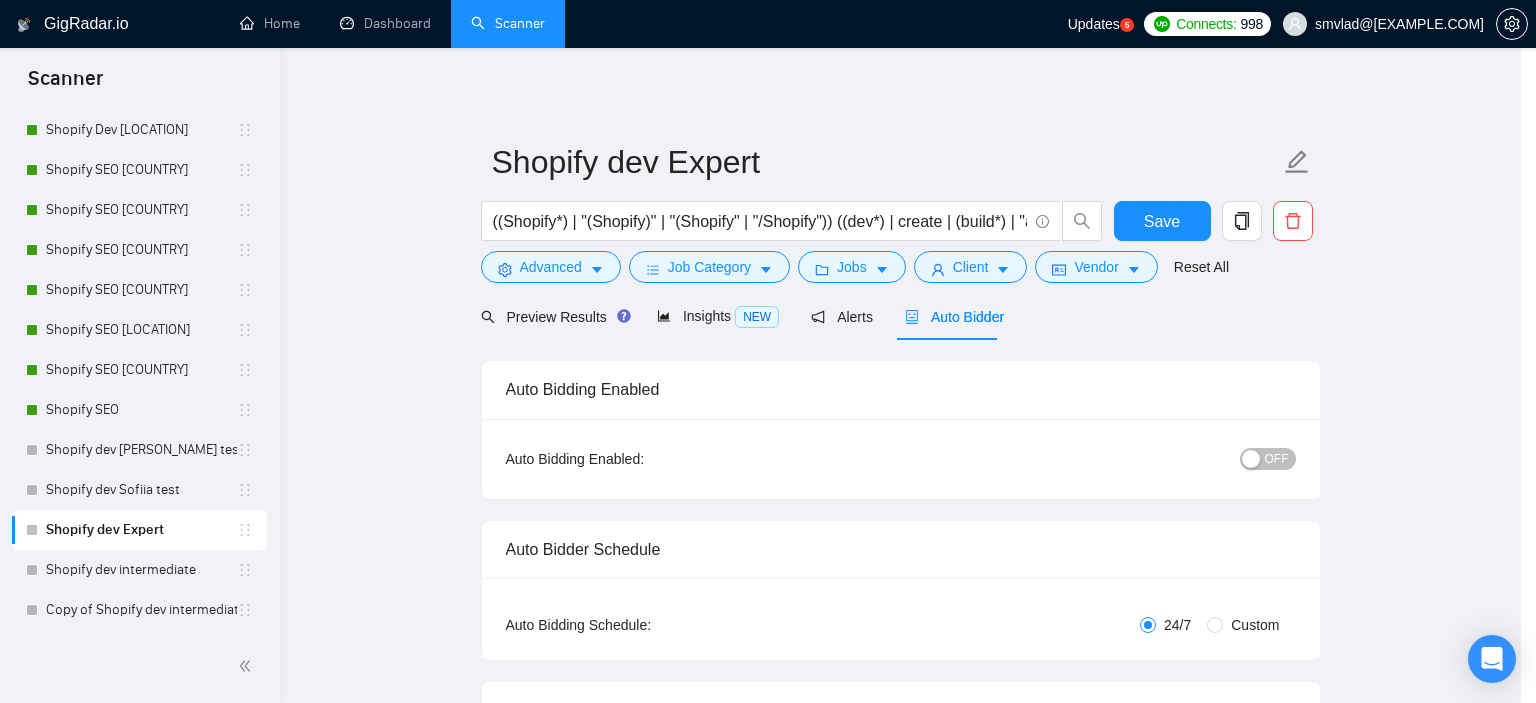 scroll, scrollTop: 28, scrollLeft: 0, axis: vertical 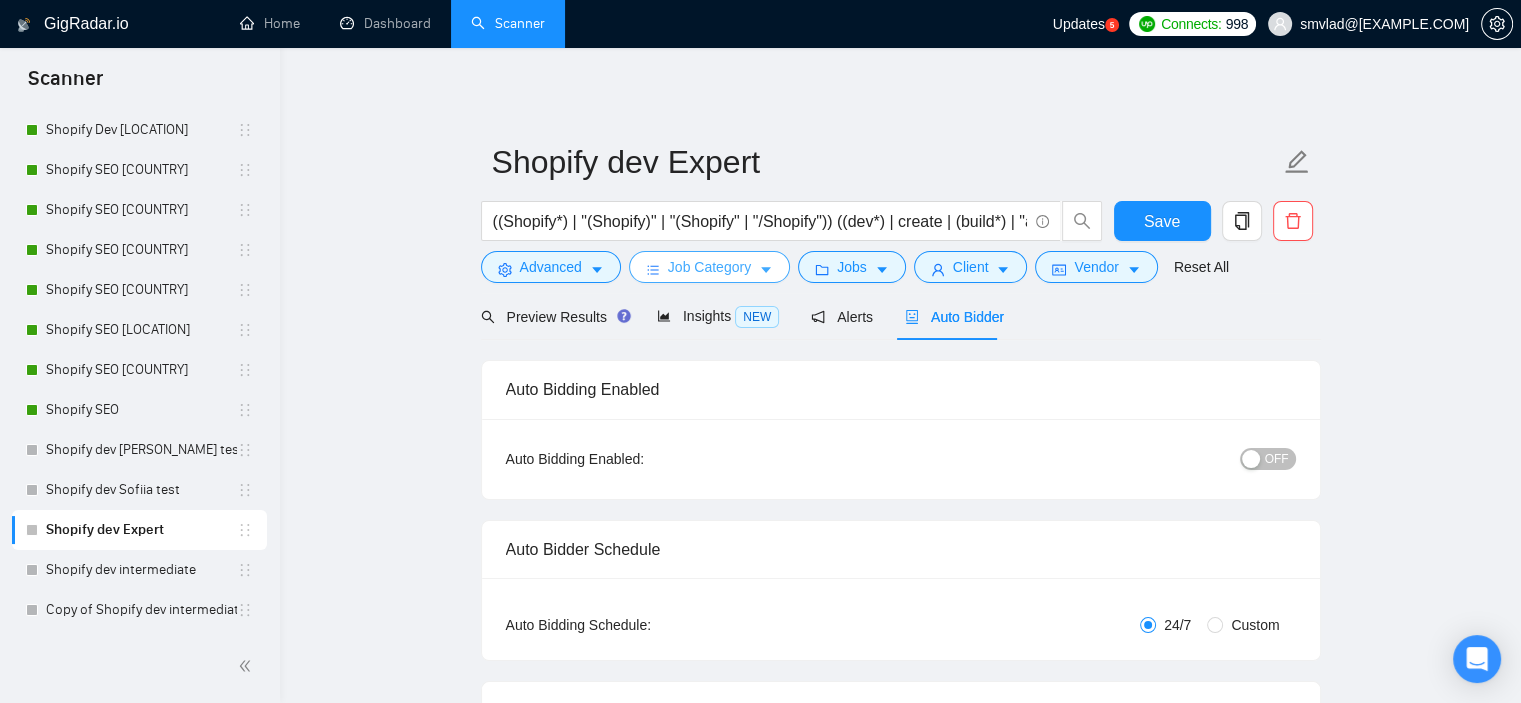 click on "Job Category" at bounding box center [709, 267] 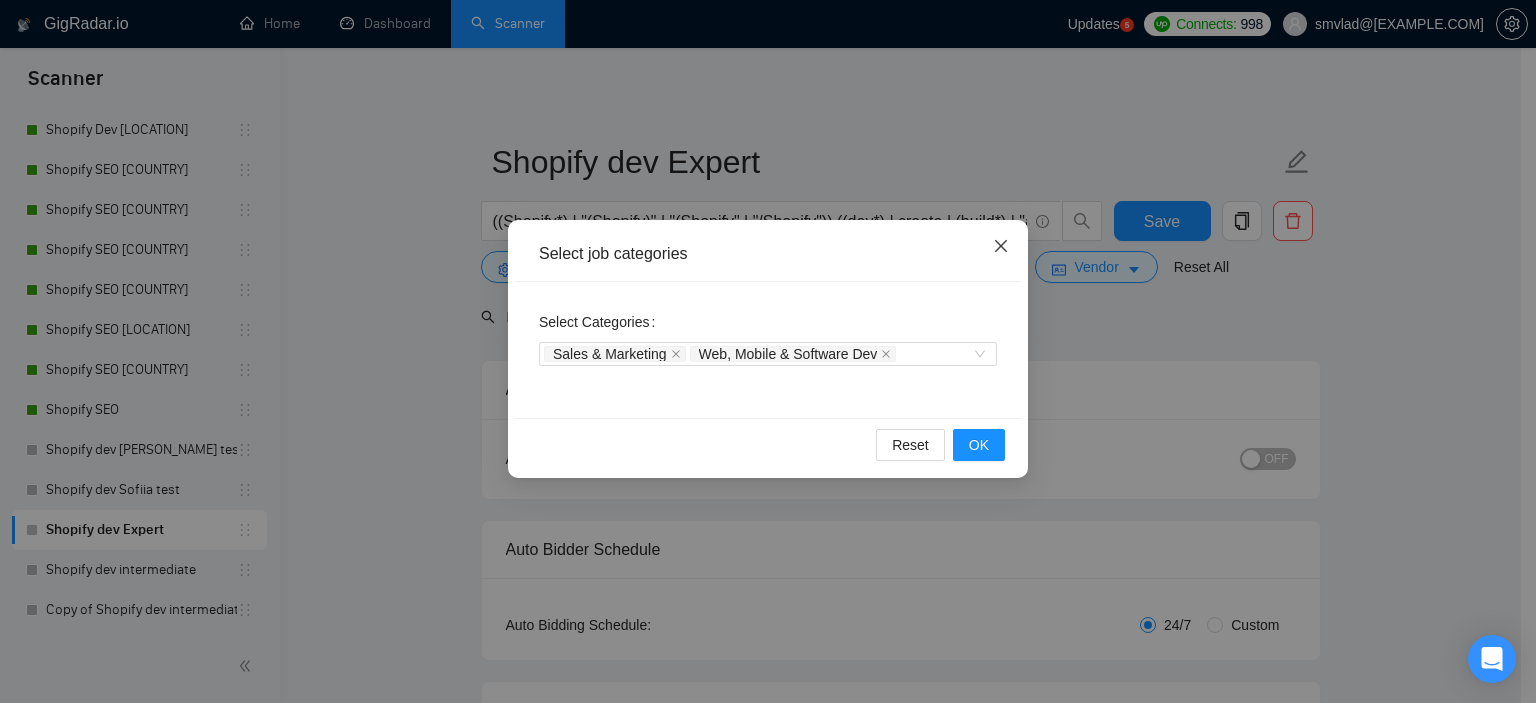 click 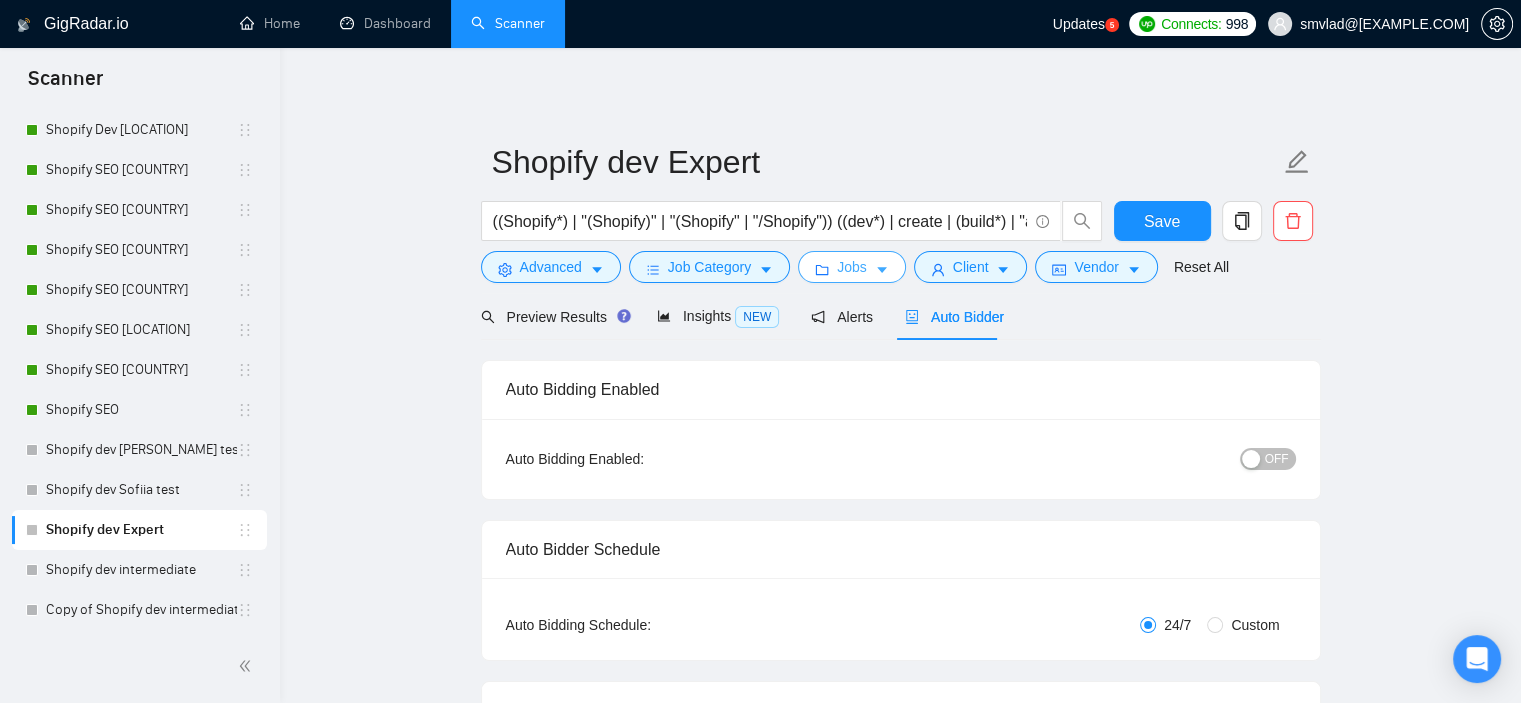 click on "Jobs" at bounding box center (852, 267) 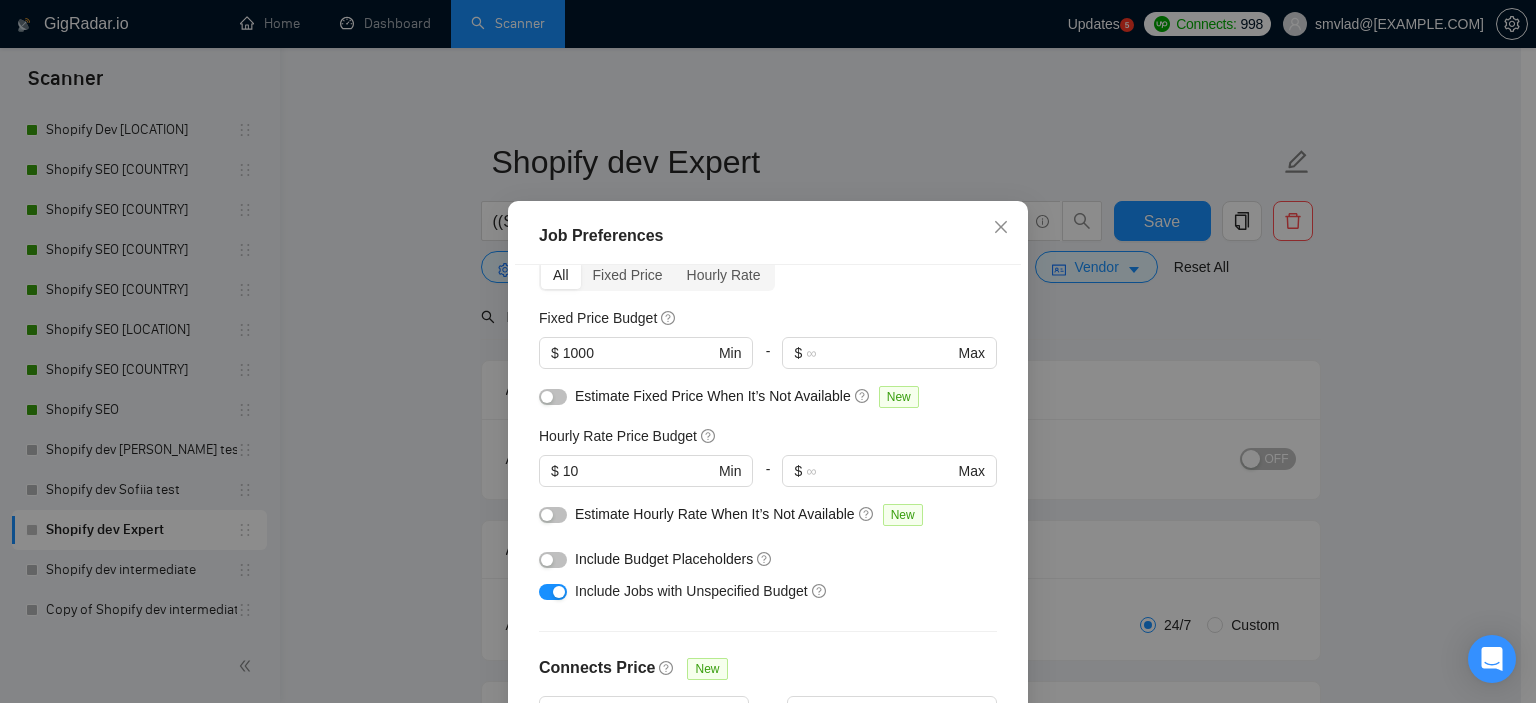 scroll, scrollTop: 0, scrollLeft: 0, axis: both 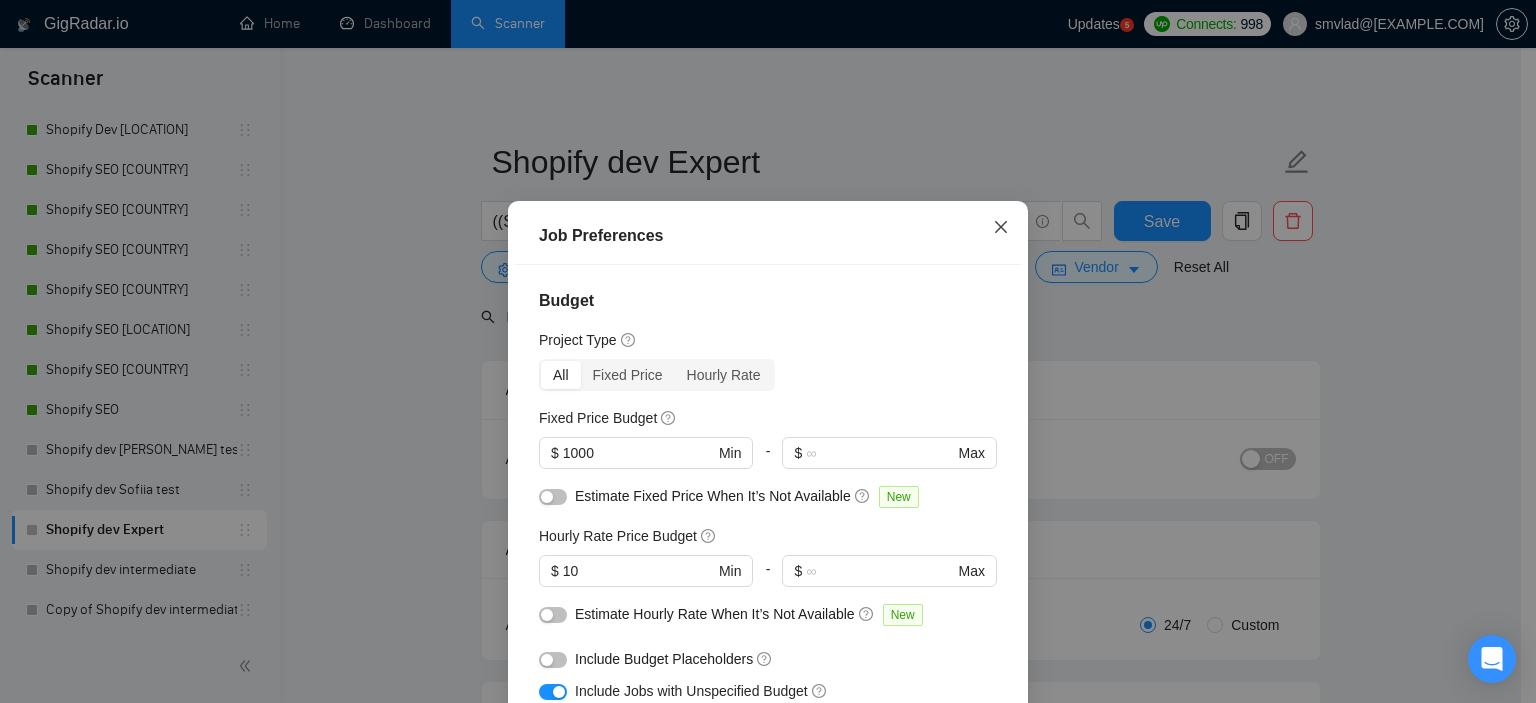 click 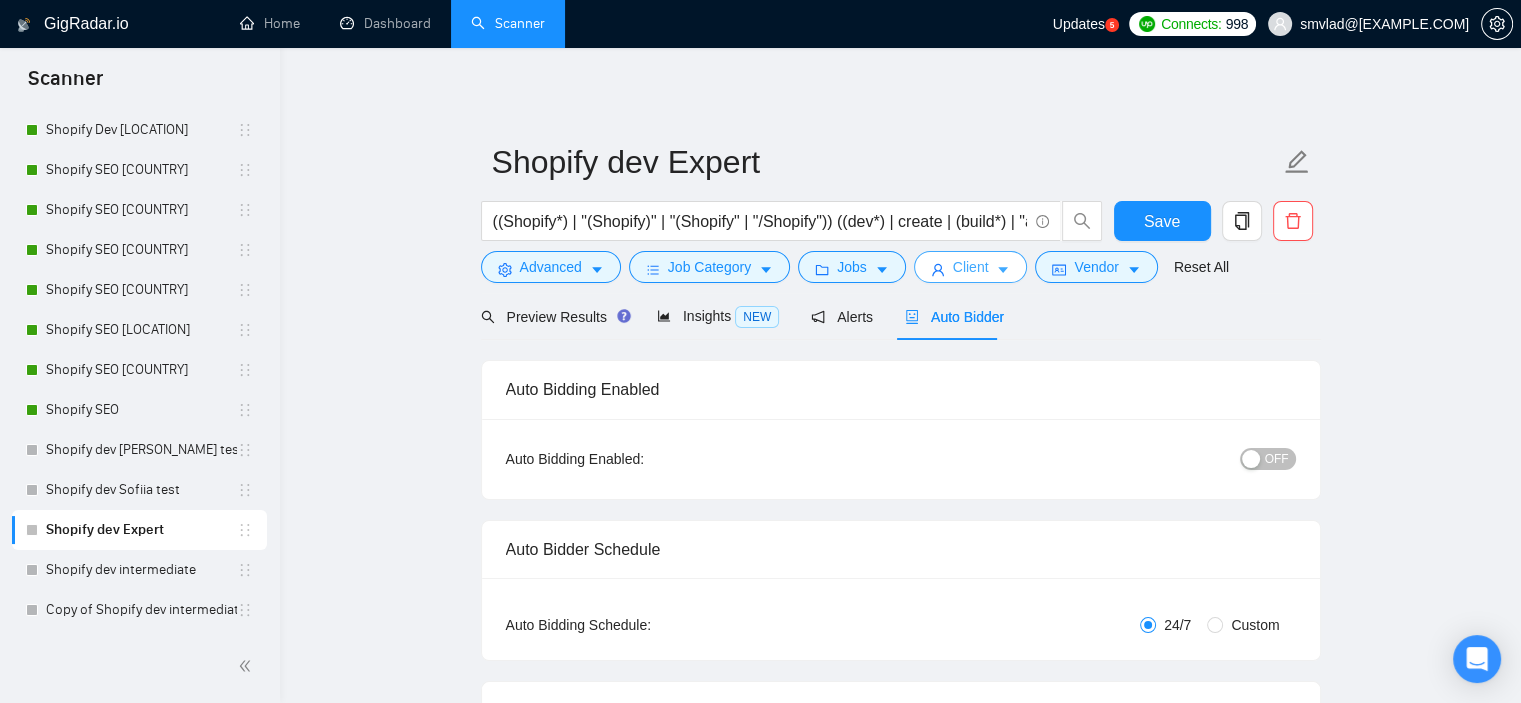click on "Client" at bounding box center (971, 267) 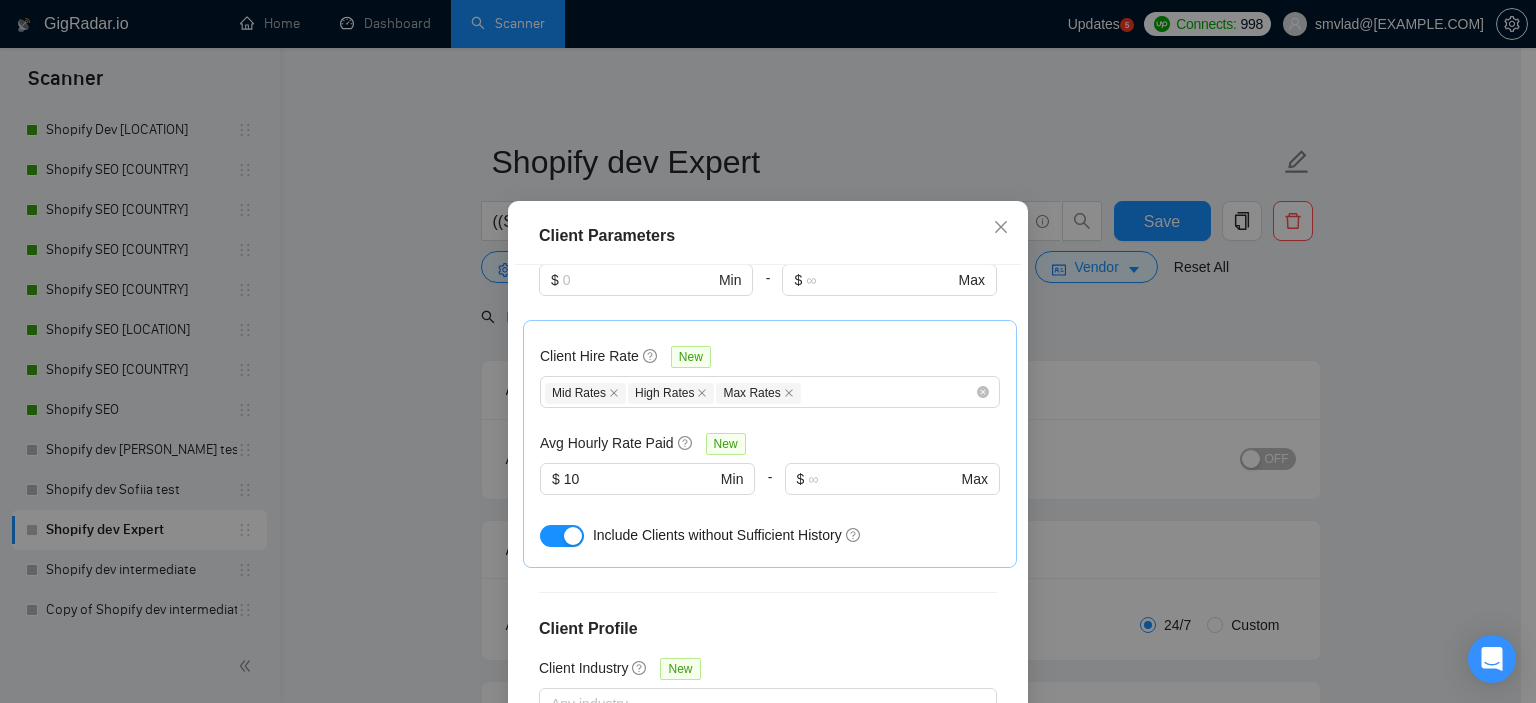 scroll, scrollTop: 783, scrollLeft: 0, axis: vertical 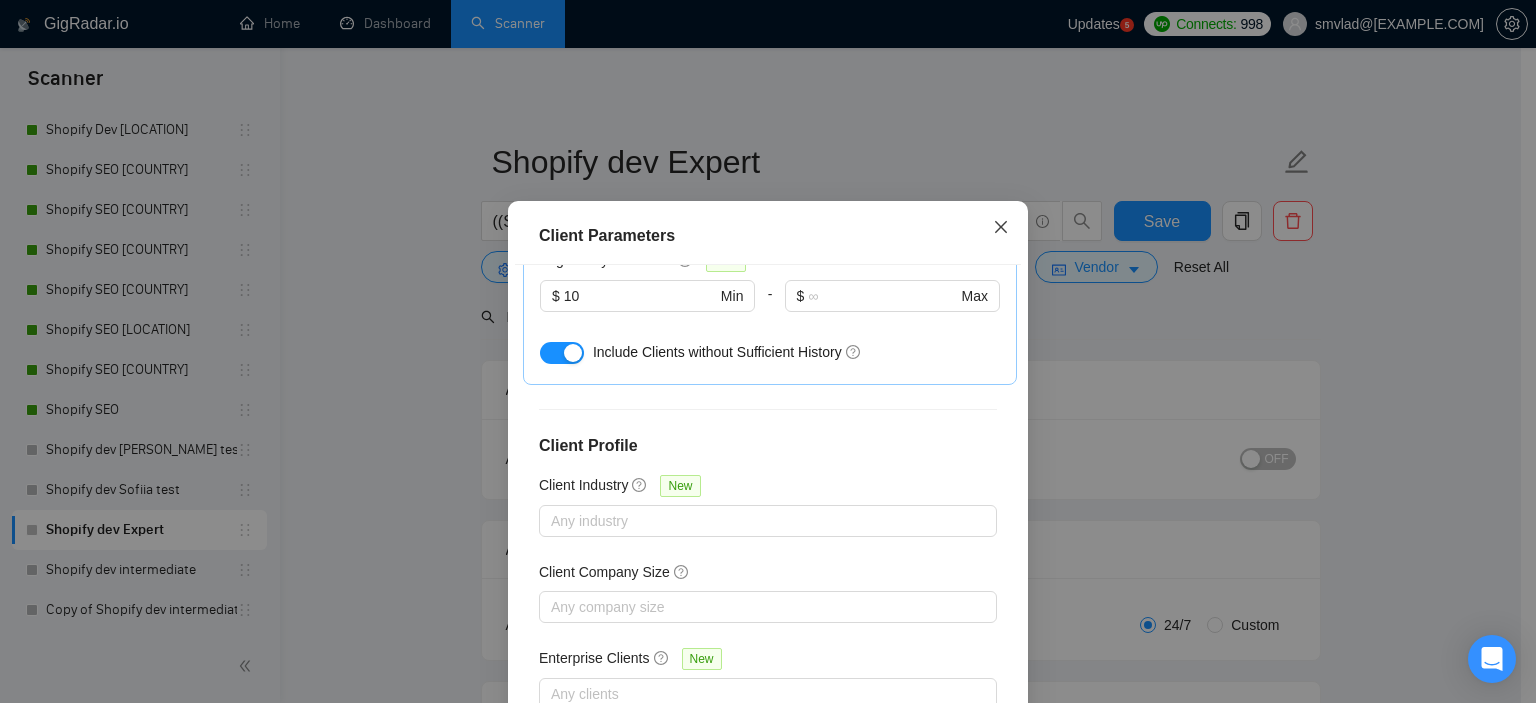 click at bounding box center (1001, 228) 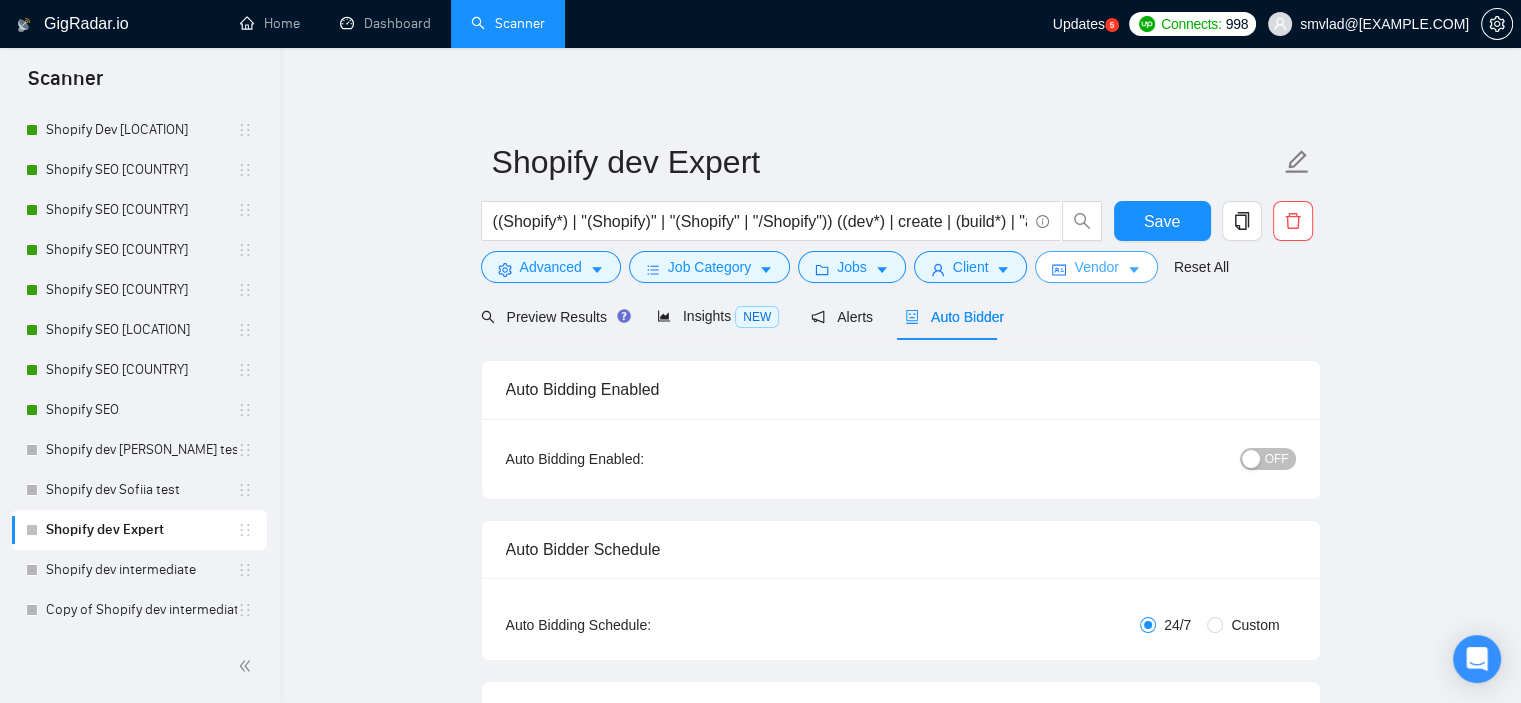 click on "Vendor" at bounding box center (1096, 267) 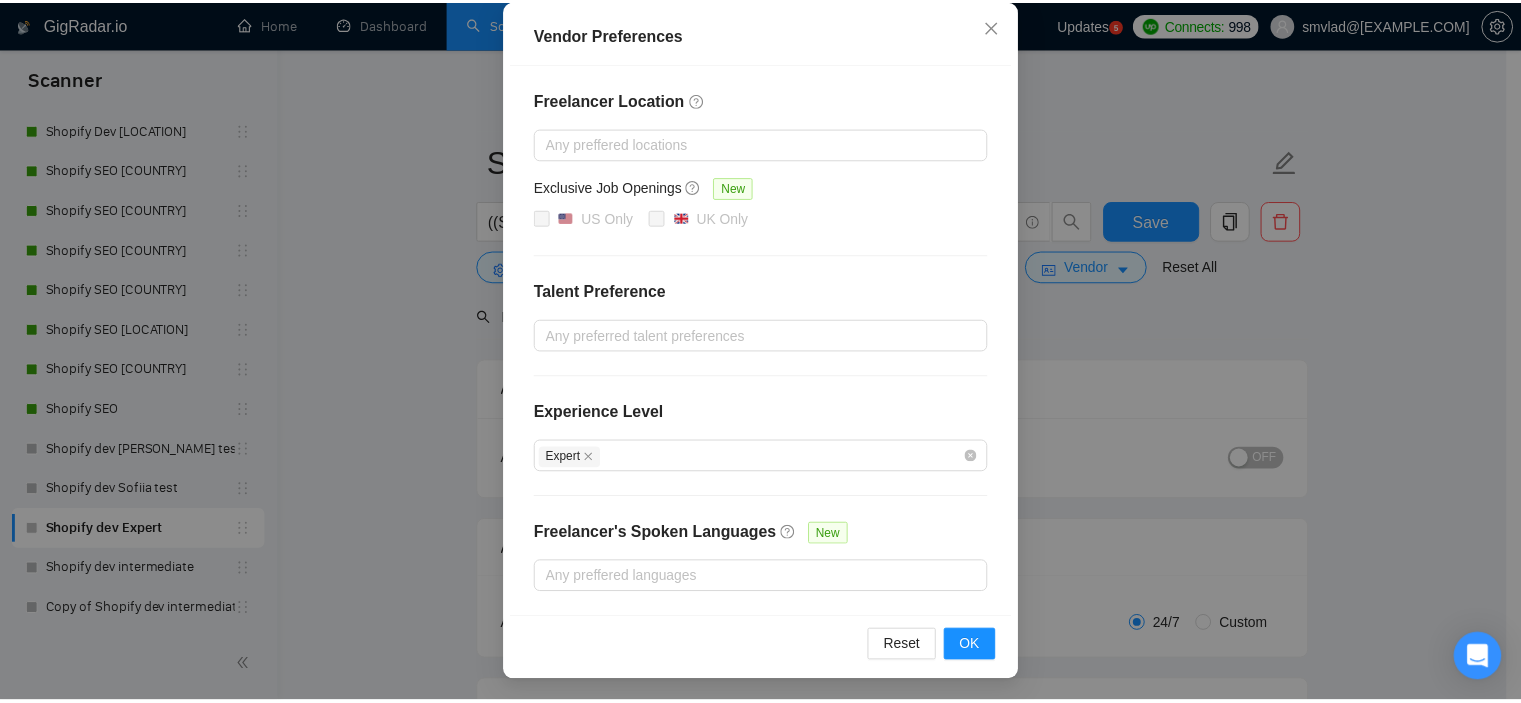 scroll, scrollTop: 0, scrollLeft: 0, axis: both 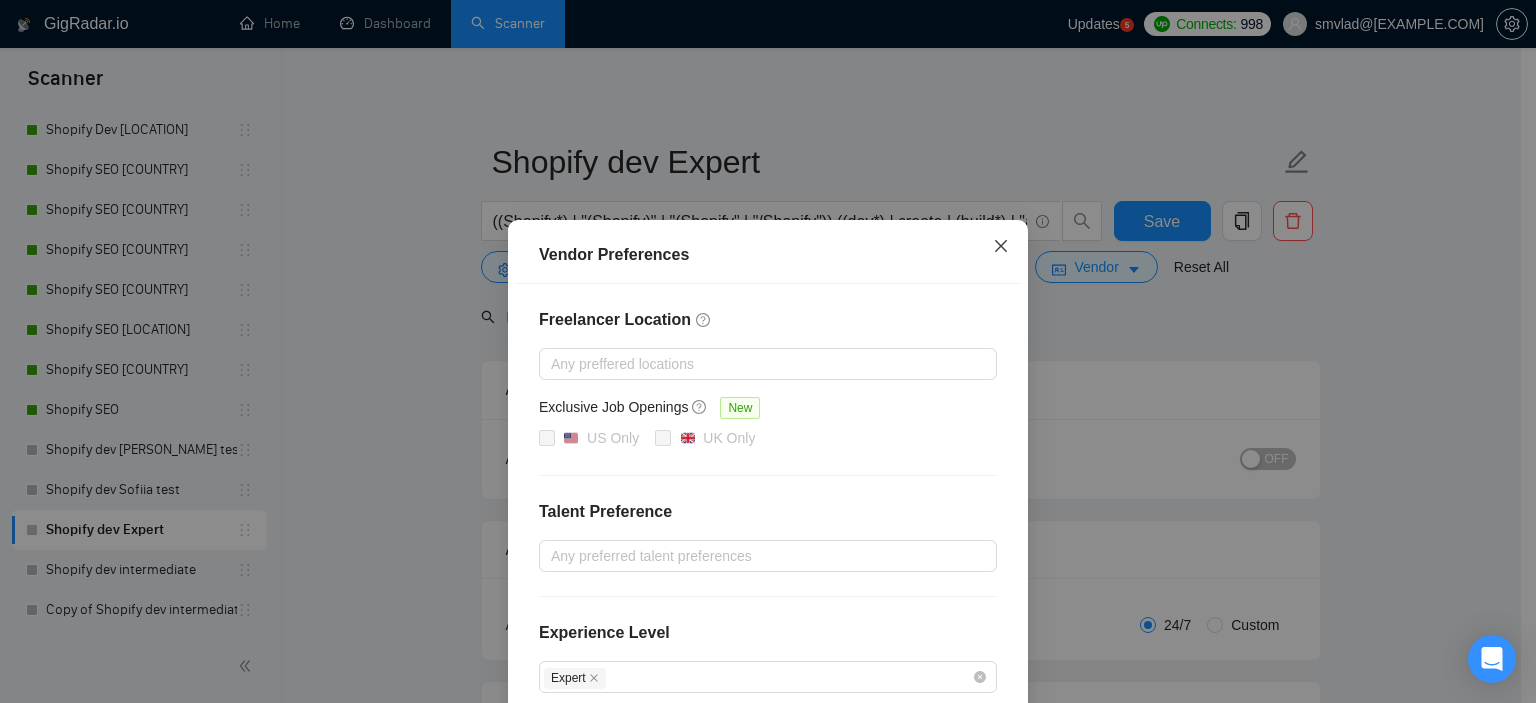 click 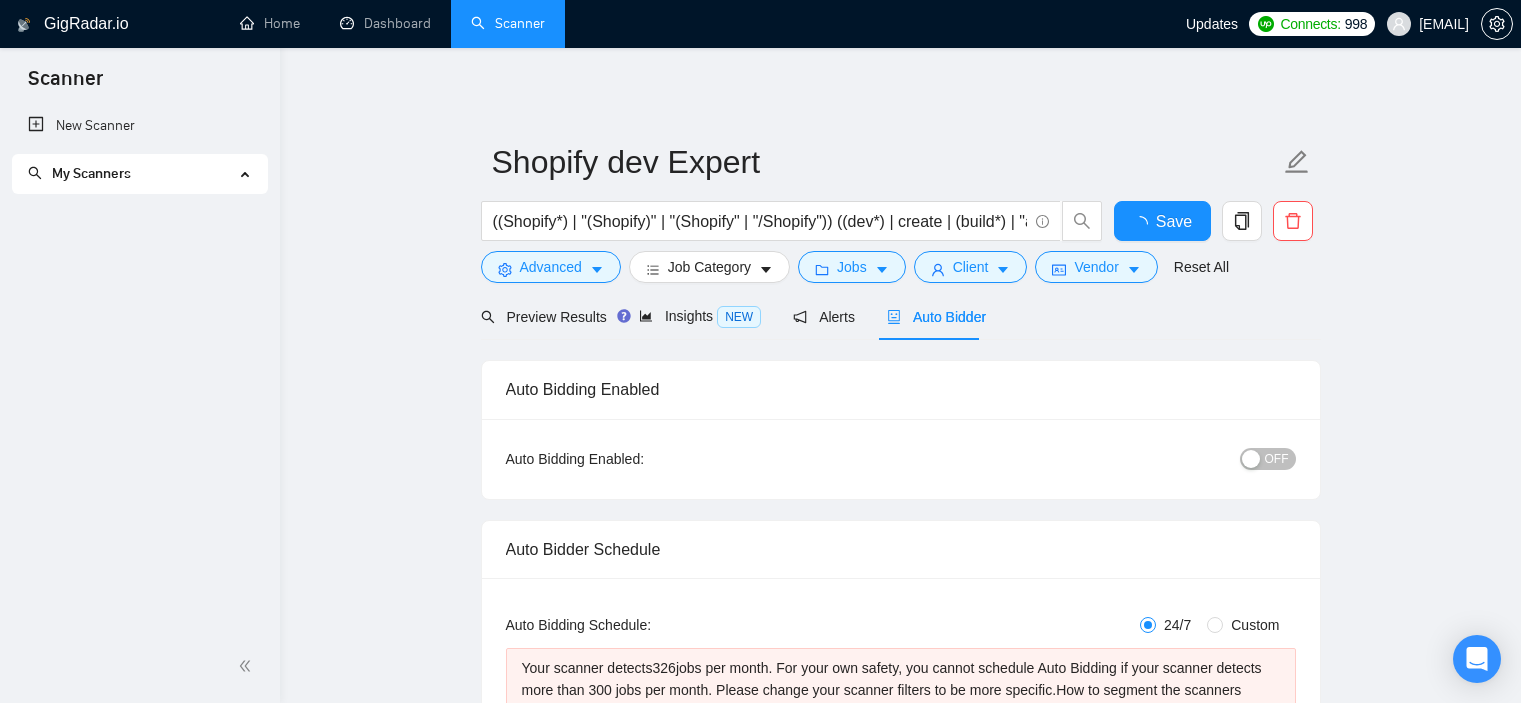 type 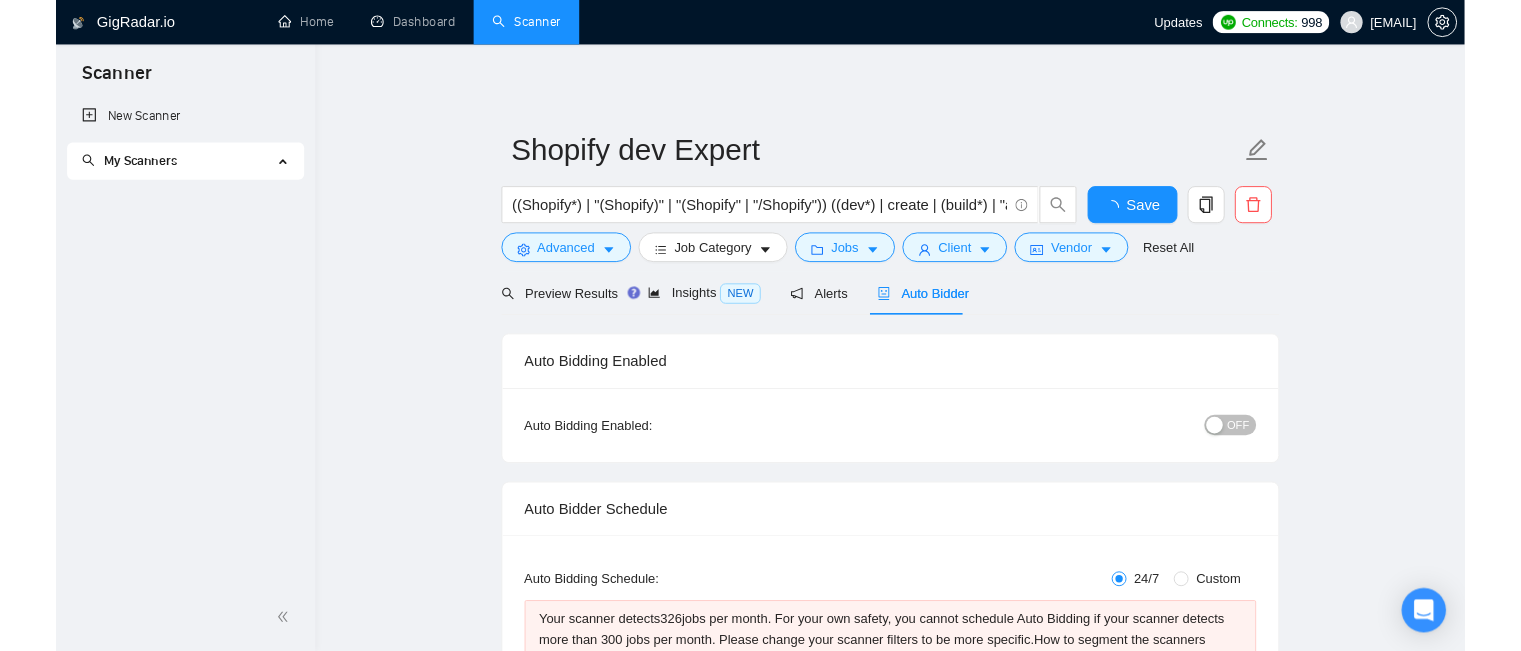 scroll, scrollTop: 0, scrollLeft: 0, axis: both 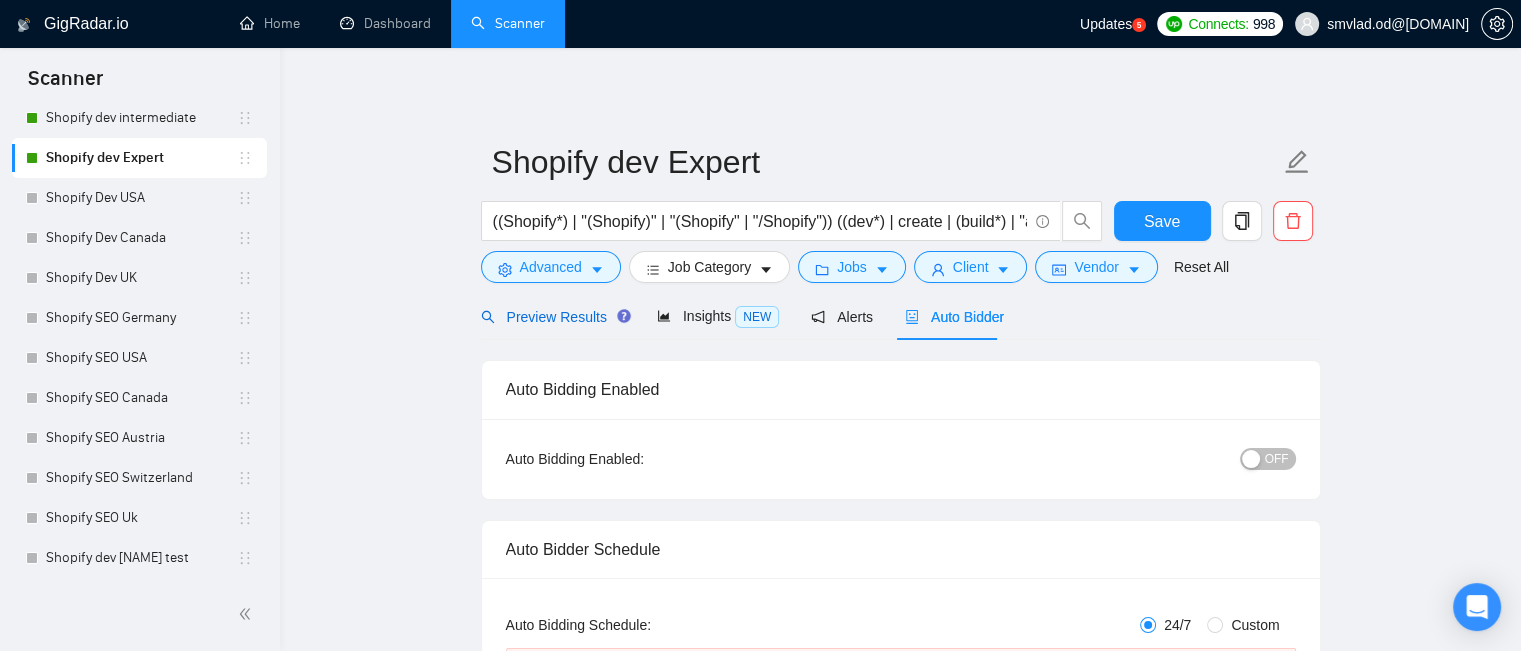 click on "Preview Results" at bounding box center (553, 317) 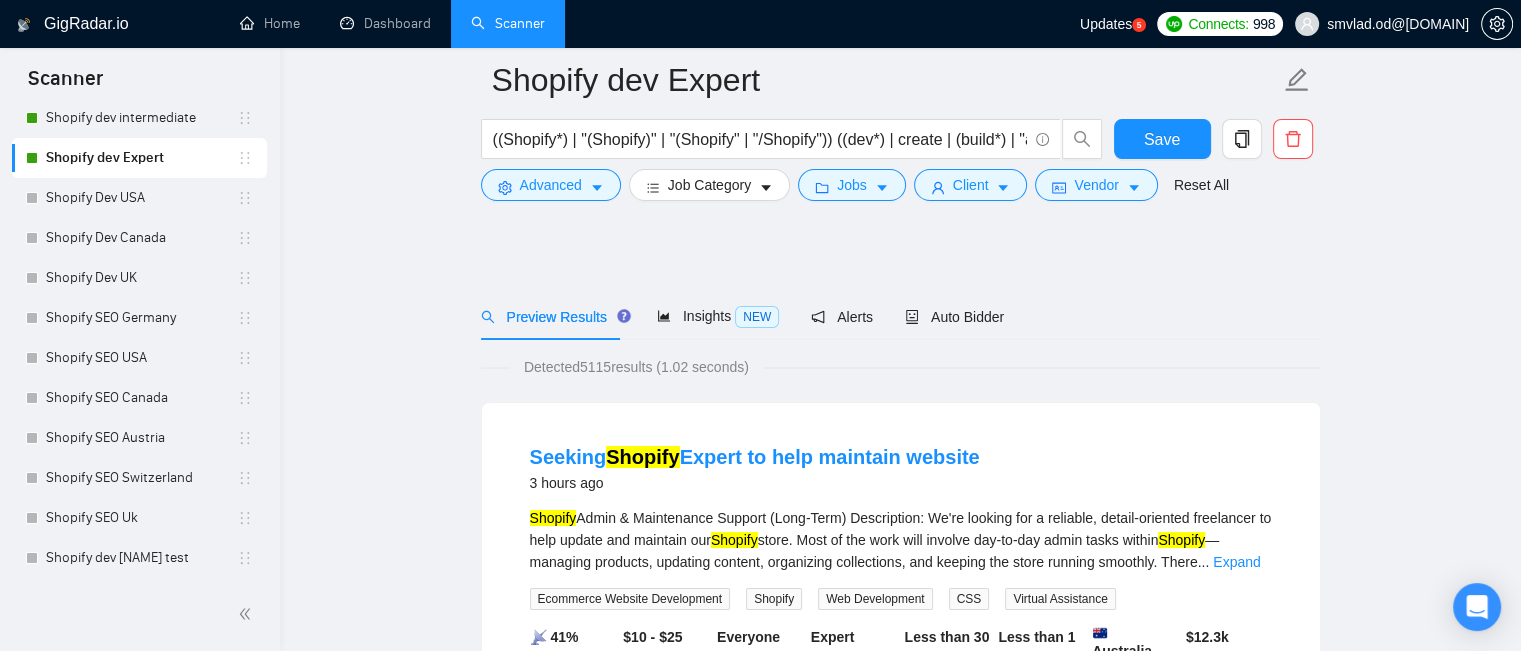 scroll, scrollTop: 200, scrollLeft: 0, axis: vertical 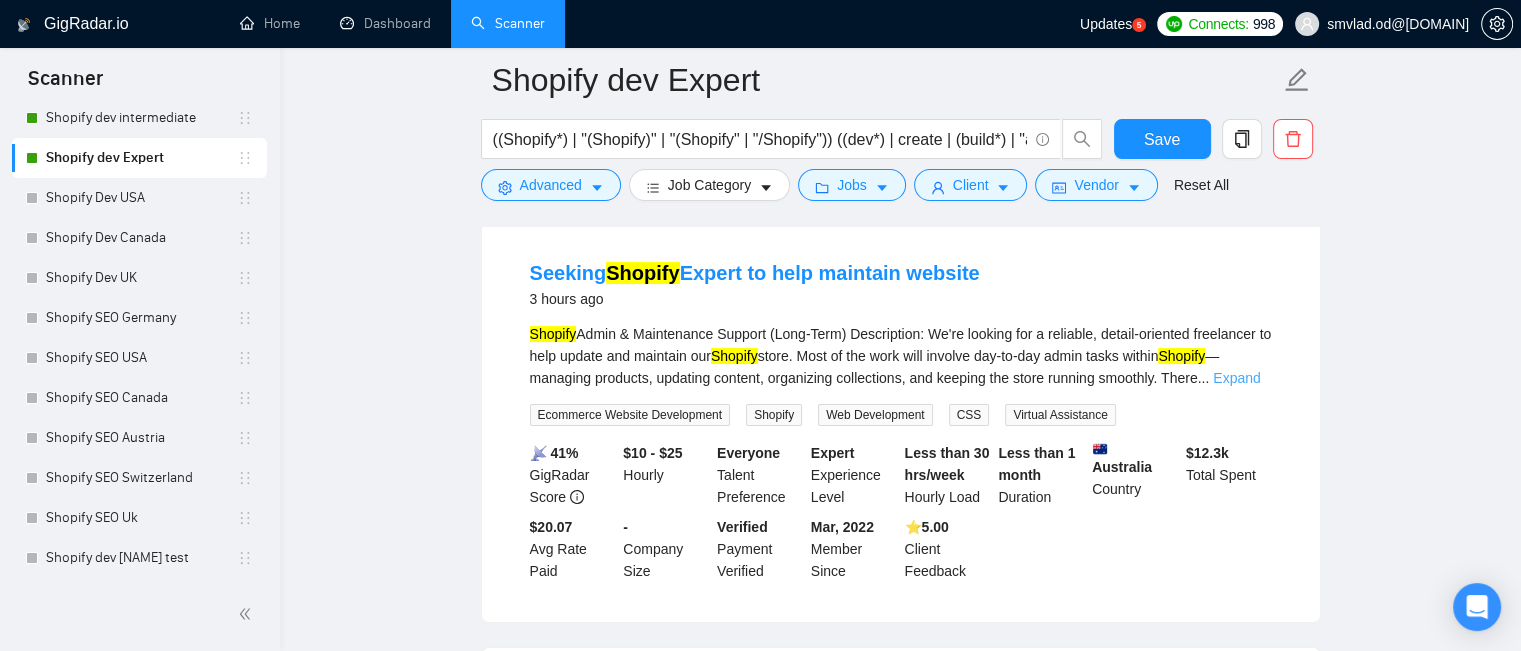 click on "Expand" at bounding box center [1236, 378] 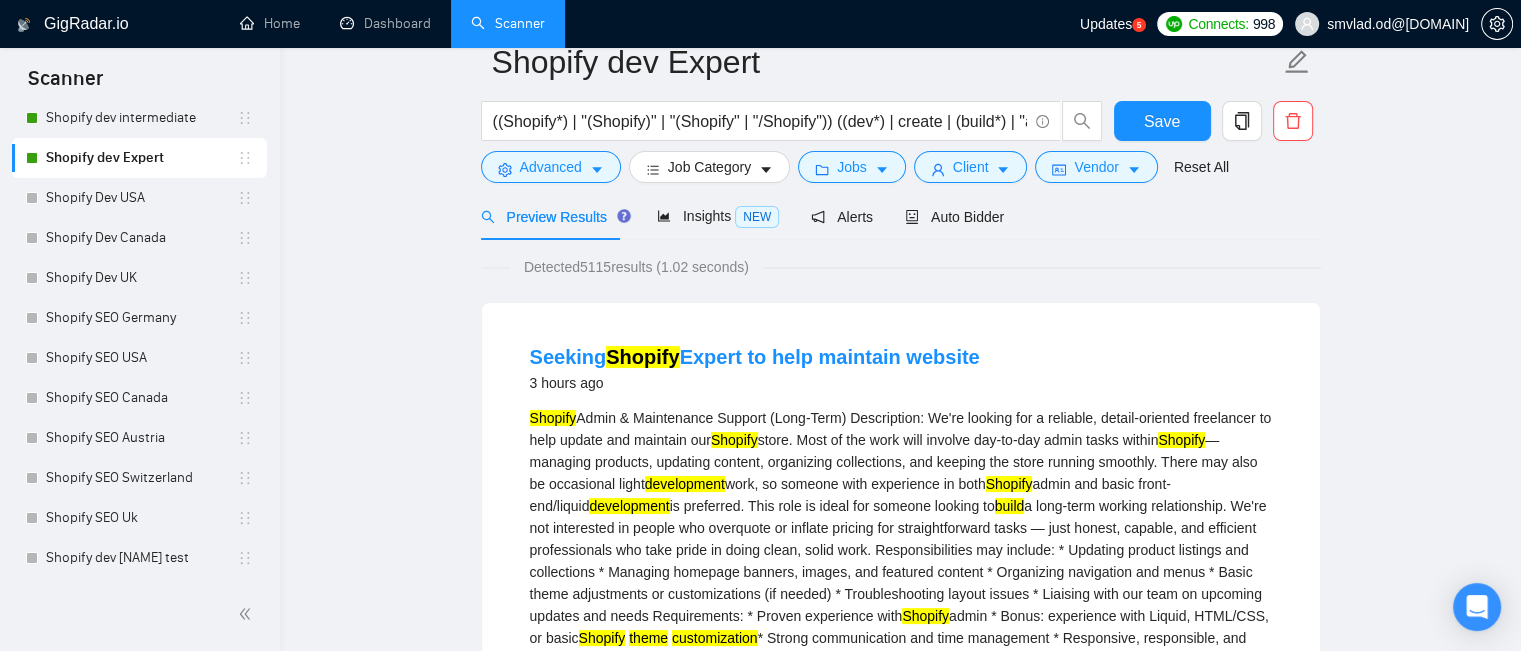 scroll, scrollTop: 0, scrollLeft: 0, axis: both 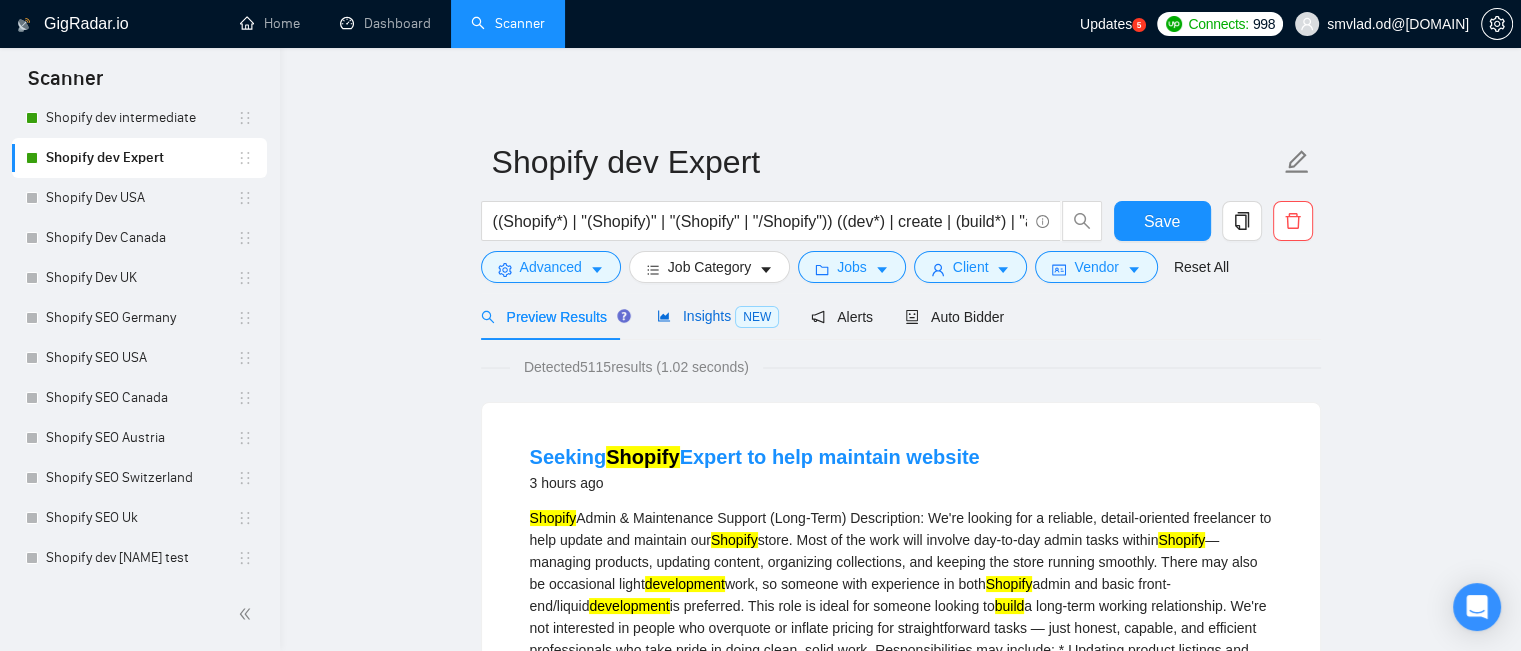 click on "Insights NEW" at bounding box center (718, 316) 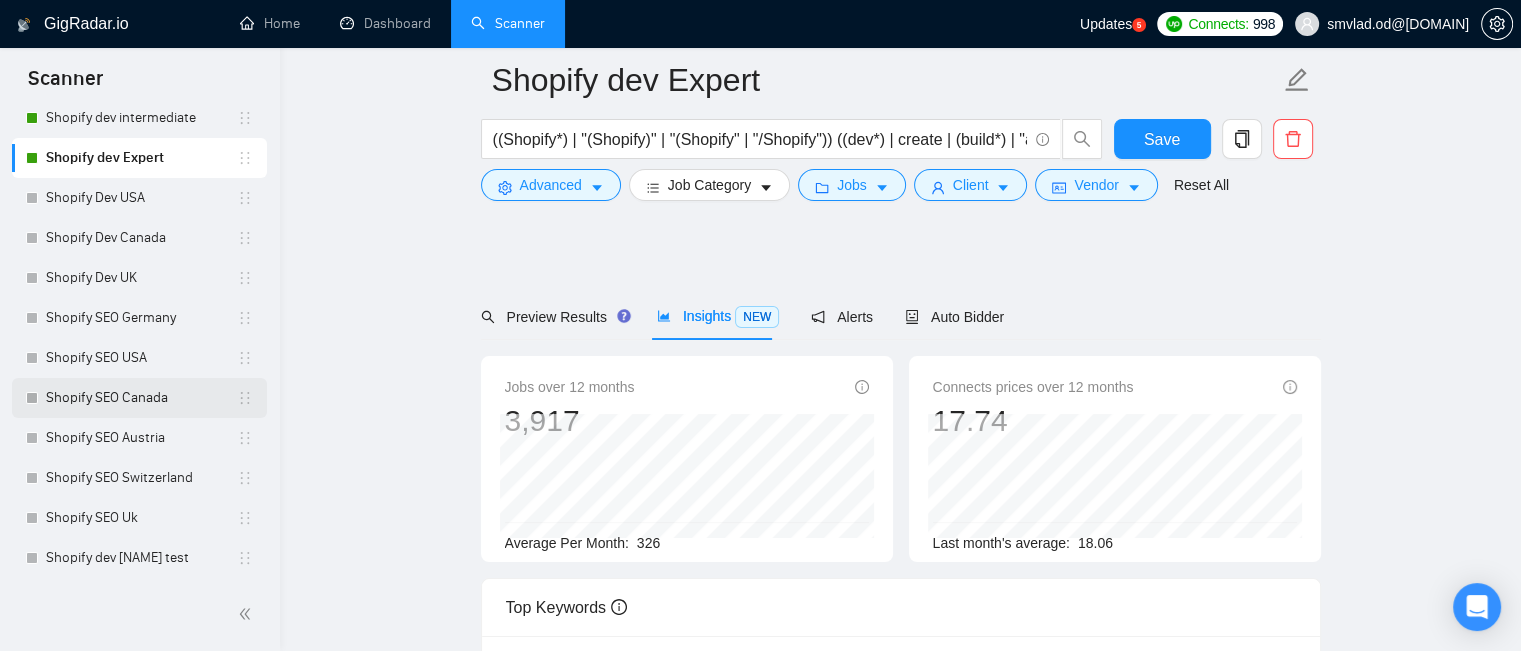 scroll, scrollTop: 200, scrollLeft: 0, axis: vertical 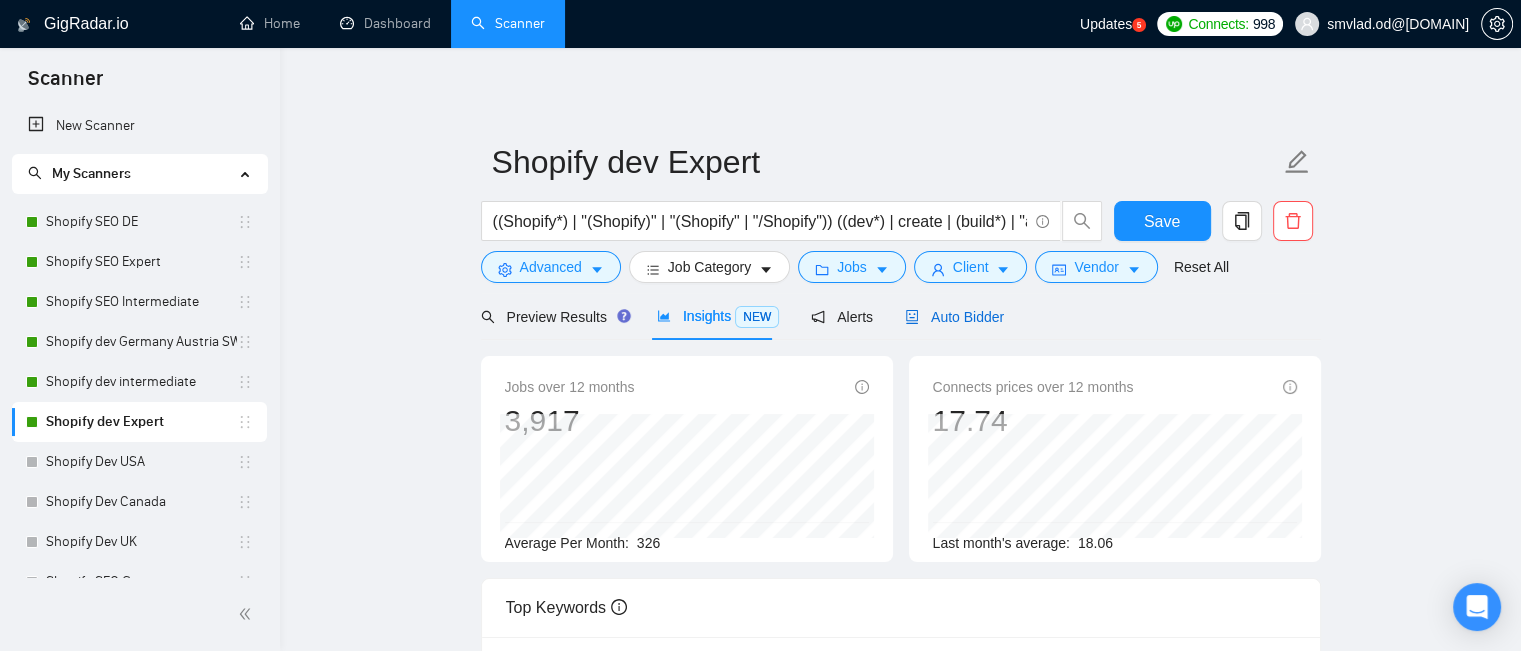 click on "Auto Bidder" at bounding box center (954, 317) 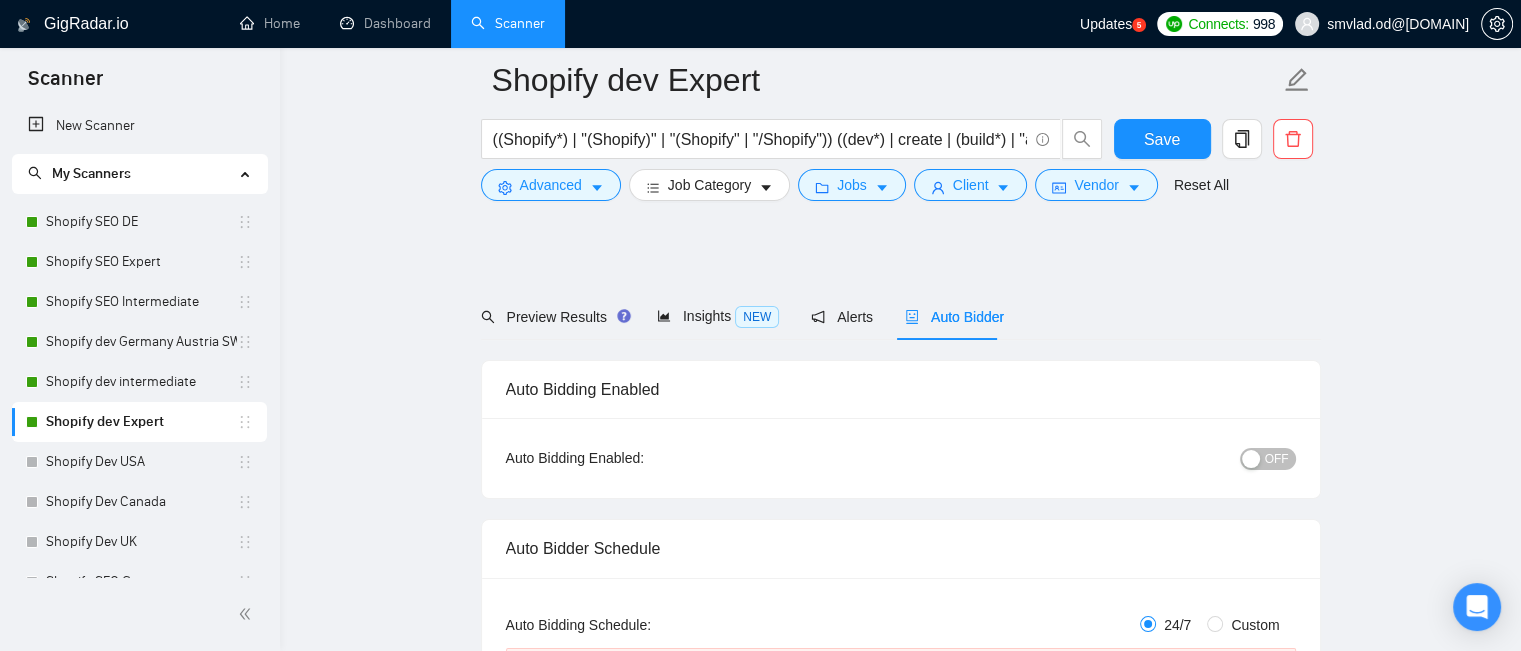 scroll, scrollTop: 200, scrollLeft: 0, axis: vertical 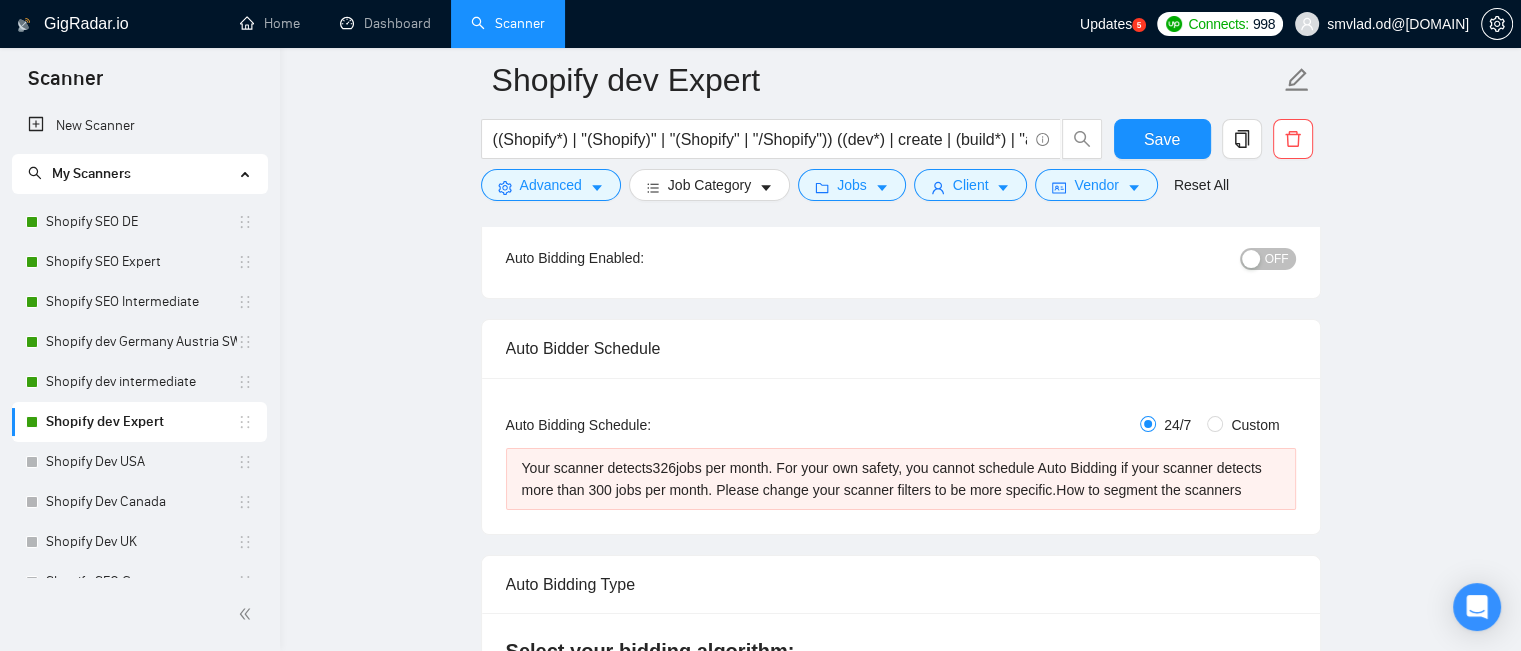 type 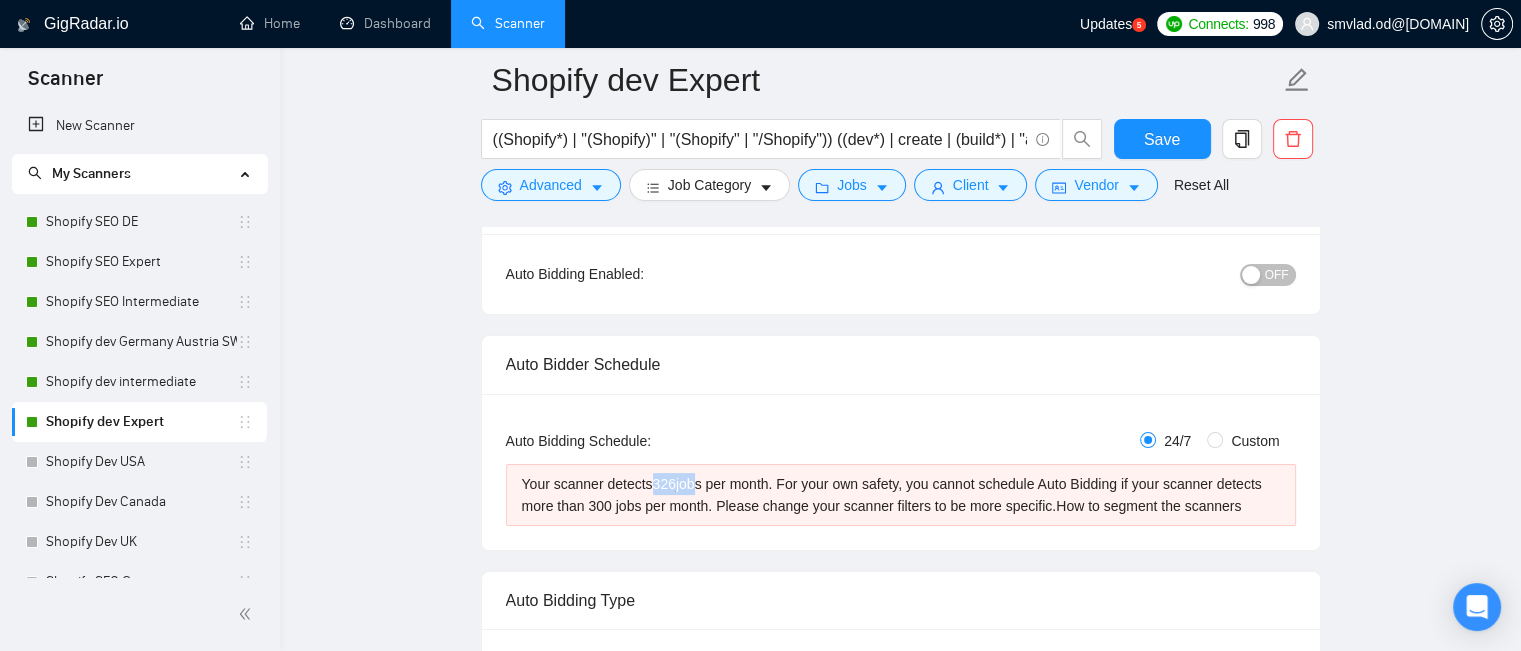 drag, startPoint x: 656, startPoint y: 480, endPoint x: 690, endPoint y: 488, distance: 34.928497 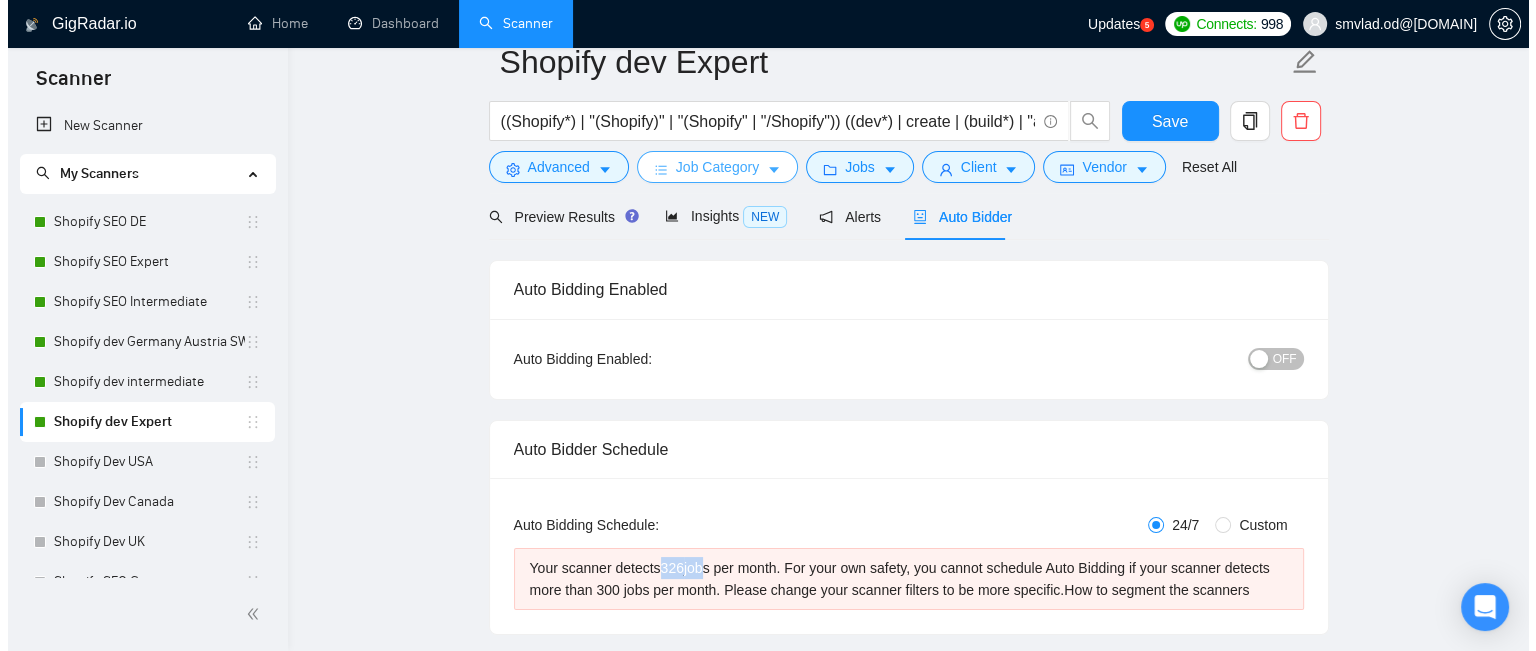 scroll, scrollTop: 0, scrollLeft: 0, axis: both 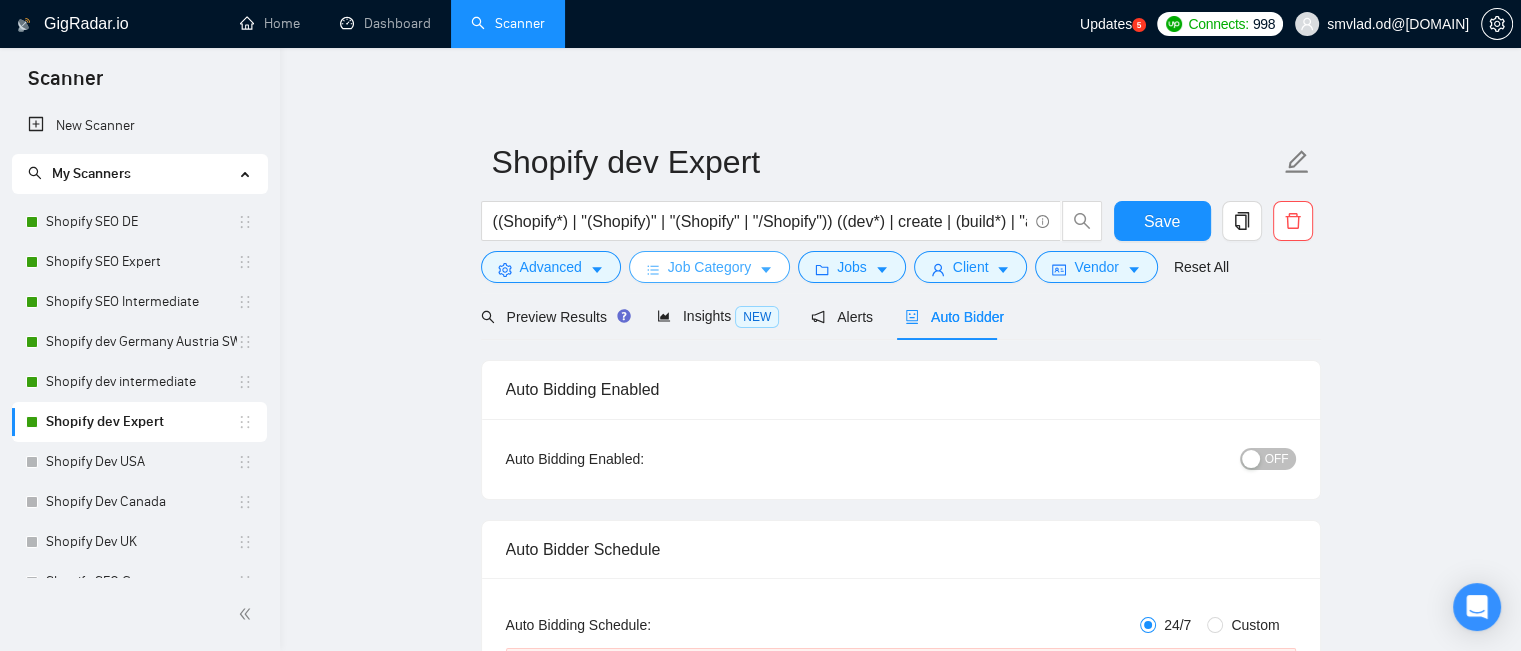 click on "Job Category" at bounding box center (709, 267) 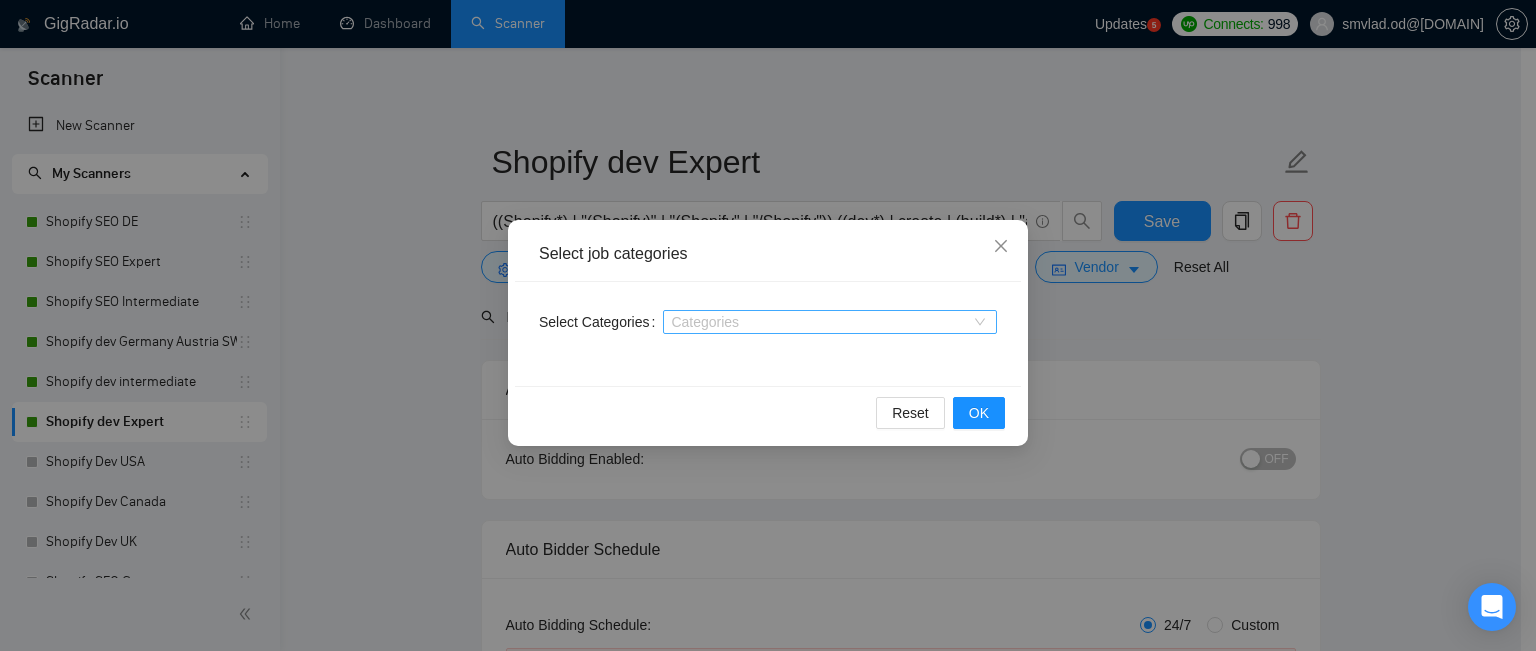 click at bounding box center (820, 322) 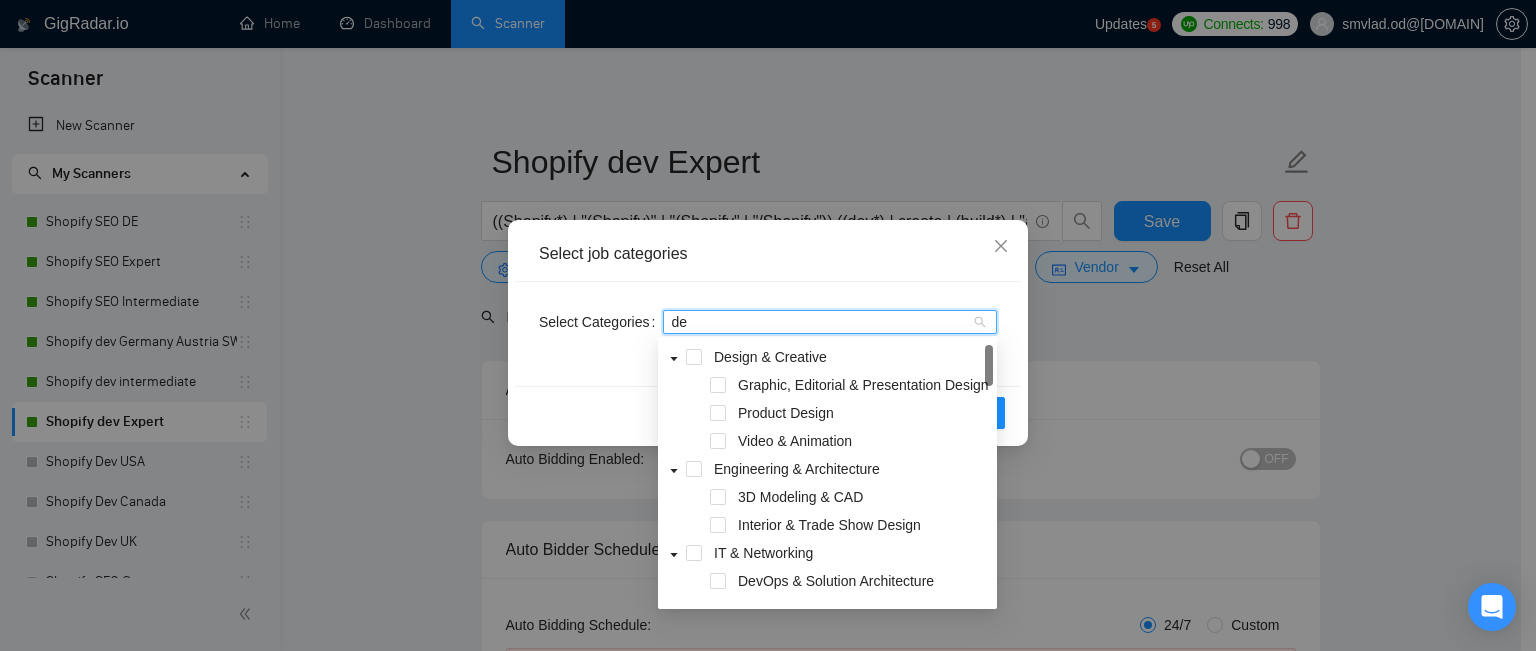 type on "dev" 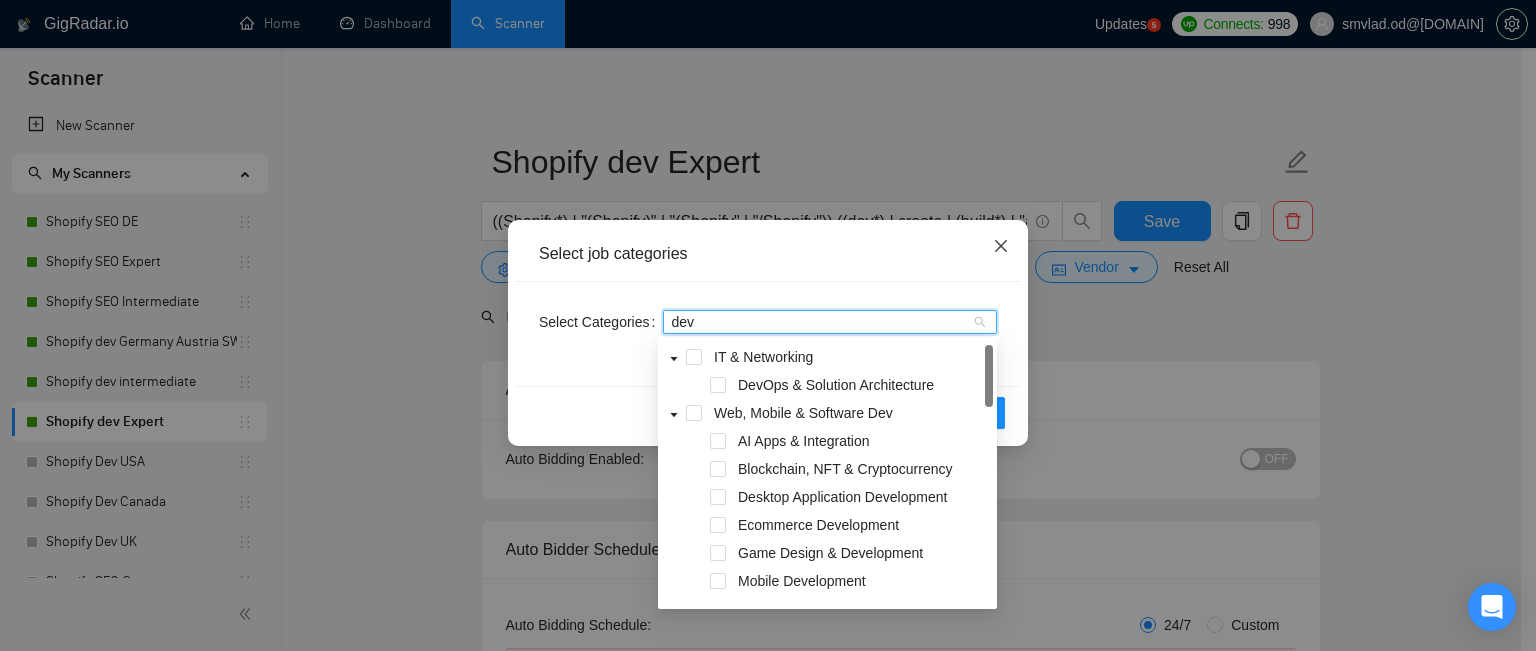 type 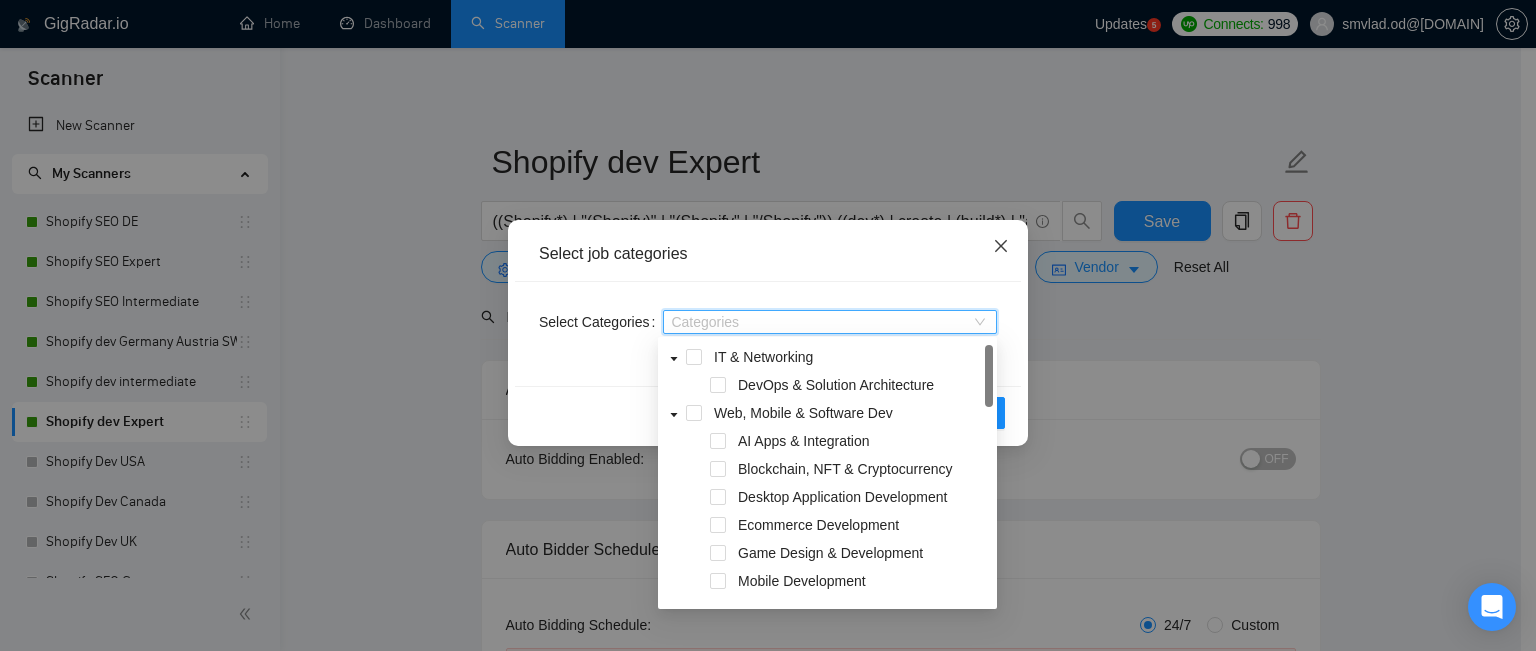 click 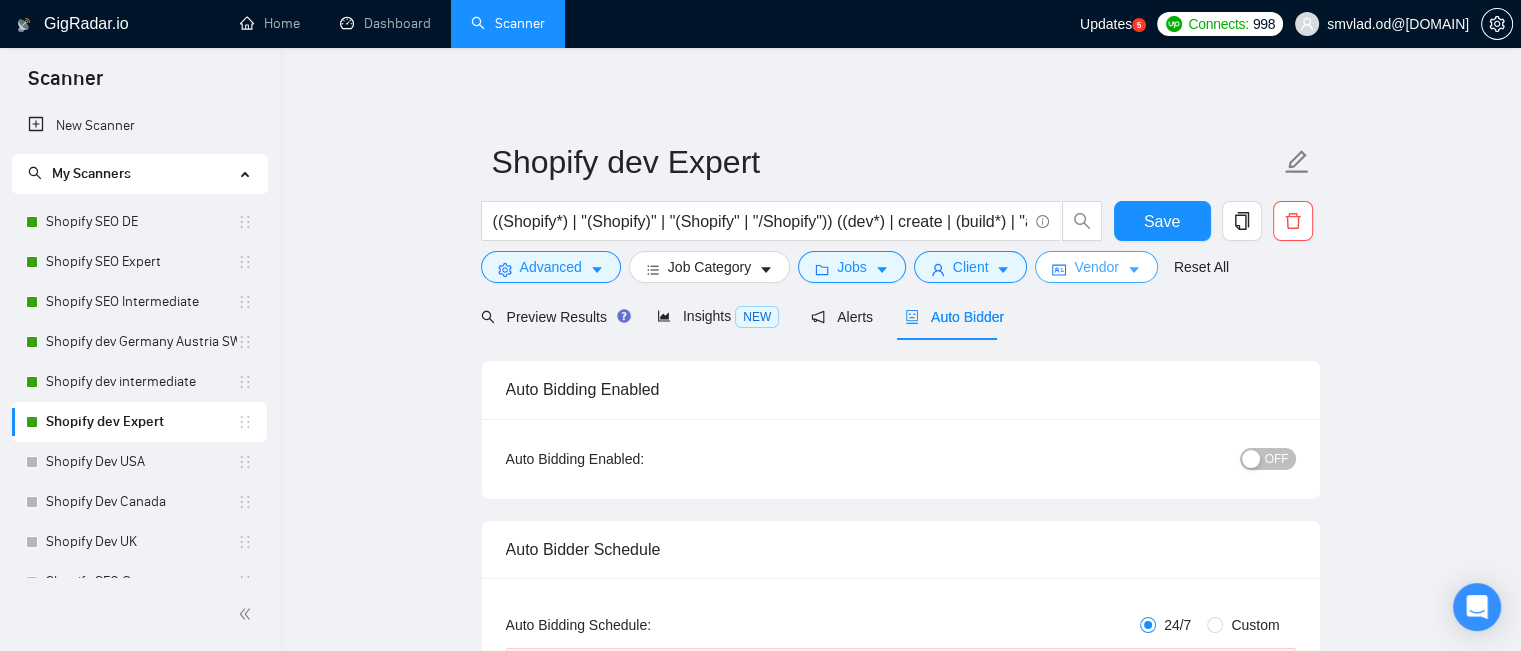 click on "Vendor" at bounding box center [1096, 267] 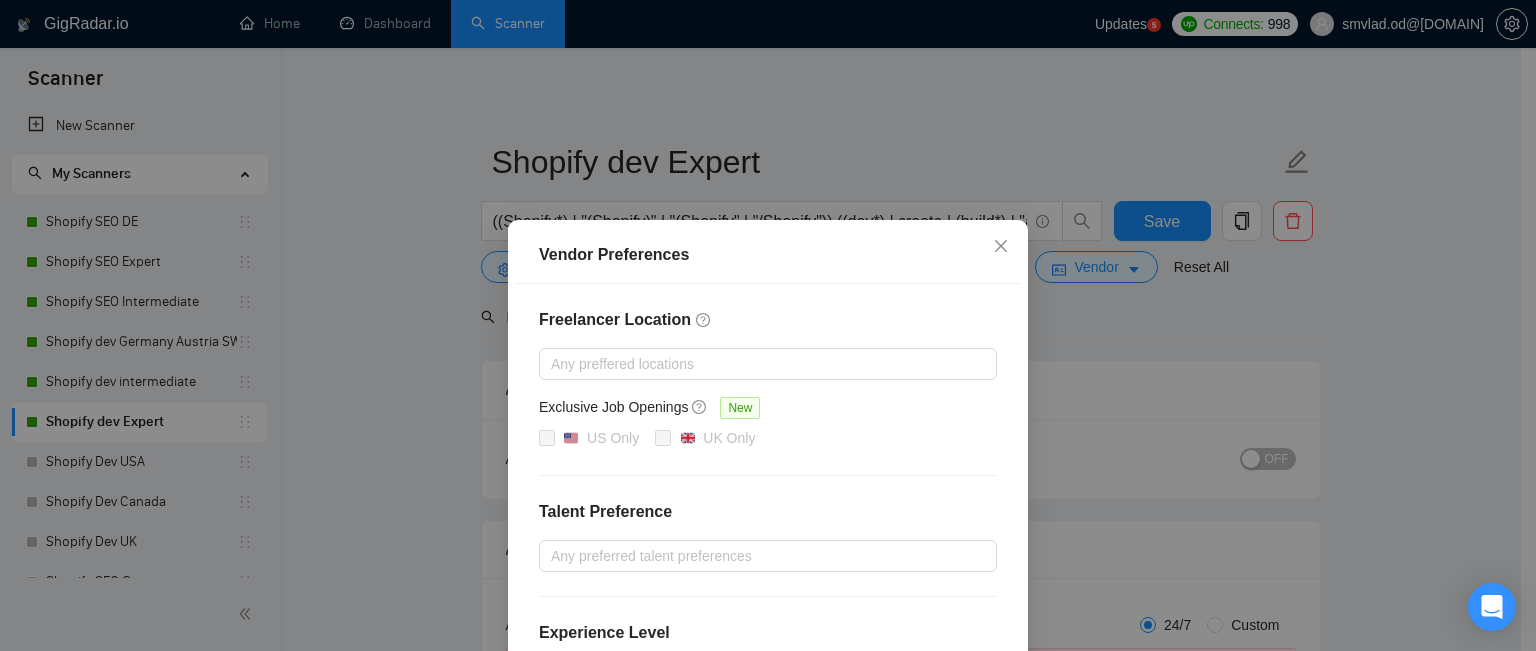 scroll, scrollTop: 272, scrollLeft: 0, axis: vertical 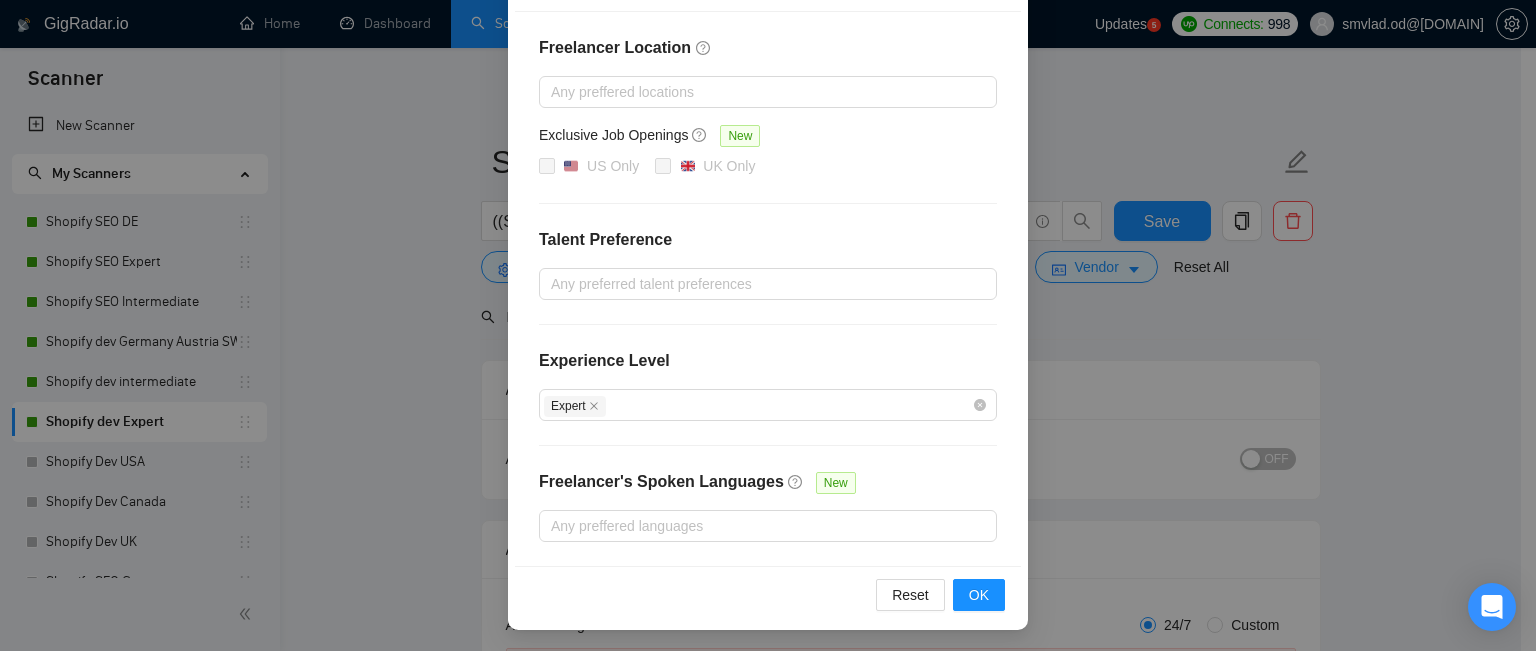 click on "Vendor Preferences Freelancer Location     Any preffered locations Exclusive Job Openings New US Only UK Only Talent Preference   Any preferred talent preferences Experience Level Expert   Freelancer's Spoken Languages New   Any preffered languages Reset OK" at bounding box center (768, 325) 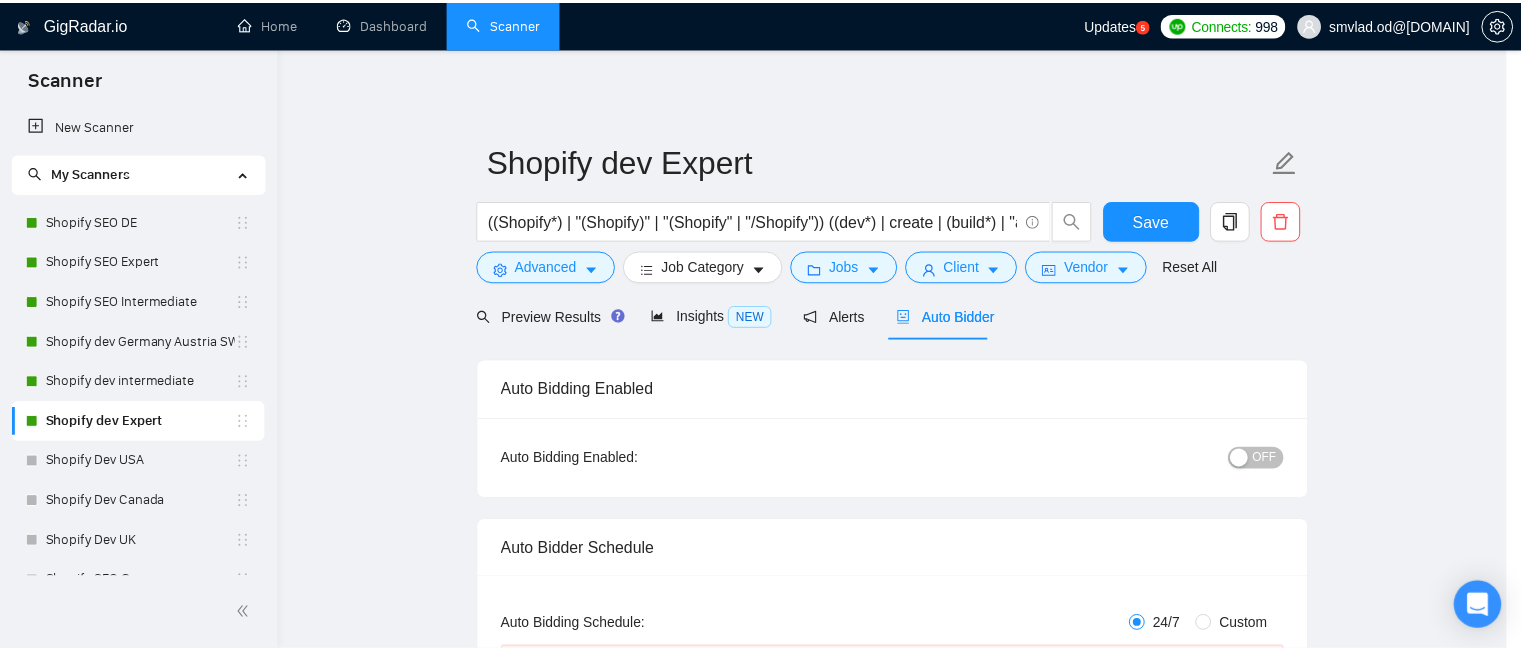 scroll, scrollTop: 172, scrollLeft: 0, axis: vertical 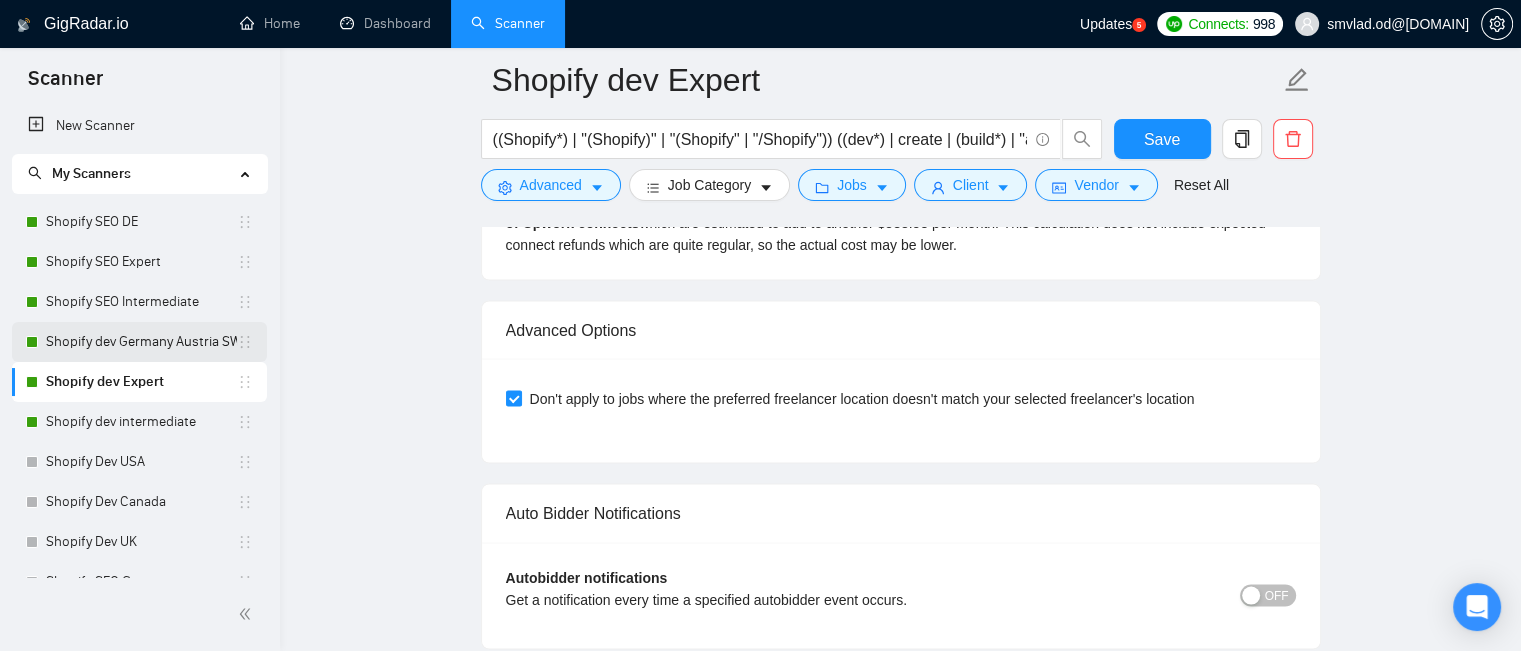 click on "Shopify dev Germany Austria SW" at bounding box center (141, 342) 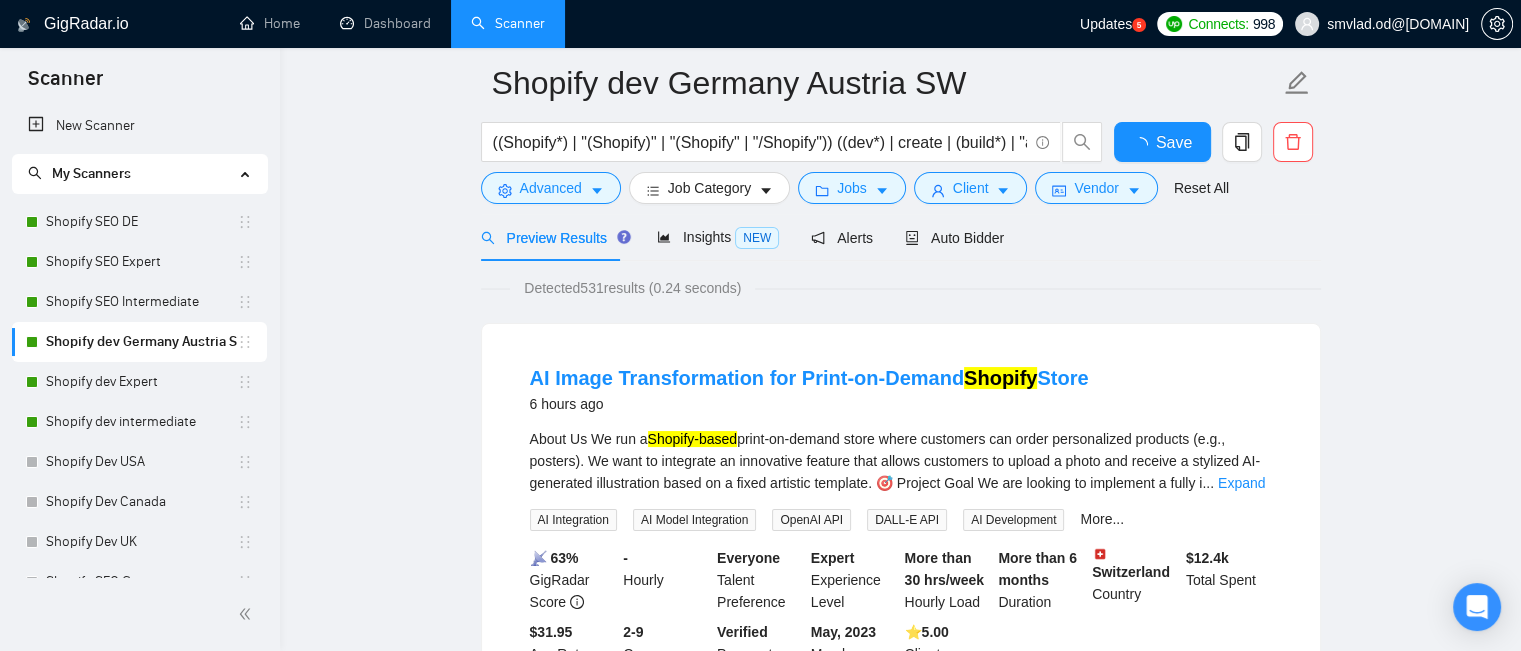 scroll, scrollTop: 0, scrollLeft: 0, axis: both 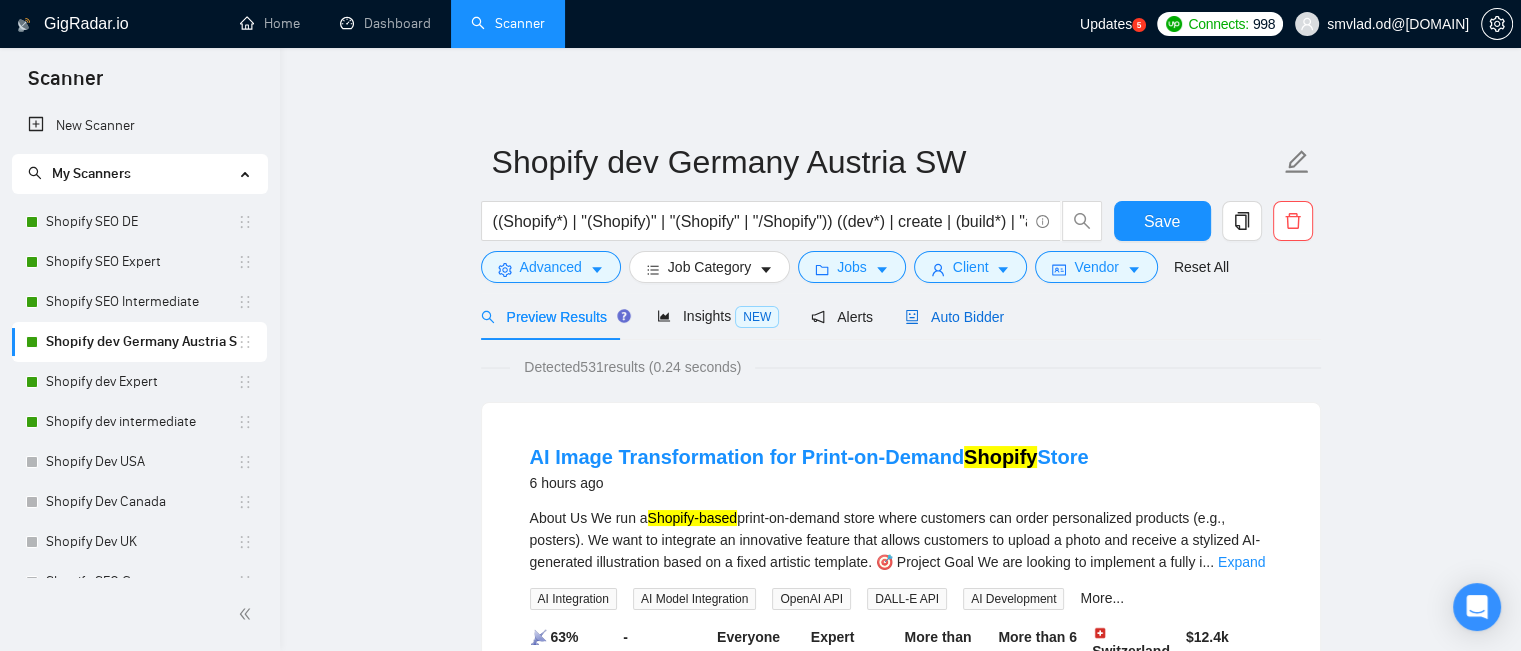 click on "Auto Bidder" at bounding box center (954, 317) 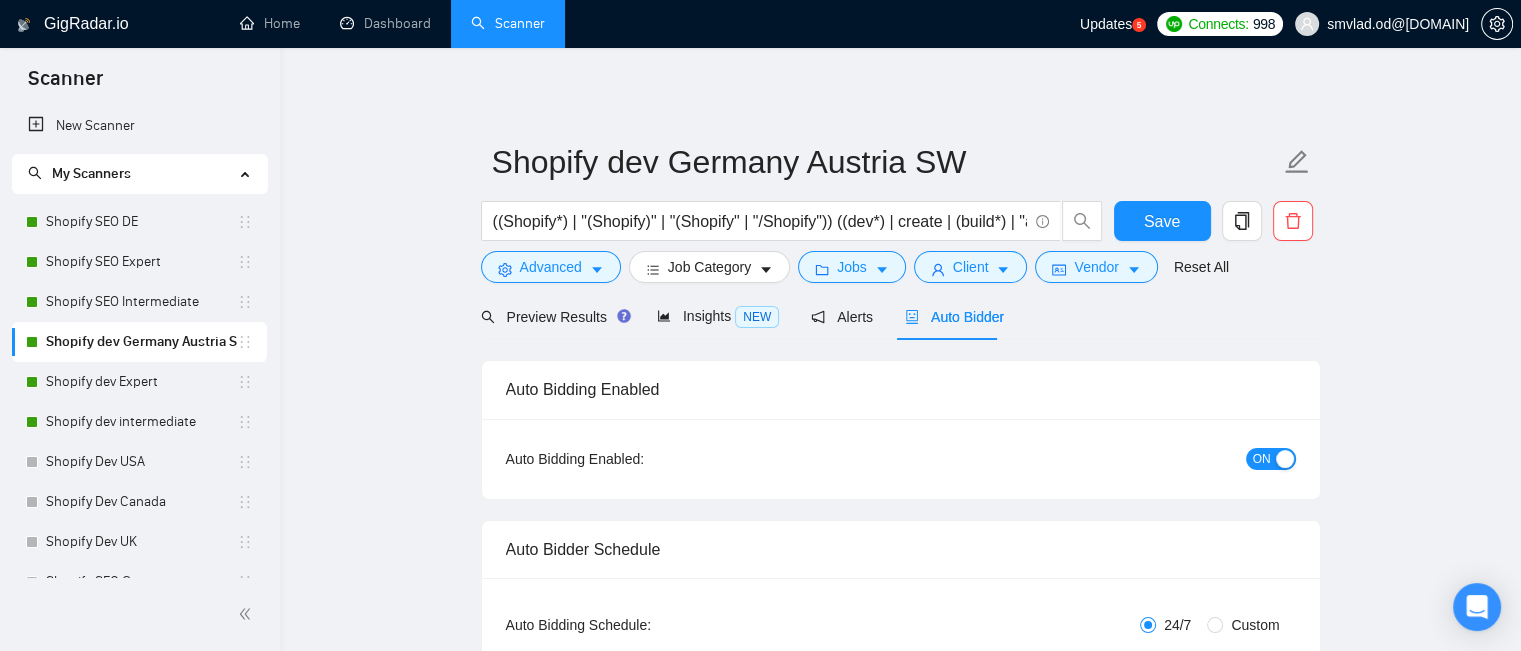 type 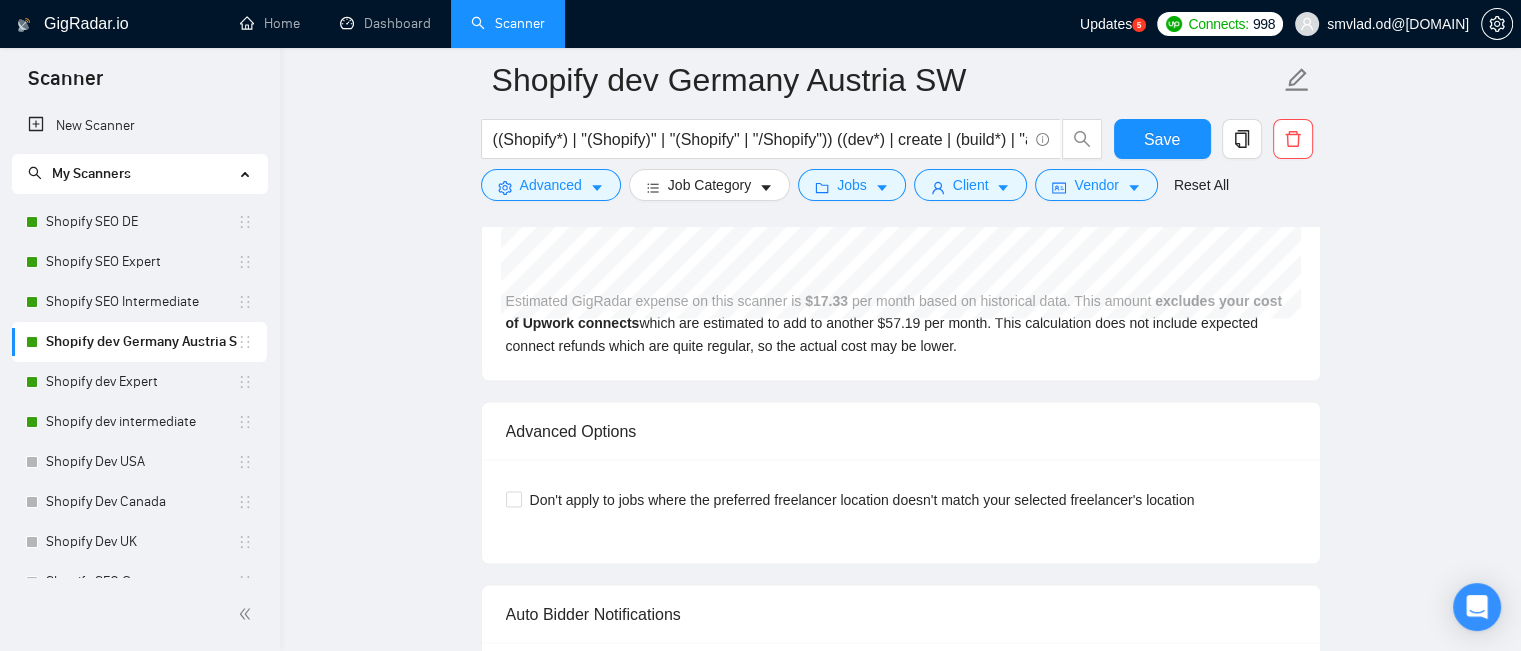 scroll, scrollTop: 2970, scrollLeft: 0, axis: vertical 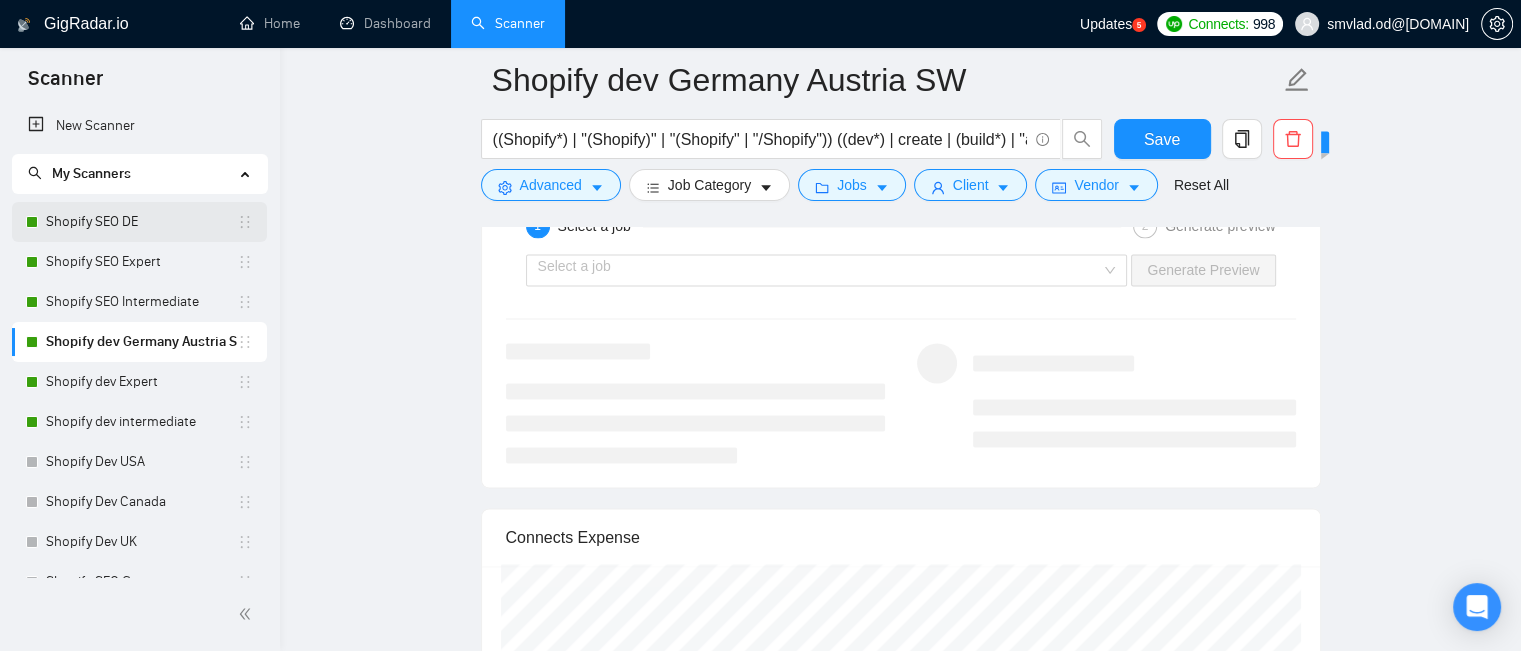 click on "Shopify SEO DE" at bounding box center [141, 222] 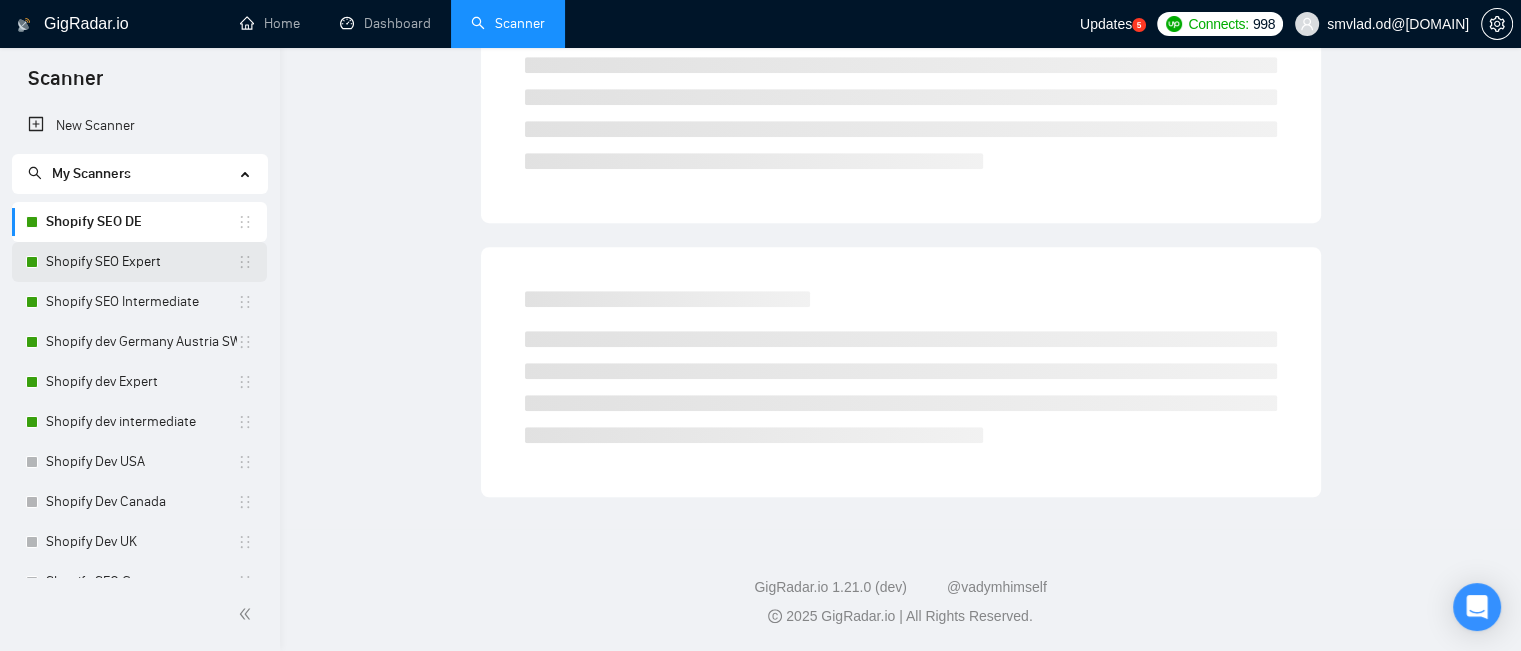 scroll, scrollTop: 79, scrollLeft: 0, axis: vertical 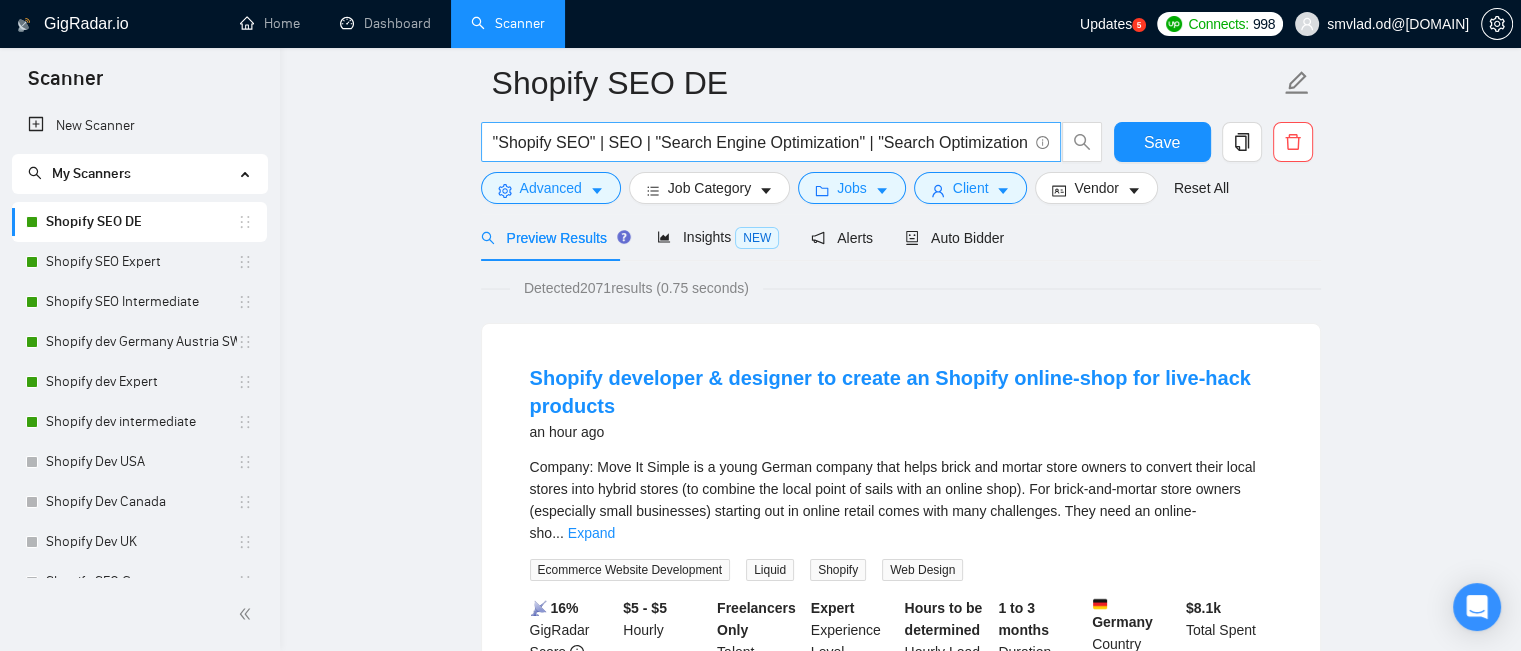 click on ""Shopify SEO" | SEO | "Search Engine Optimization" | "Search Optimization" | "Search Engine Marketing" | "Content Optimization"" at bounding box center (760, 142) 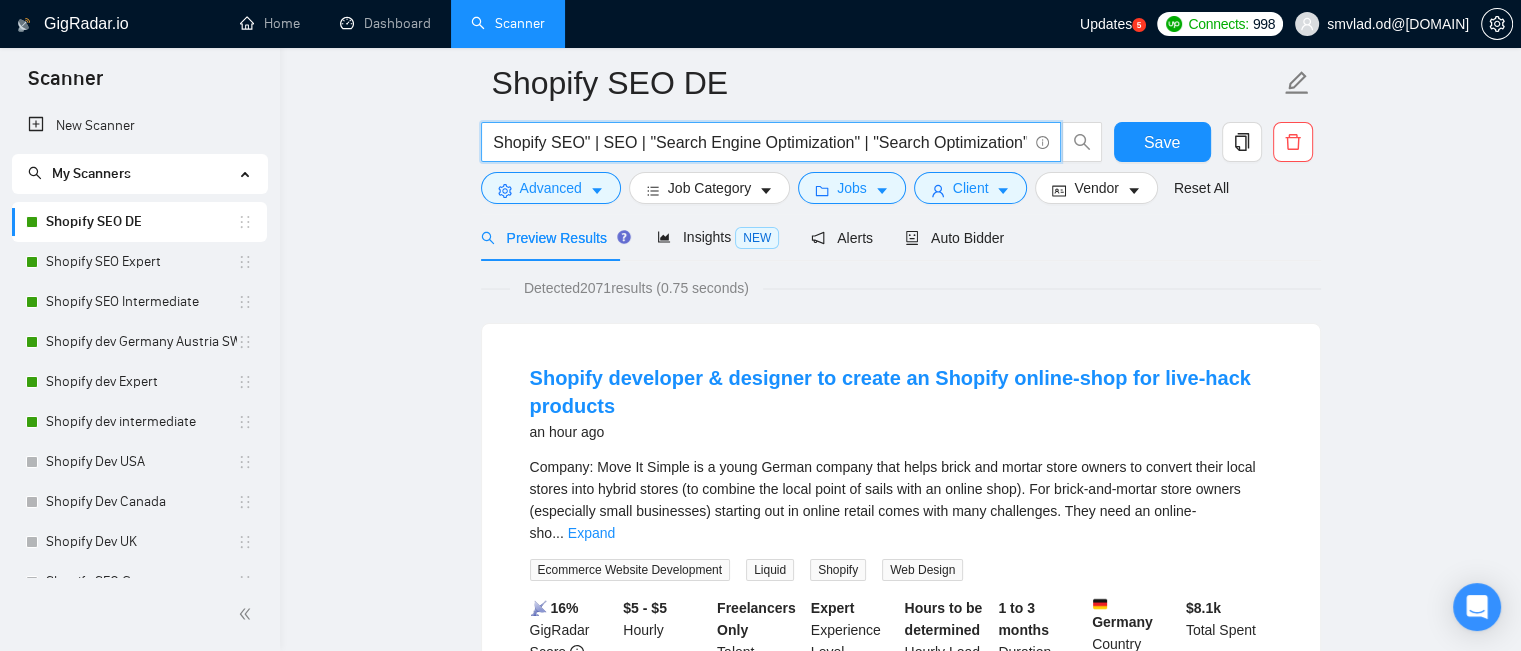 scroll, scrollTop: 0, scrollLeft: 0, axis: both 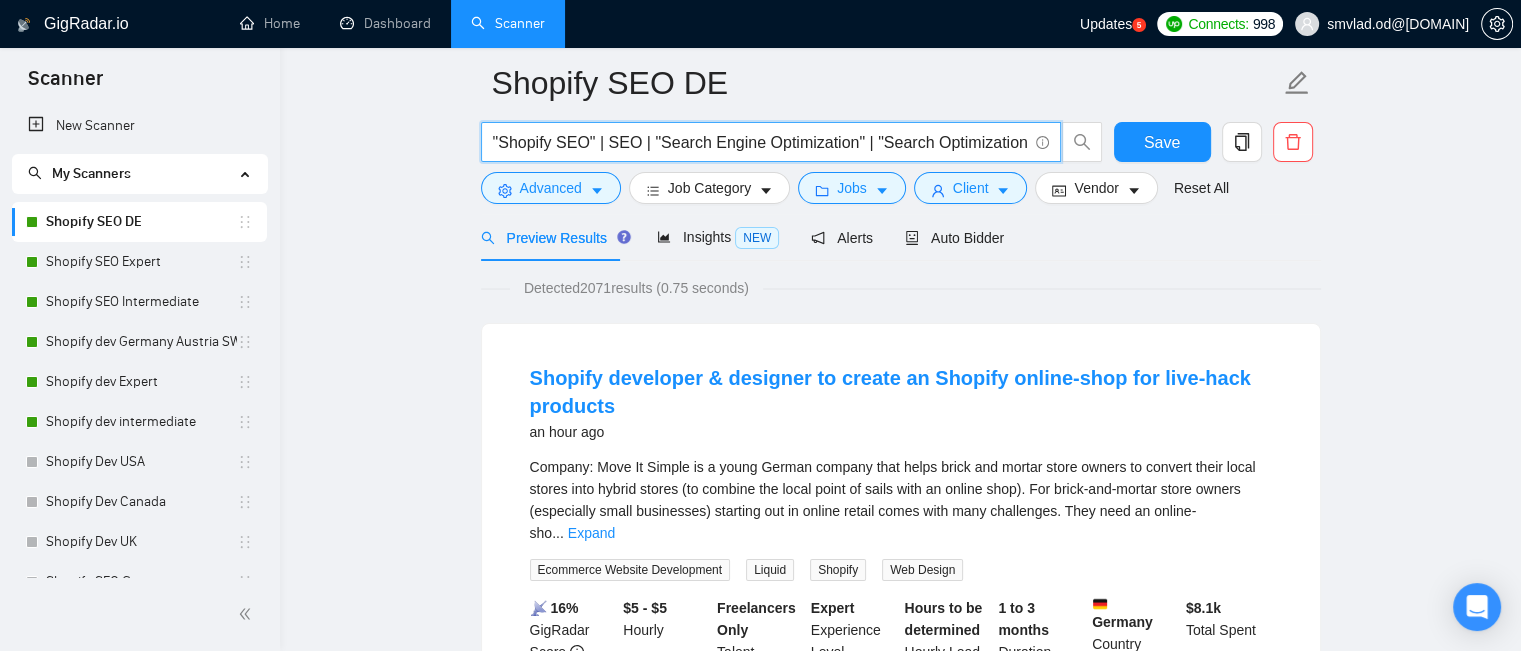 click on ""Shopify SEO" | SEO | "Search Engine Optimization" | "Search Optimization" | "Search Engine Marketing" | "Content Optimization"" at bounding box center [760, 142] 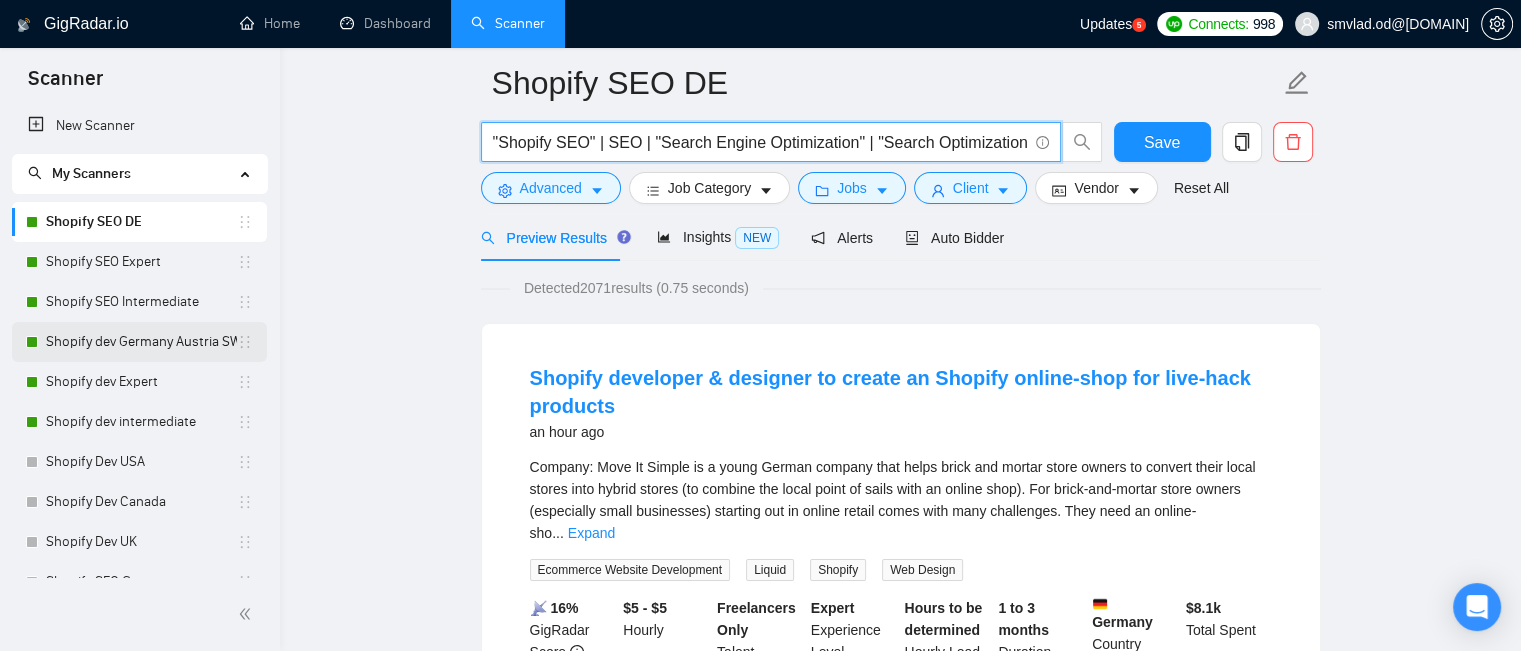 click on "Shopify dev Germany Austria SW" at bounding box center (141, 342) 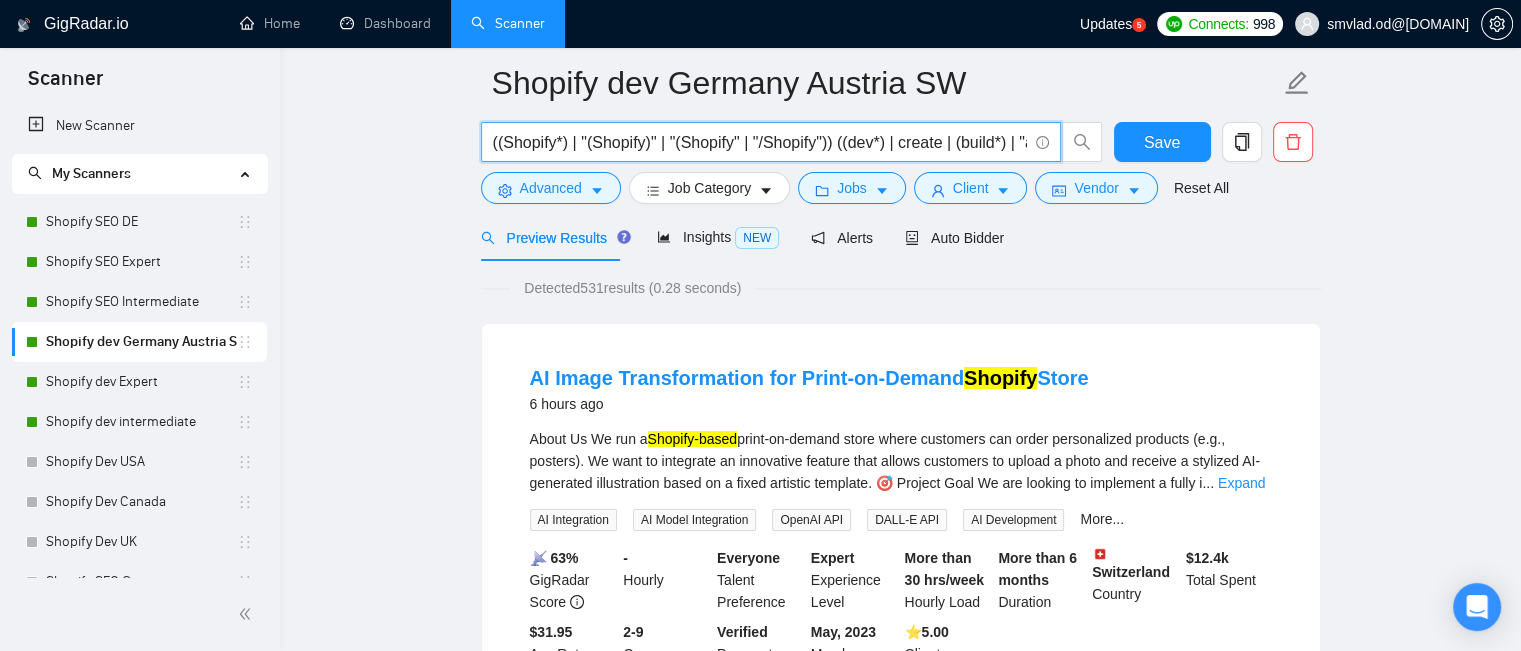 drag, startPoint x: 492, startPoint y: 144, endPoint x: 832, endPoint y: 143, distance: 340.00146 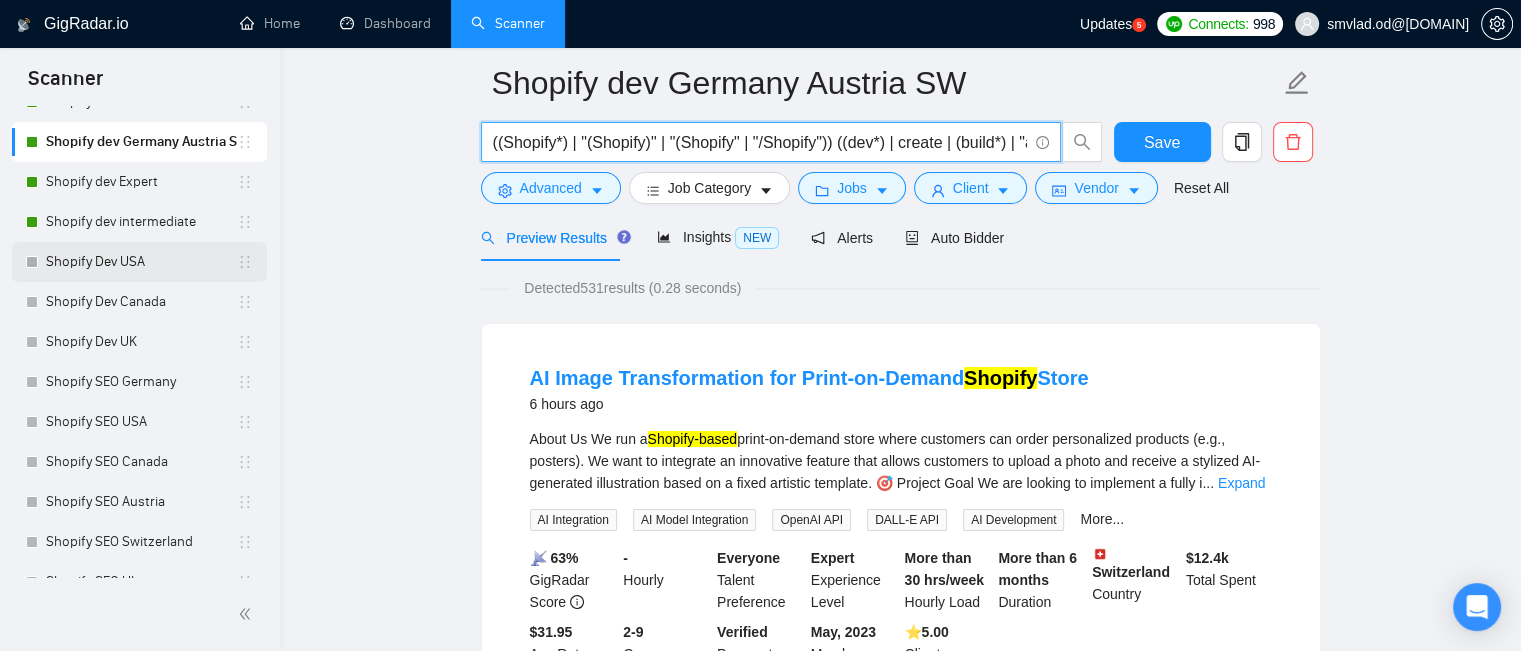 scroll, scrollTop: 0, scrollLeft: 0, axis: both 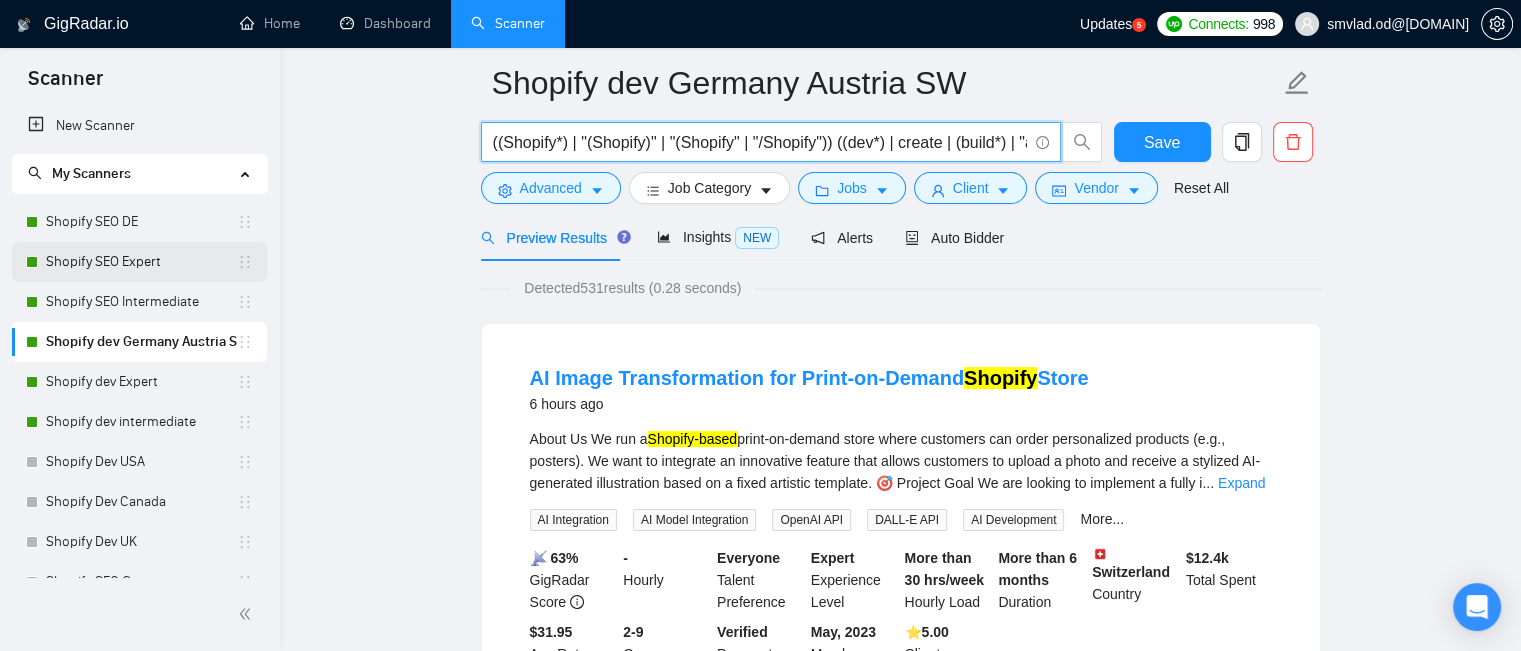 click on "Shopify SEO Expert" at bounding box center (141, 262) 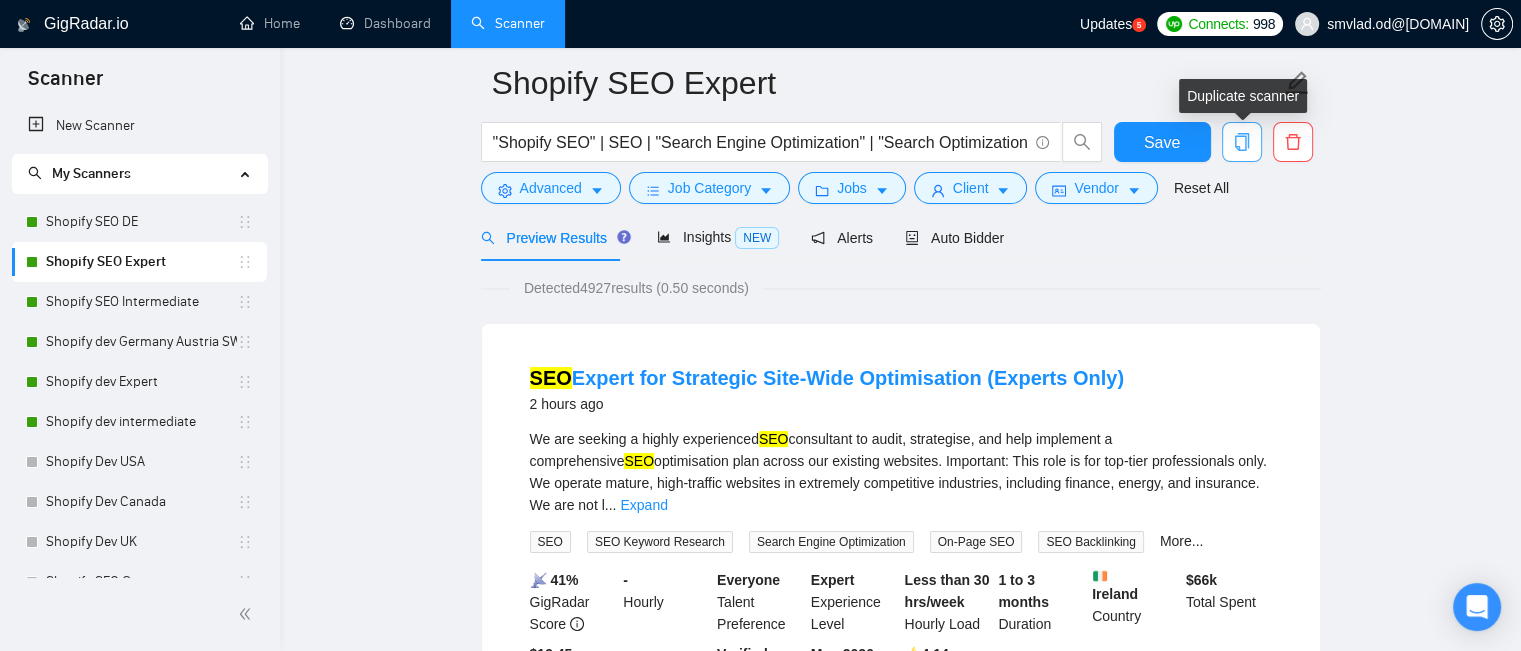 click at bounding box center (1242, 142) 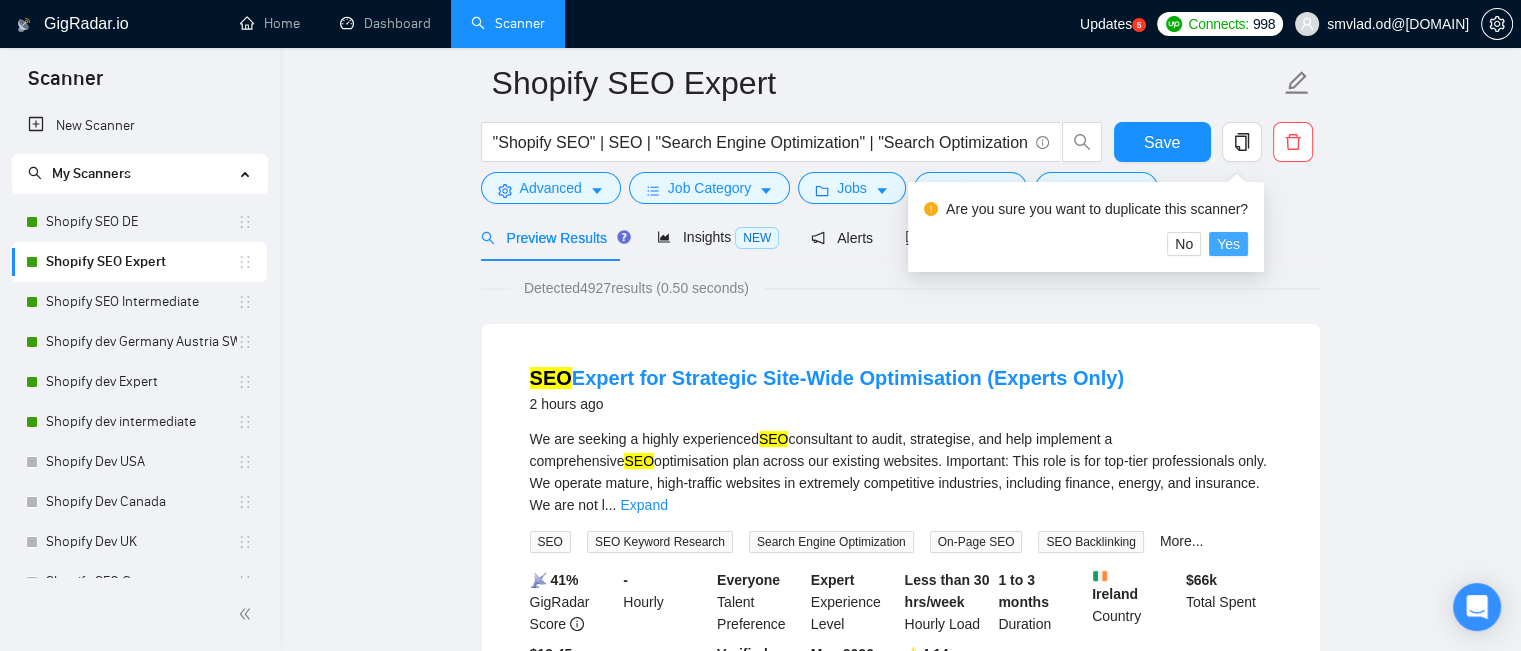 click on "Yes" at bounding box center (1228, 244) 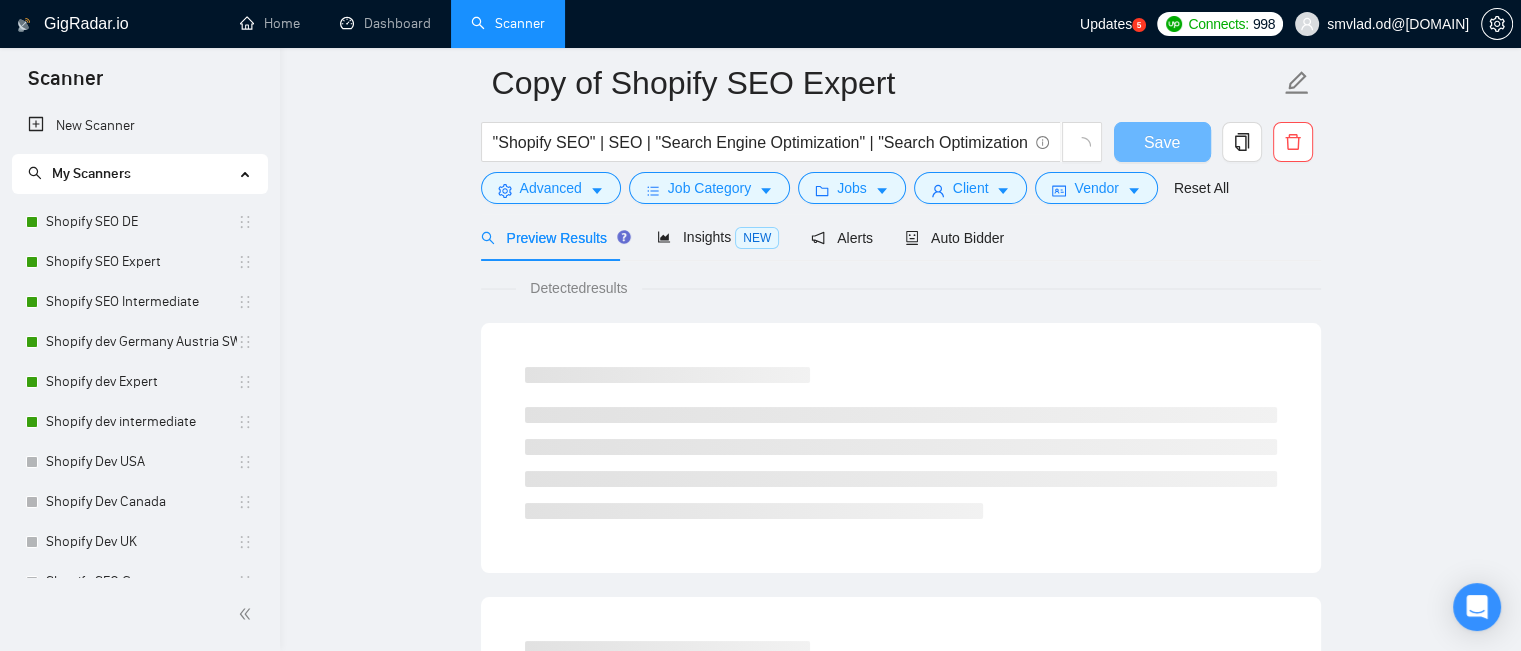 scroll, scrollTop: 304, scrollLeft: 0, axis: vertical 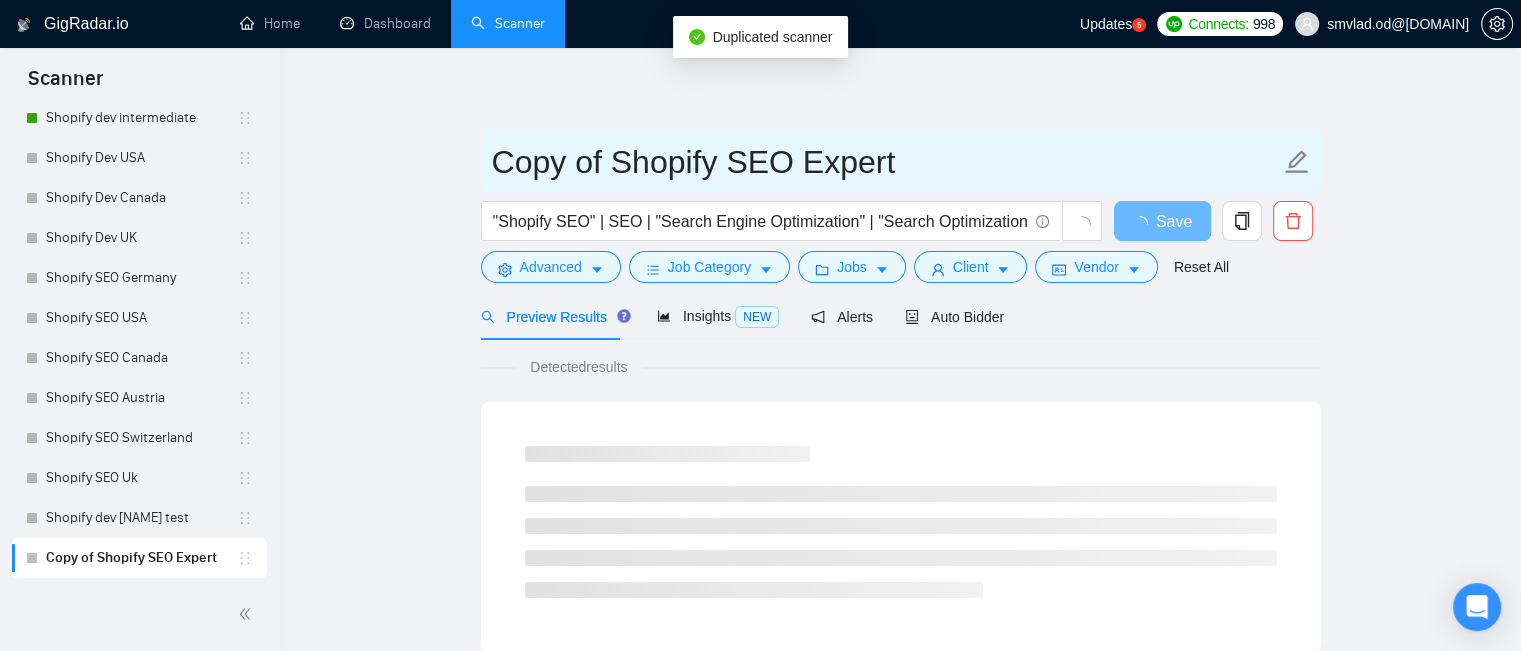 drag, startPoint x: 613, startPoint y: 164, endPoint x: 476, endPoint y: 165, distance: 137.00365 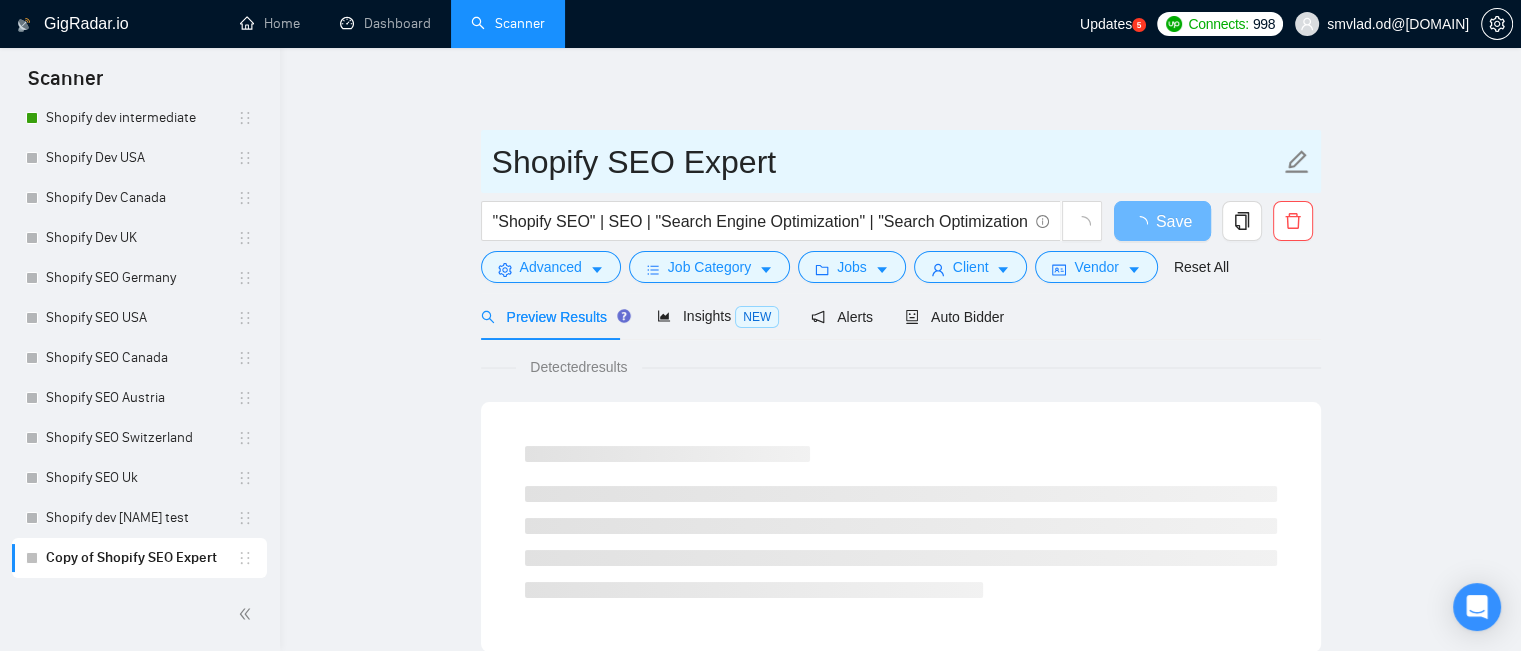 click on "Shopify SEO Expert" at bounding box center (886, 162) 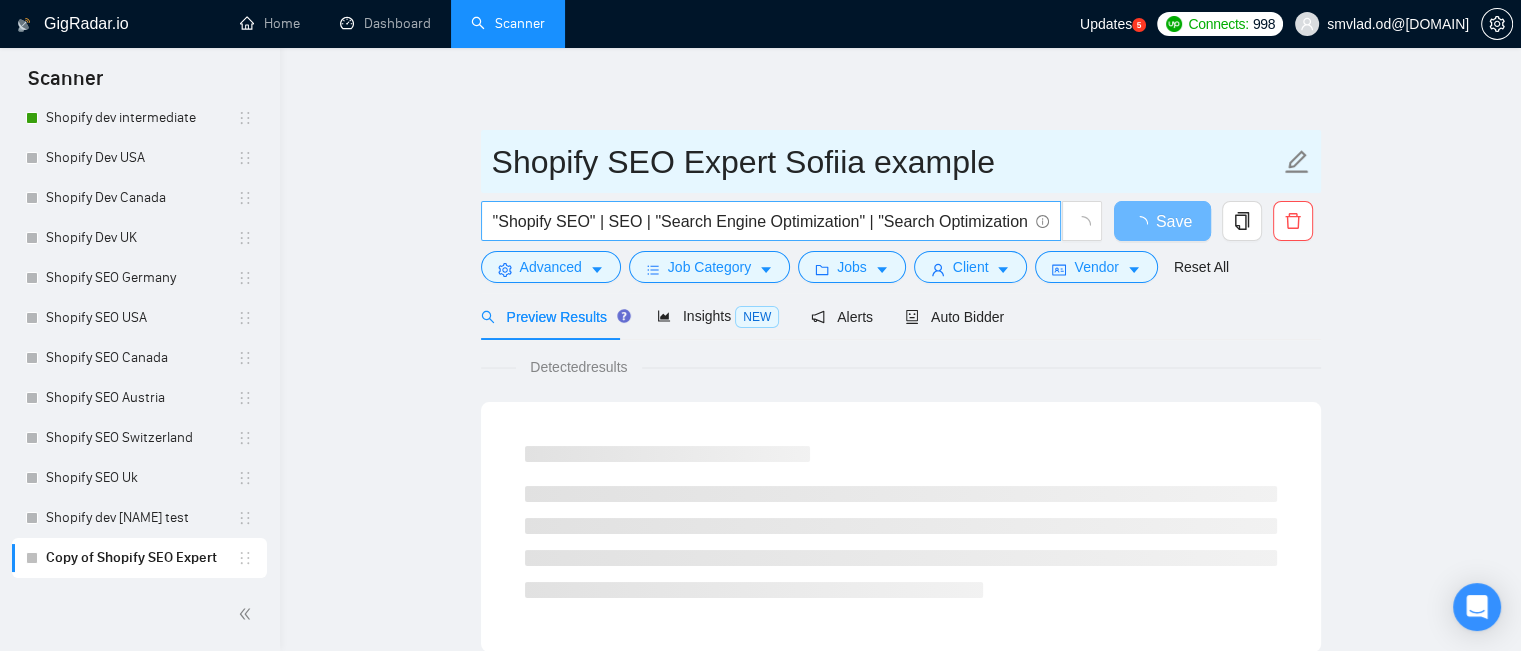 type on "Shopify SEO Expert Sofiia example" 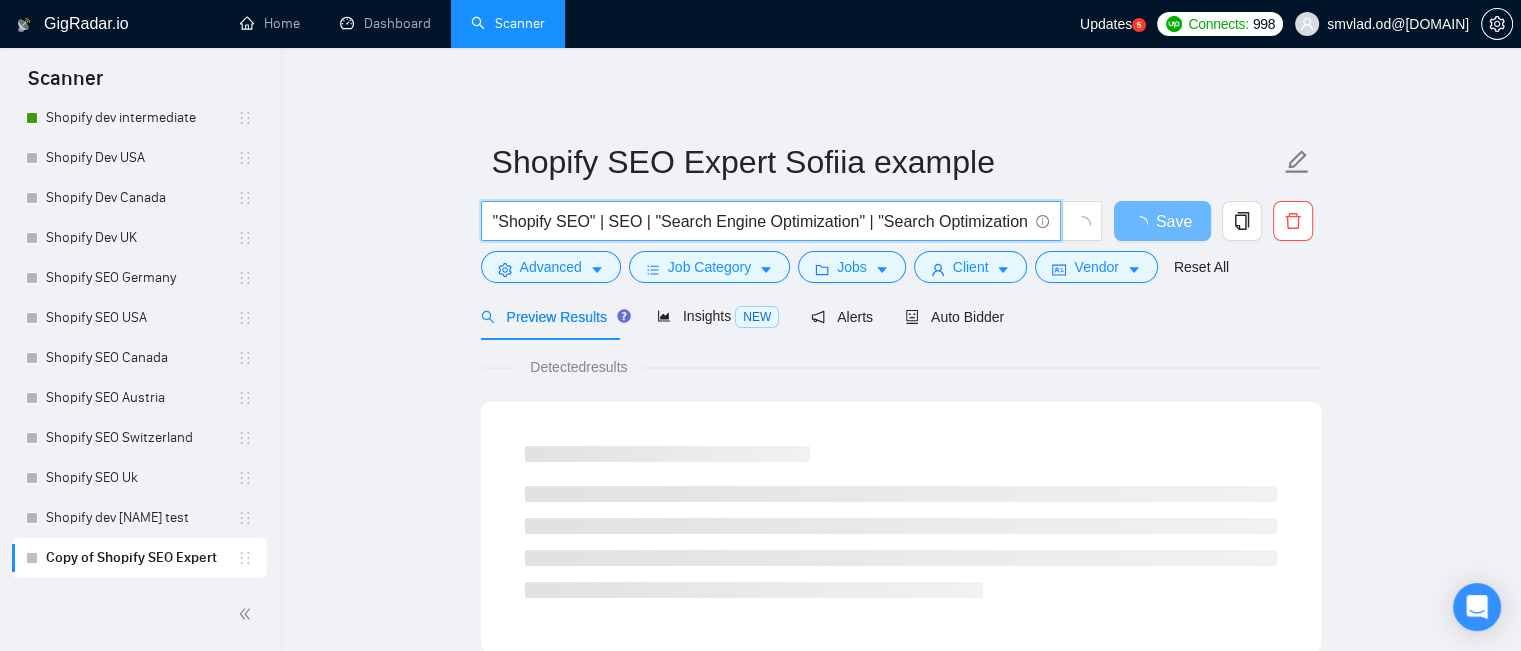 drag, startPoint x: 492, startPoint y: 220, endPoint x: 591, endPoint y: 230, distance: 99.50377 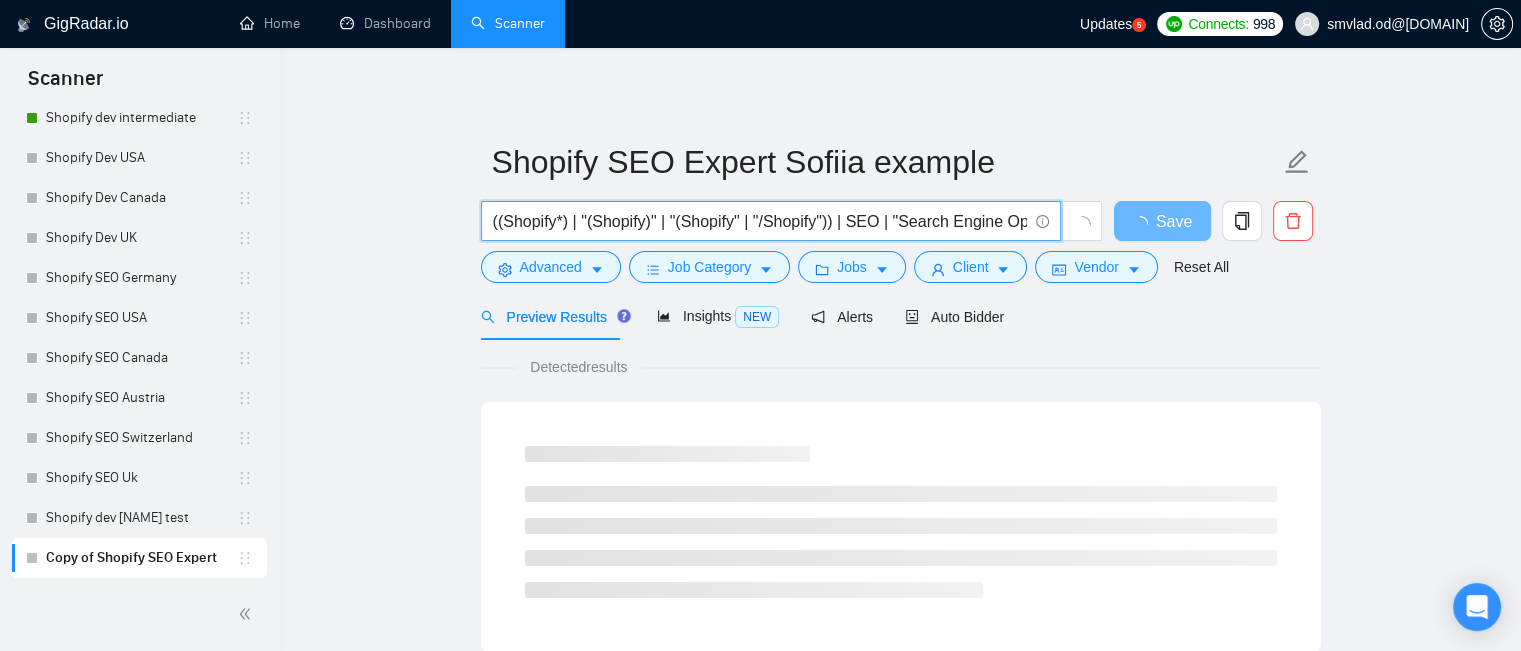 click on "((Shopify*) | "(Shopify)" | "(Shopify" | "/Shopify")) | SEO | "Search Engine Optimization" | "Search Optimization" | "Search Engine Marketing" | "Content Optimization"" at bounding box center [760, 221] 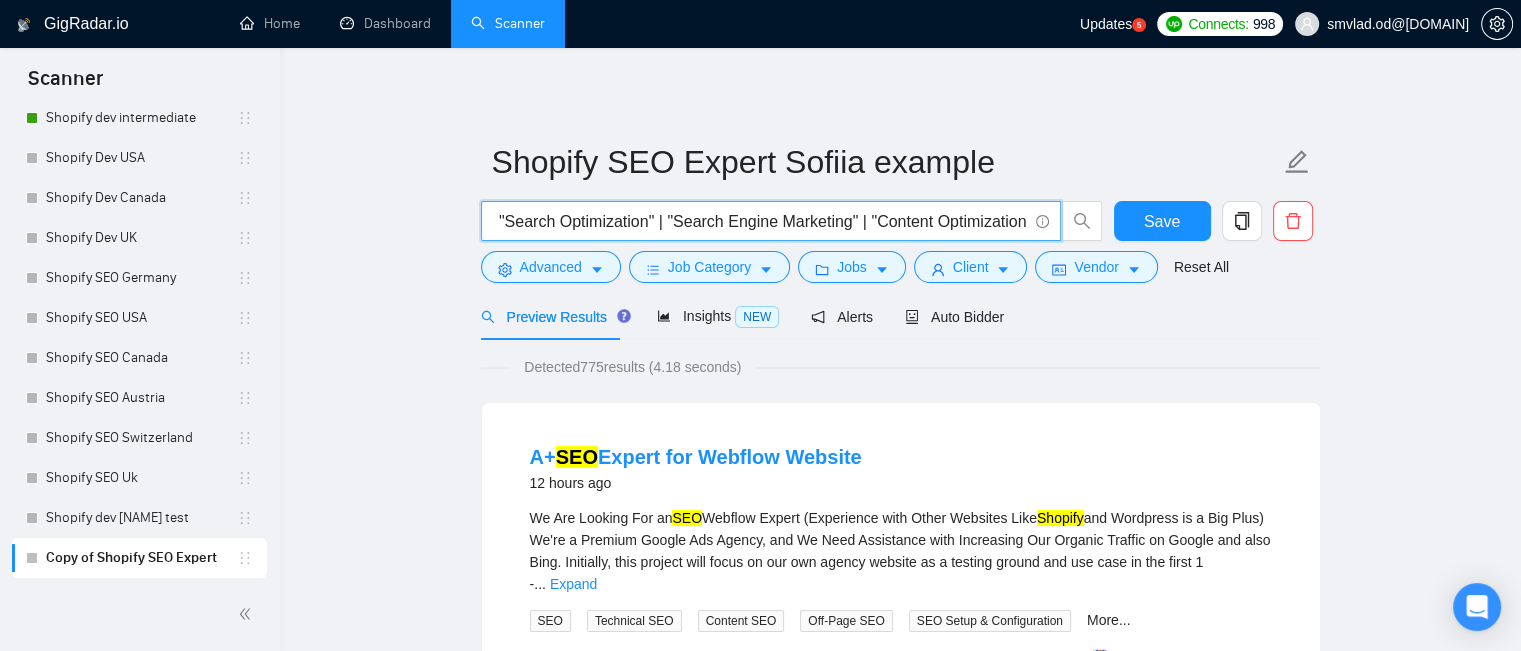scroll, scrollTop: 0, scrollLeft: 618, axis: horizontal 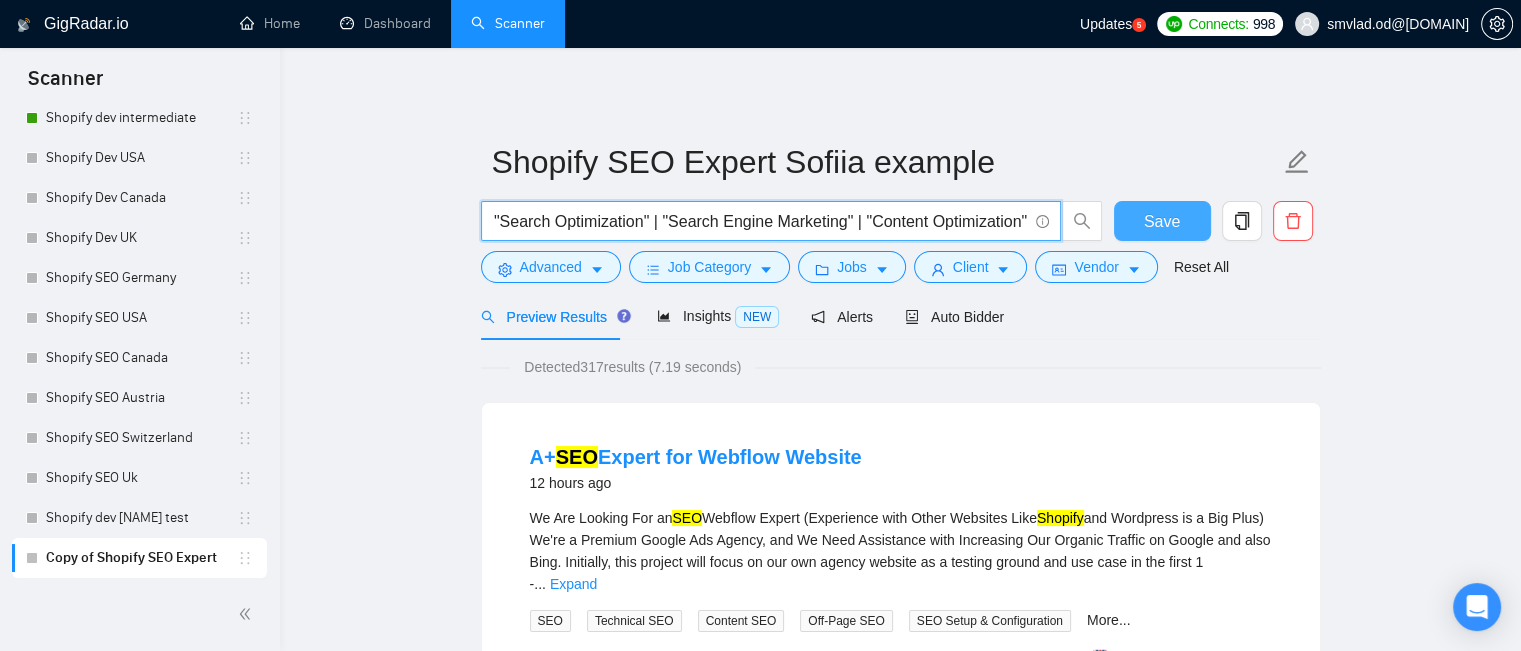 click on "Save" at bounding box center (1162, 221) 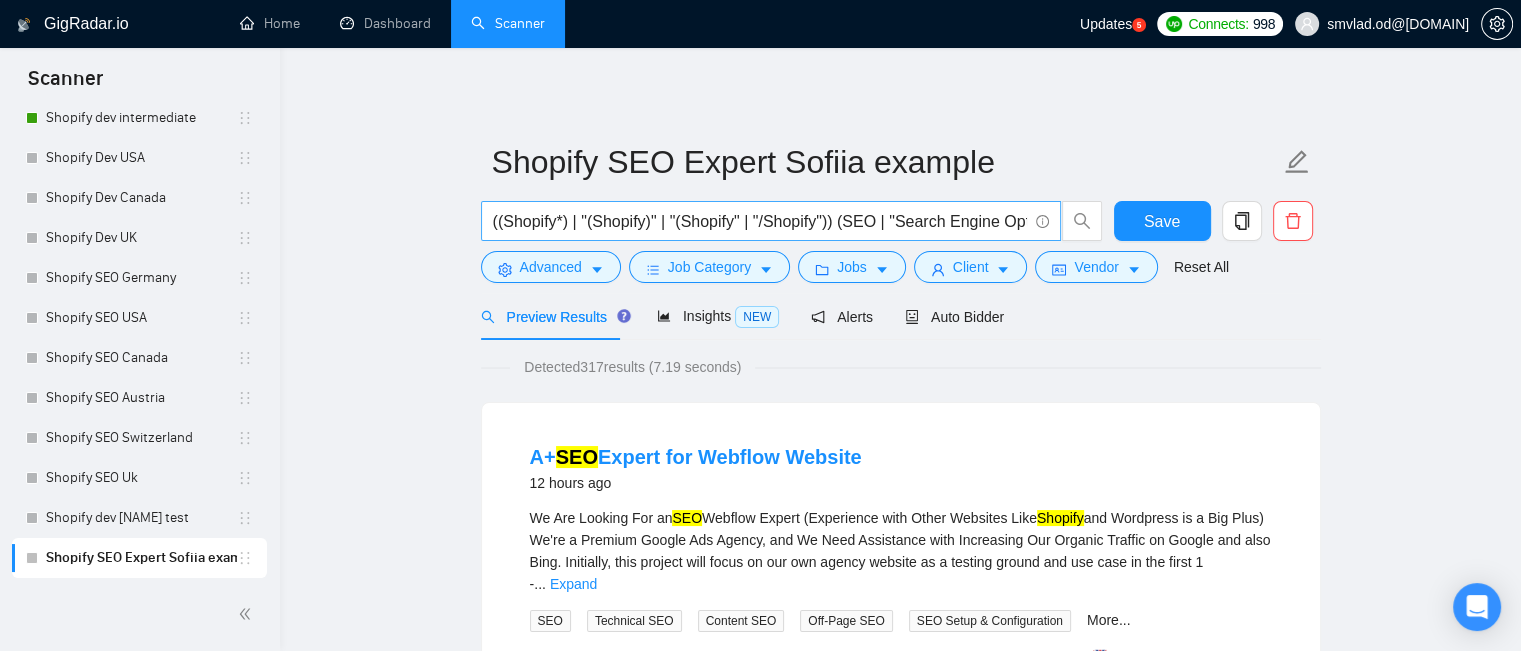 click on "((Shopify*) | "(Shopify)" | "(Shopify" | "/Shopify"))  (SEO | "Search Engine Optimization" | "Search Optimization" | "Search Engine Marketing" | "Content Optimization")" at bounding box center [760, 221] 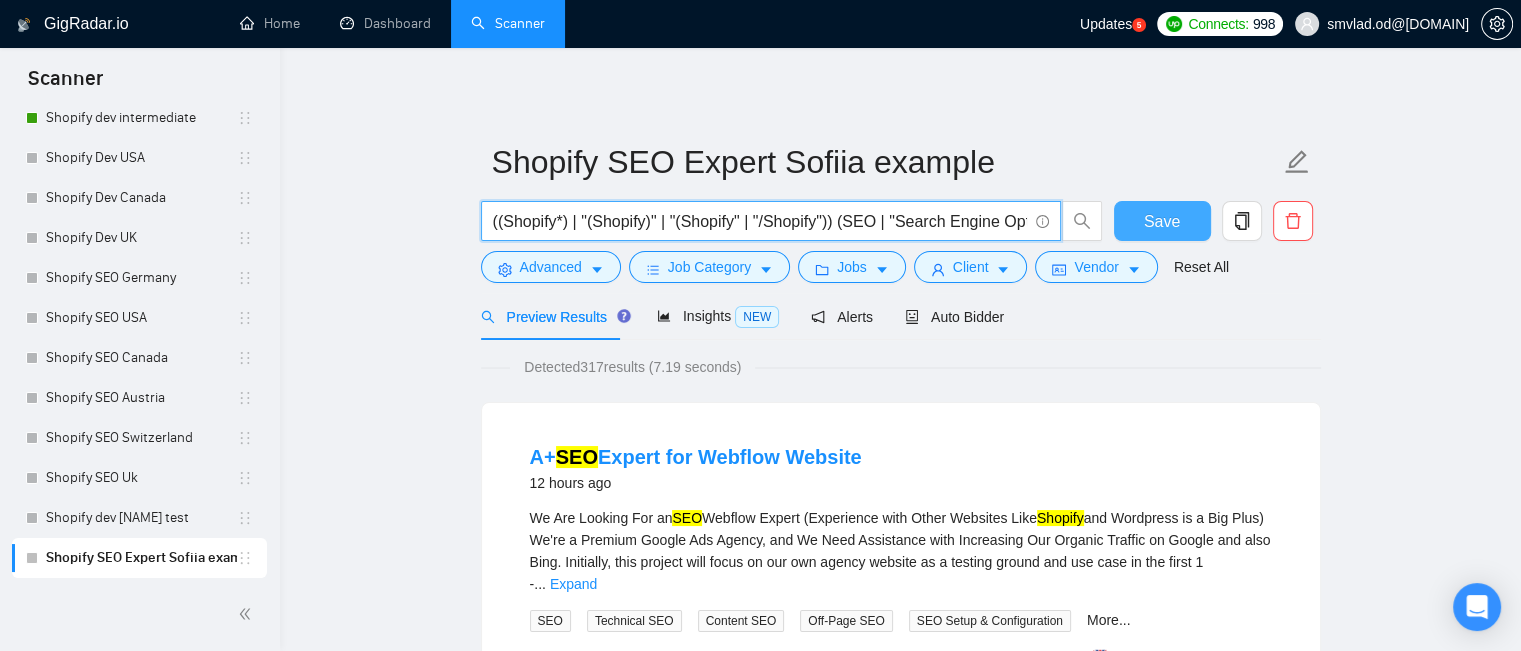 type on "((Shopify*) | "(Shopify)" | "(Shopify" | "/Shopify")) (SEO | "Search Engine Optimization" | "Search Optimization" | "Search Engine Marketing" | "Content Optimization")" 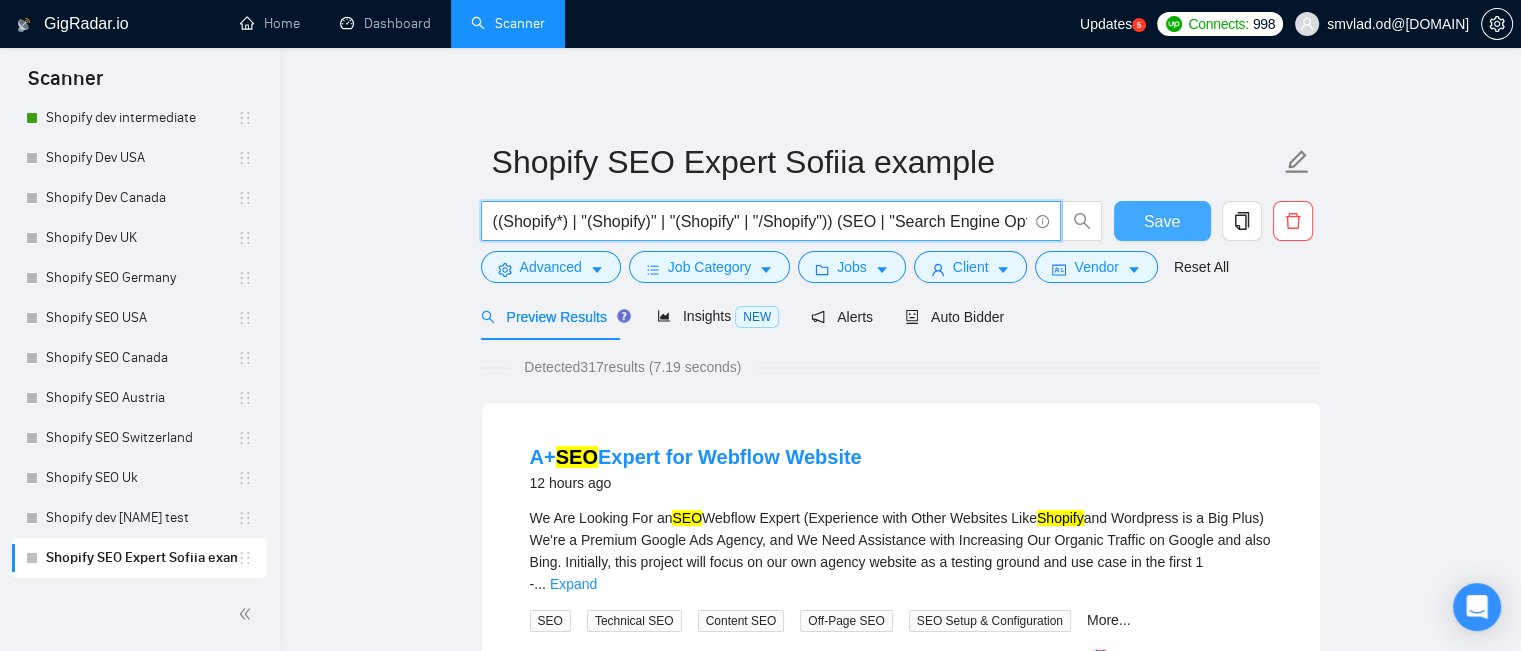 click on "Save" at bounding box center (1162, 221) 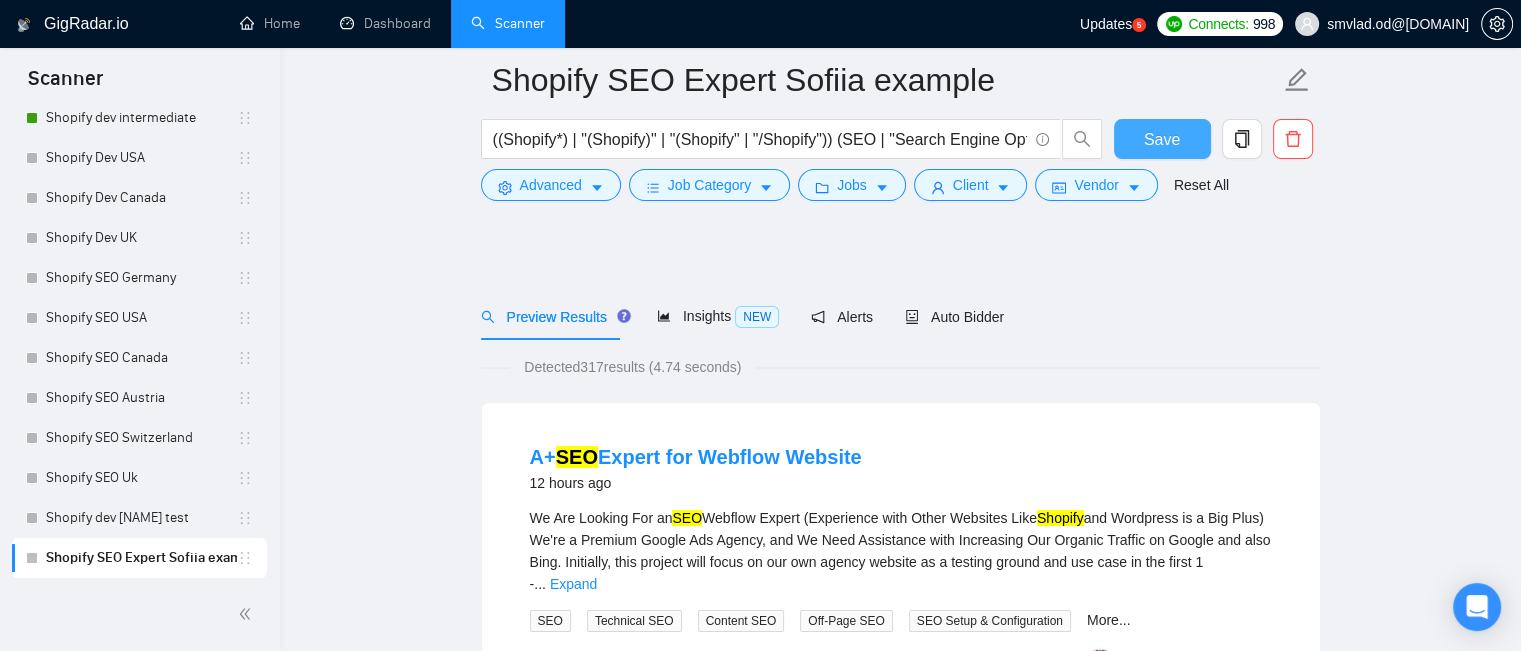 scroll, scrollTop: 200, scrollLeft: 0, axis: vertical 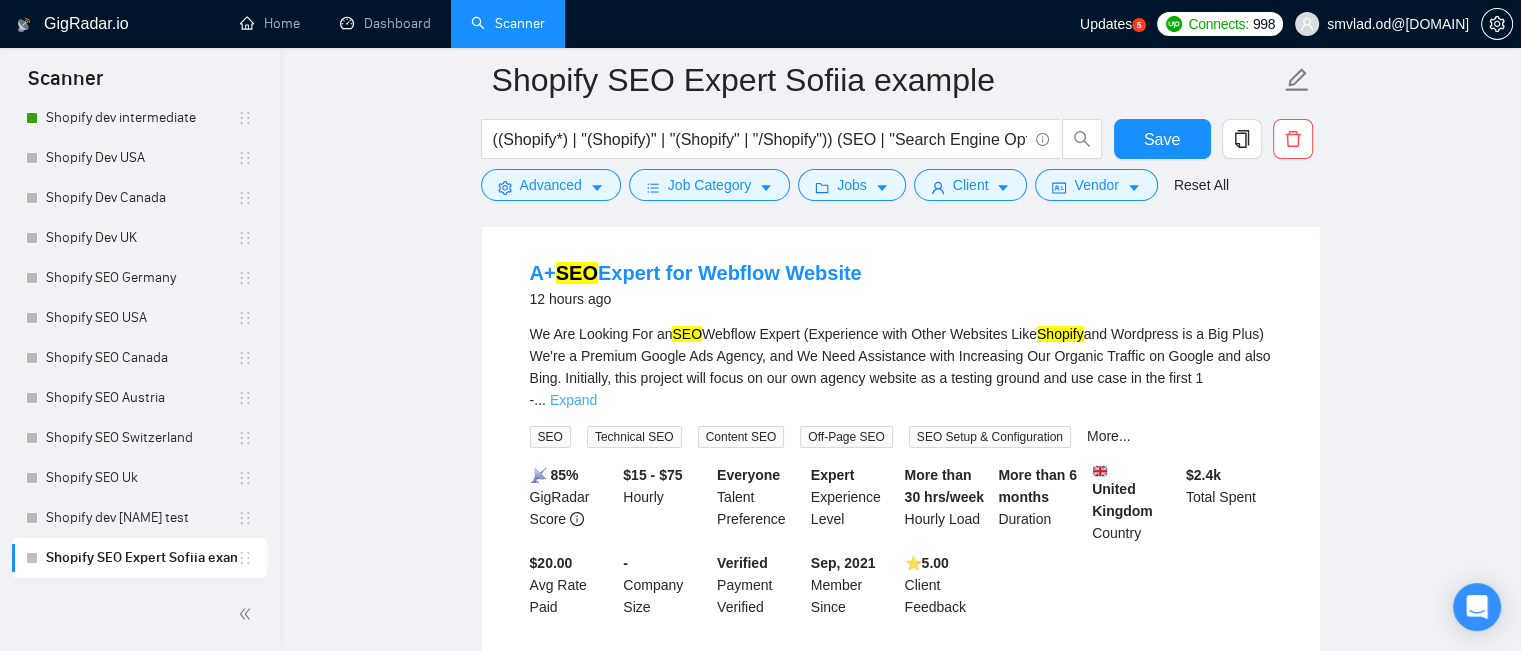 click on "Expand" at bounding box center [573, 400] 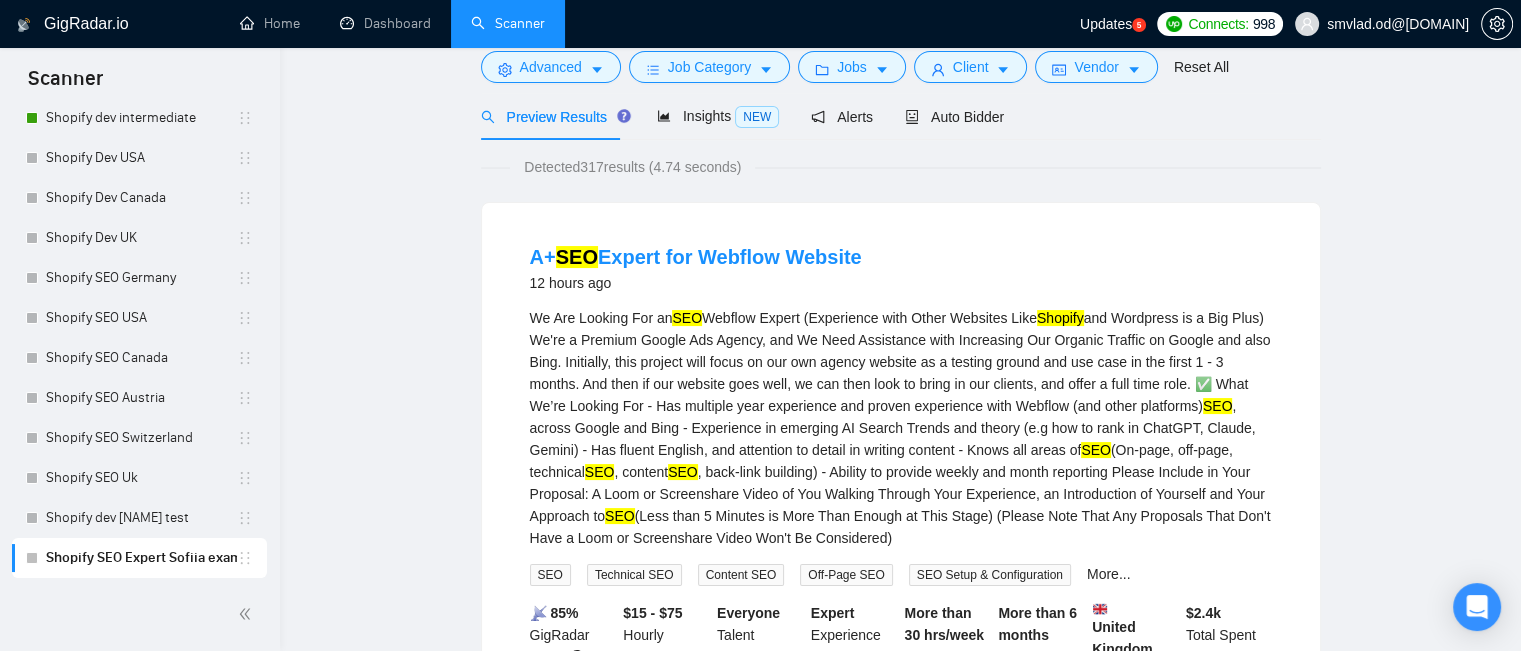 scroll, scrollTop: 0, scrollLeft: 0, axis: both 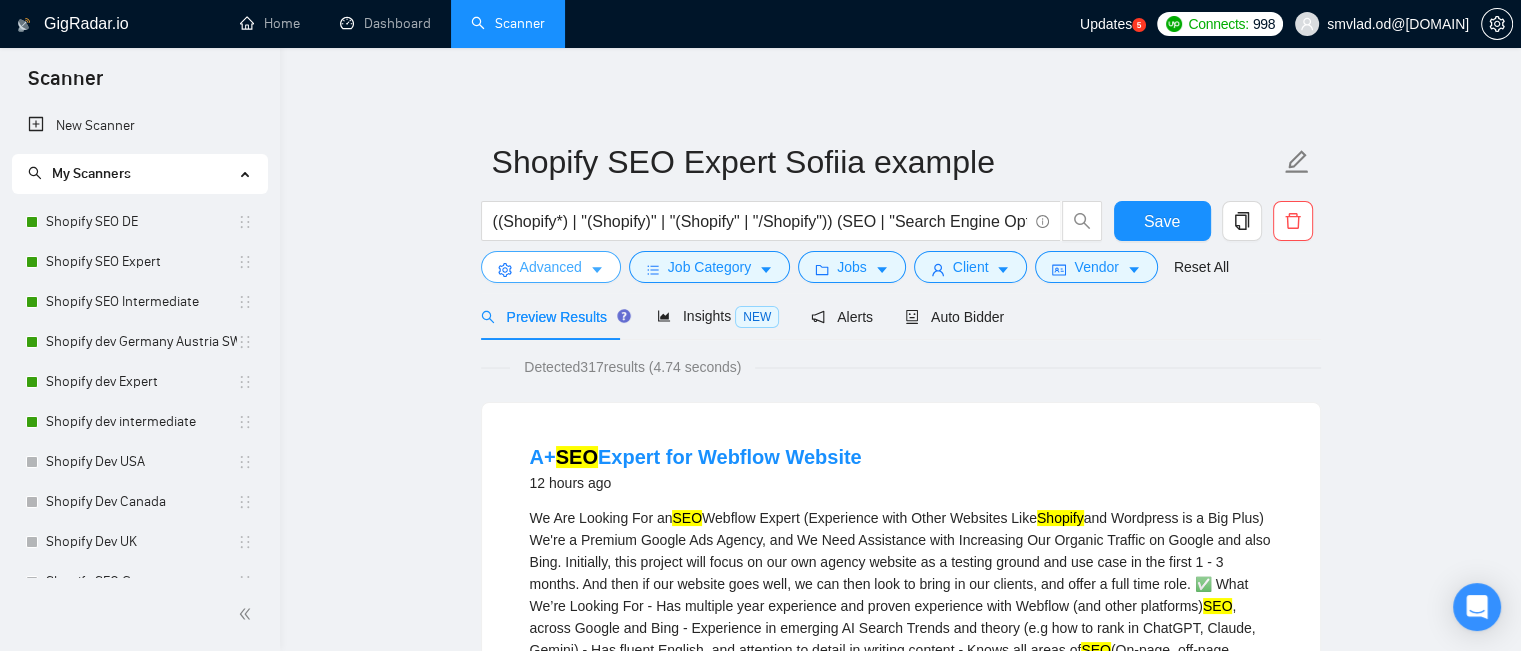 click on "Advanced" at bounding box center [551, 267] 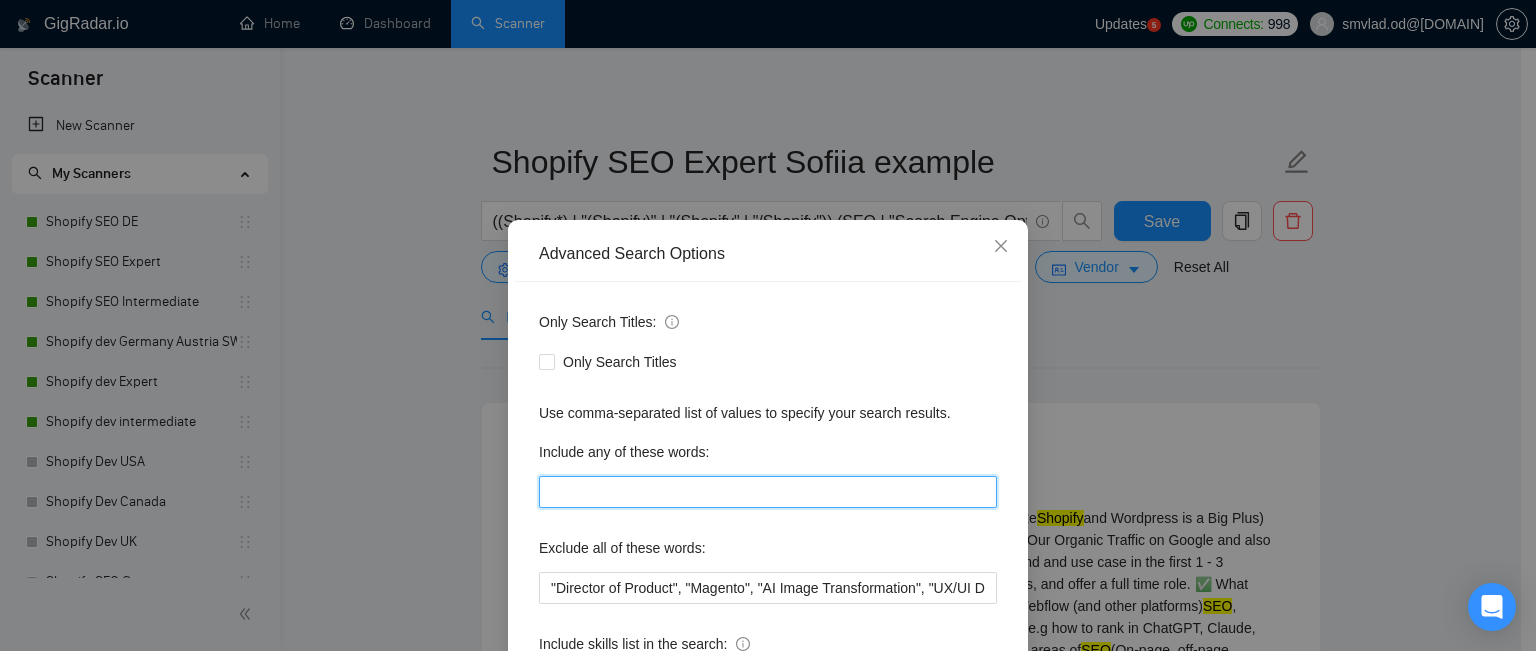 click at bounding box center (768, 492) 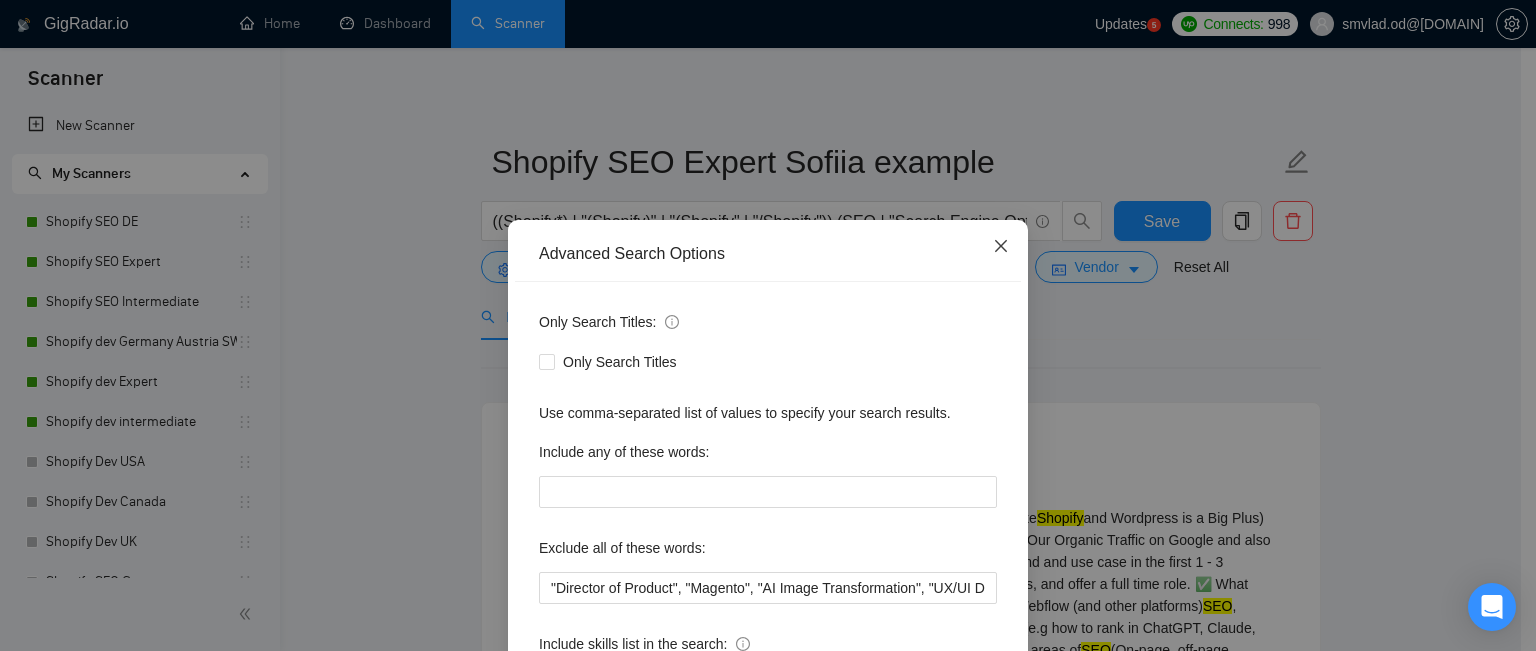 click 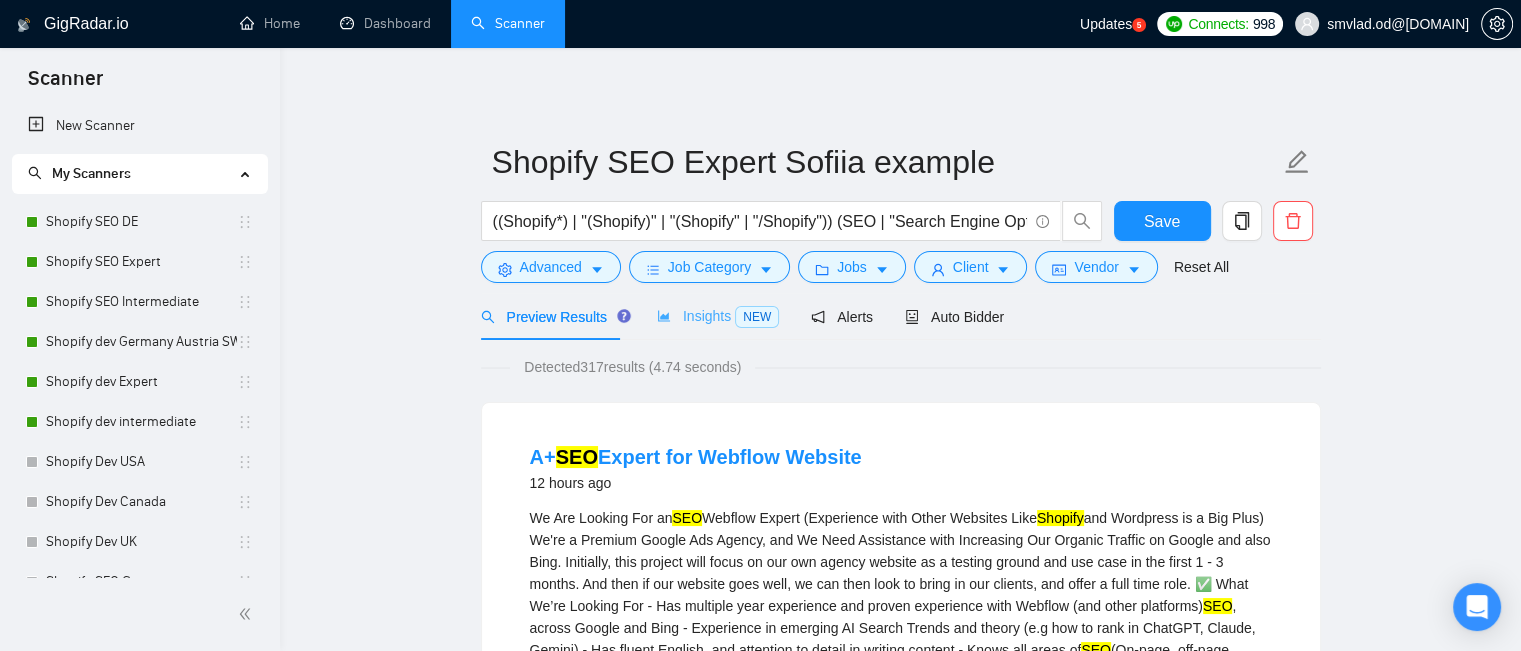click on "Insights NEW" at bounding box center [718, 316] 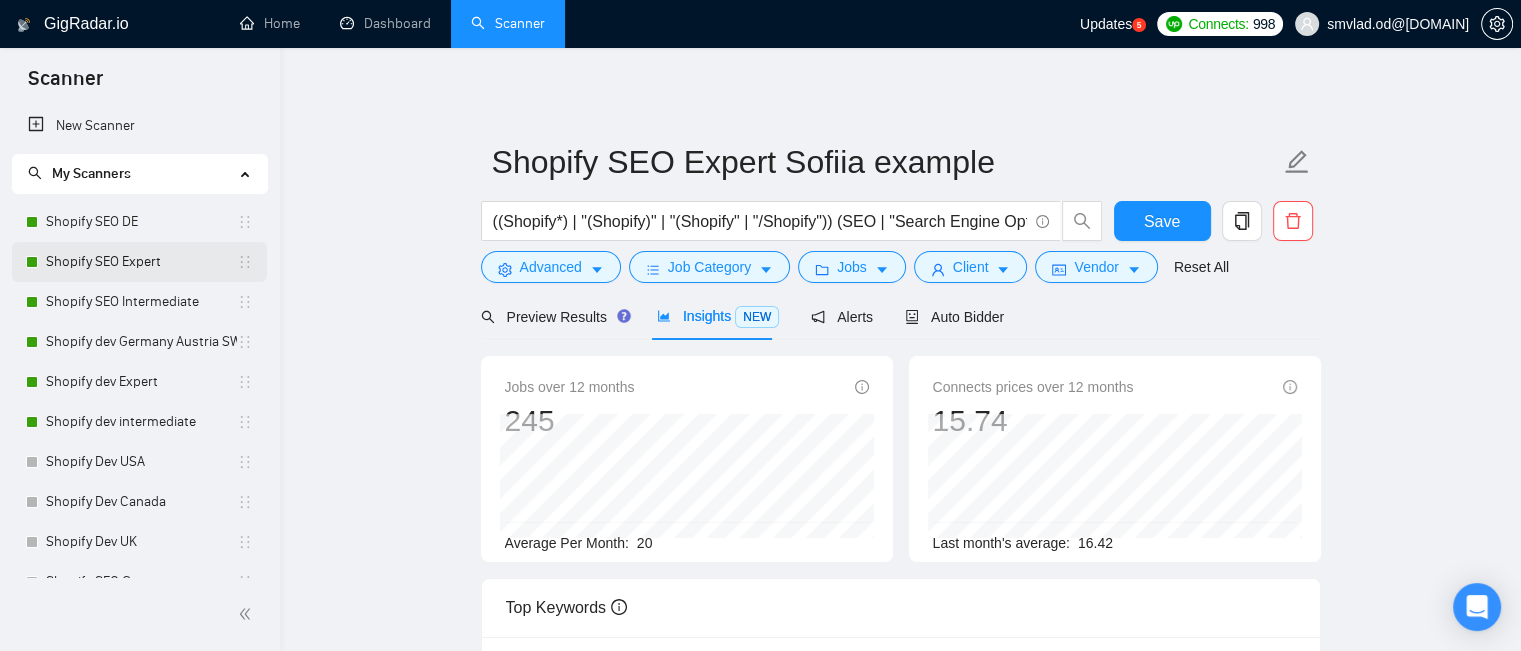 click on "Shopify SEO Expert" at bounding box center (141, 262) 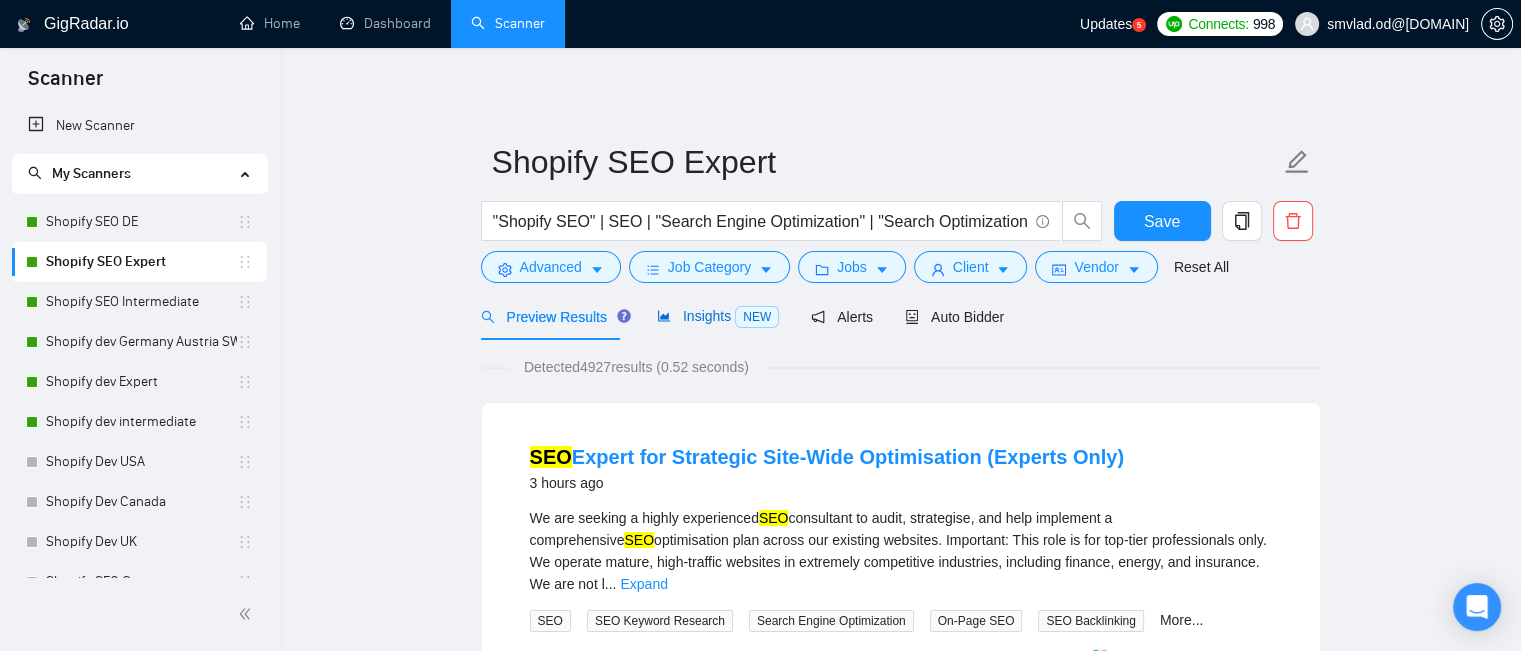 click on "Insights NEW" at bounding box center (718, 316) 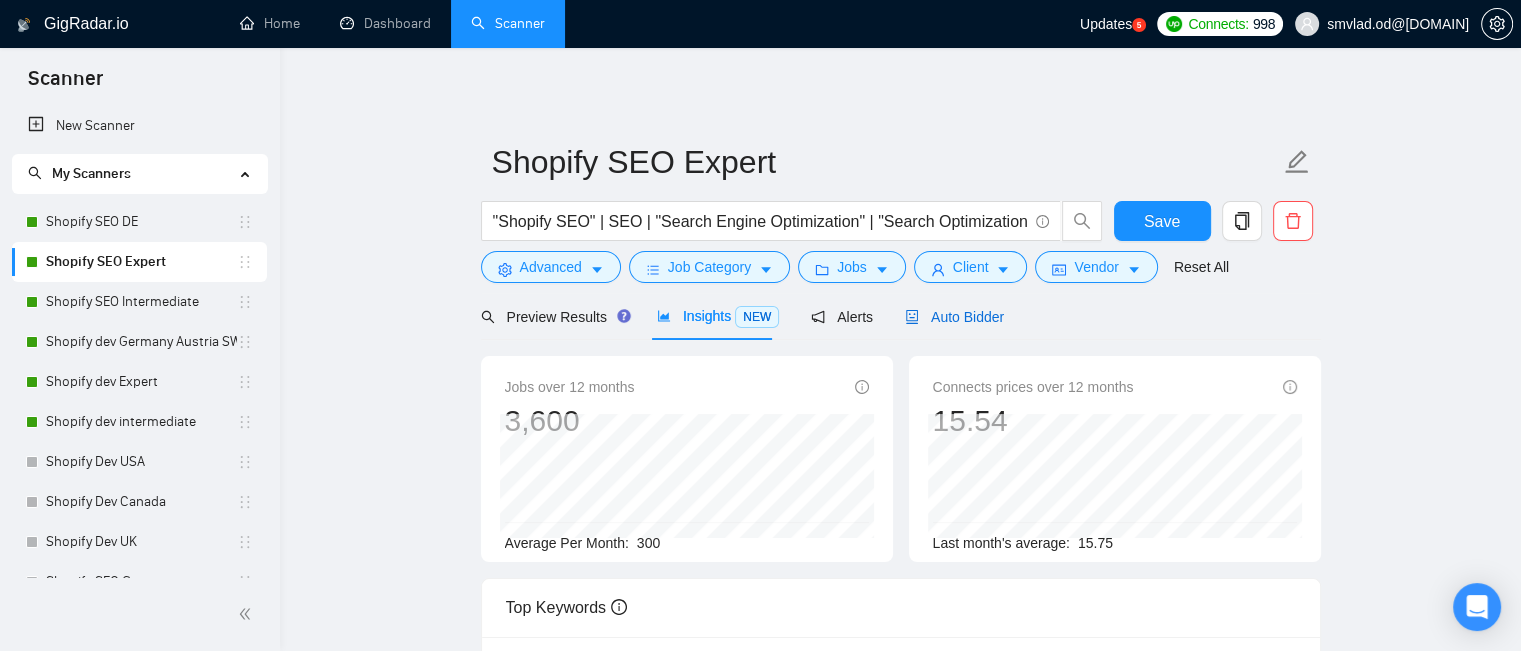 click on "Auto Bidder" at bounding box center [954, 317] 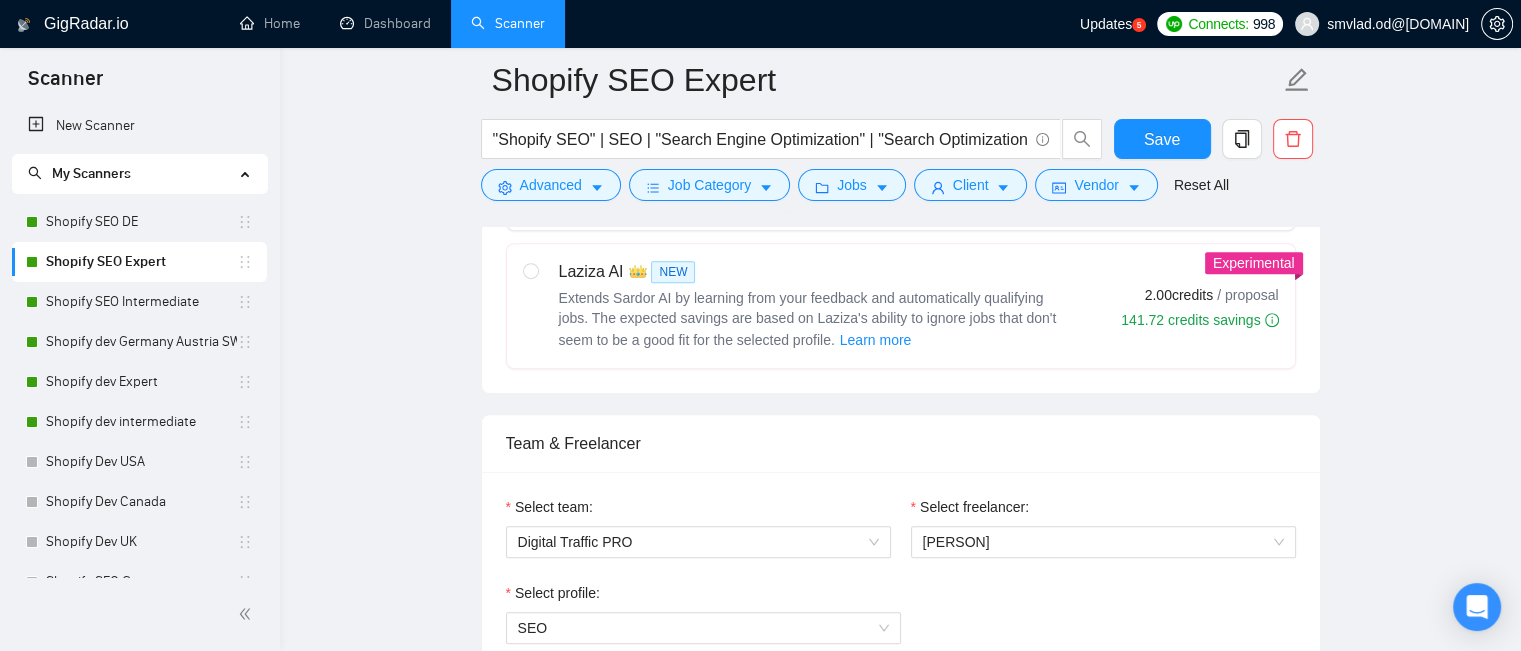 type 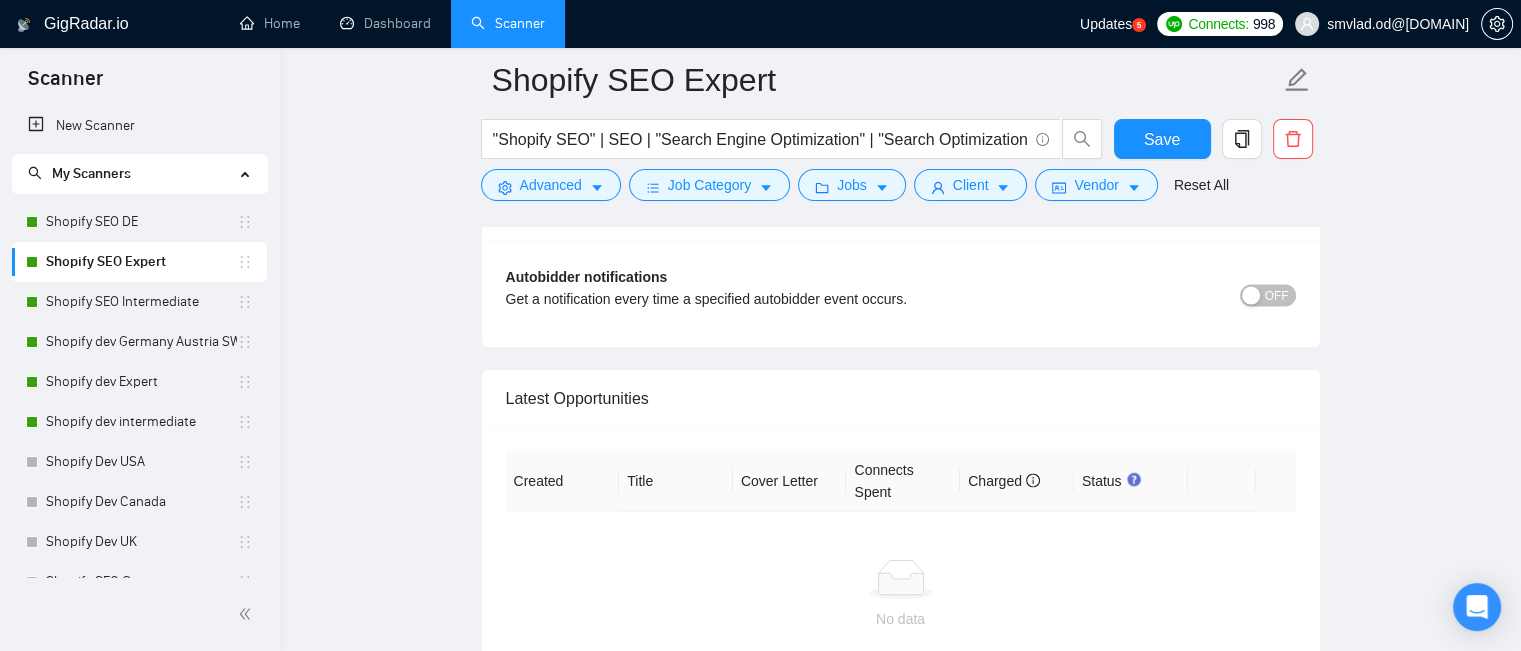scroll, scrollTop: 3670, scrollLeft: 0, axis: vertical 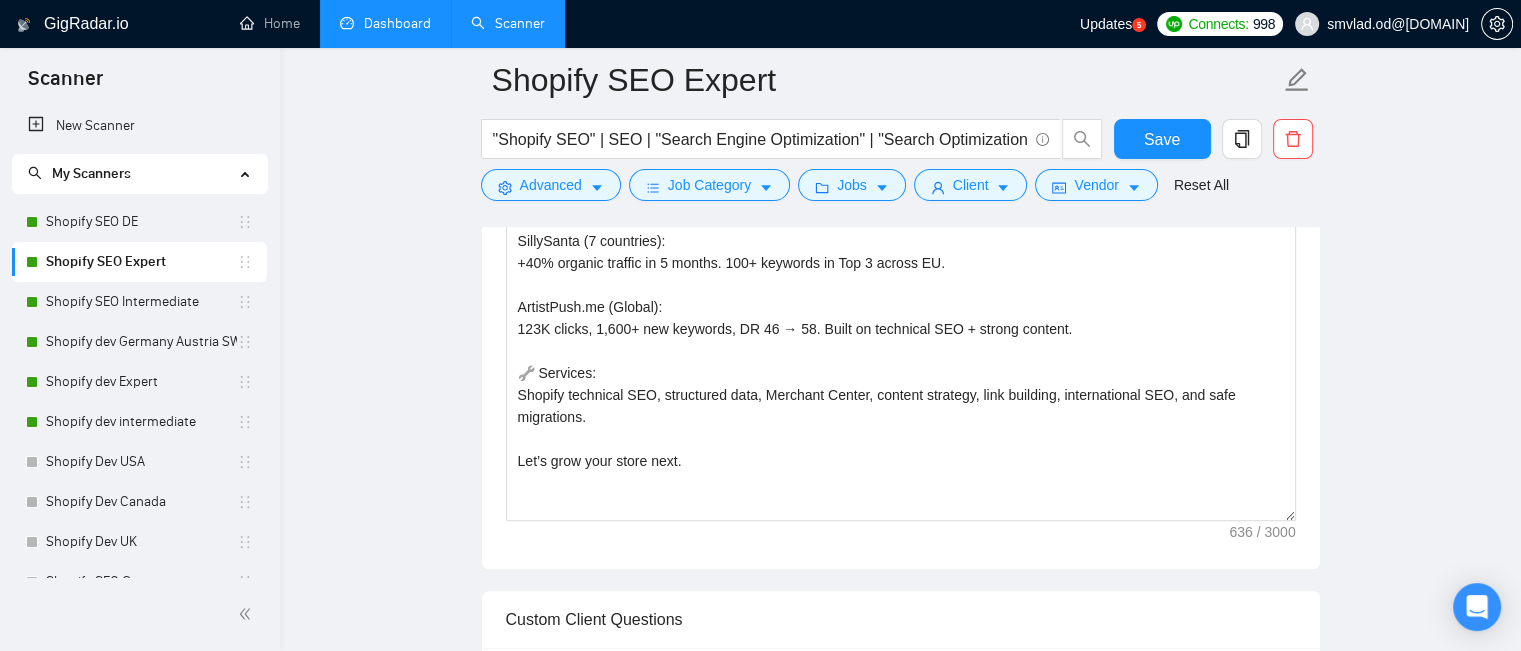 click on "Dashboard" at bounding box center (385, 23) 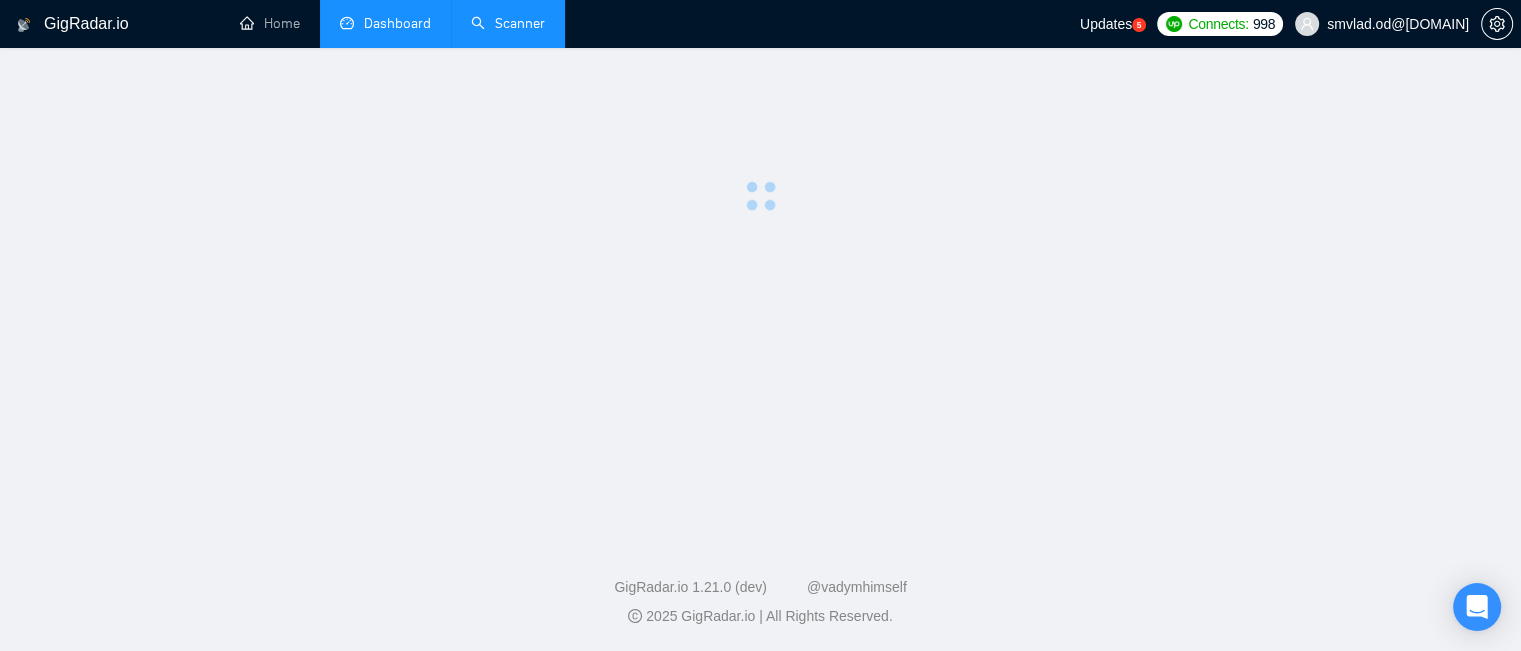 scroll, scrollTop: 0, scrollLeft: 0, axis: both 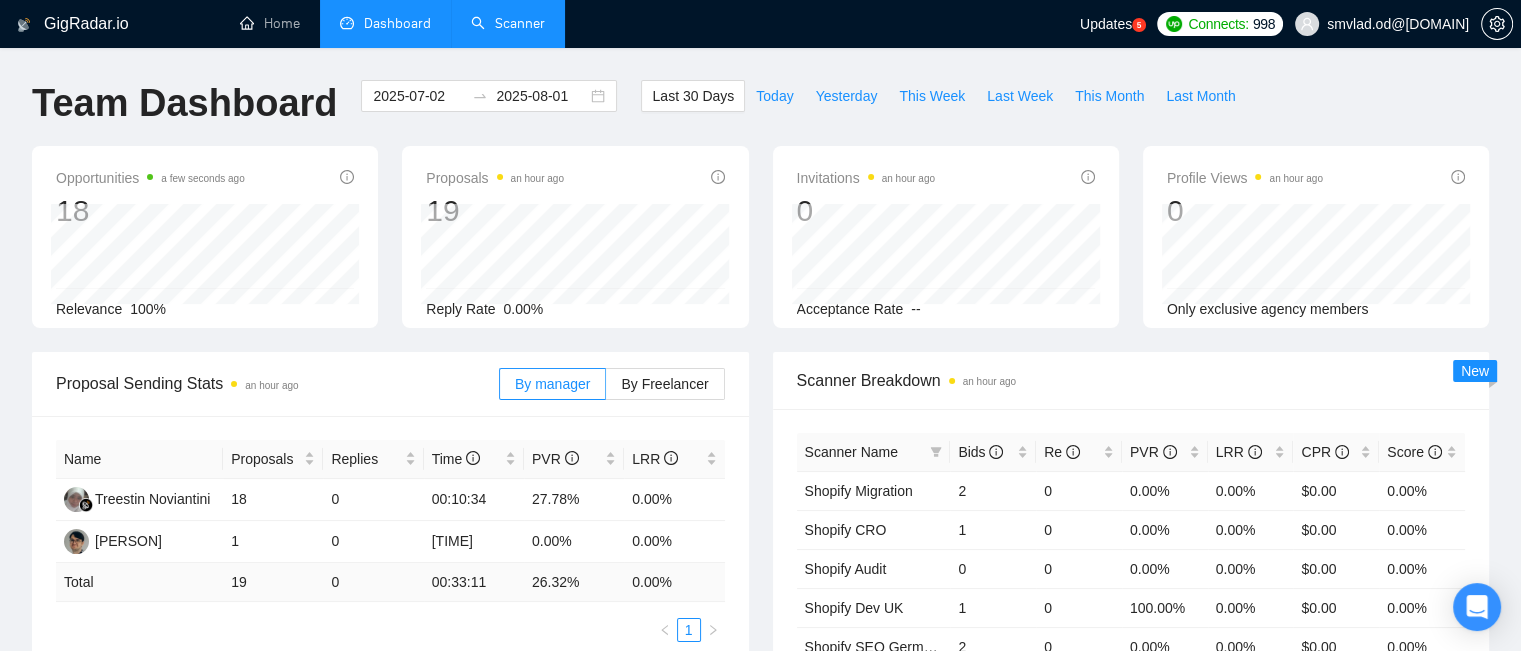click on "Scanner" at bounding box center (508, 23) 